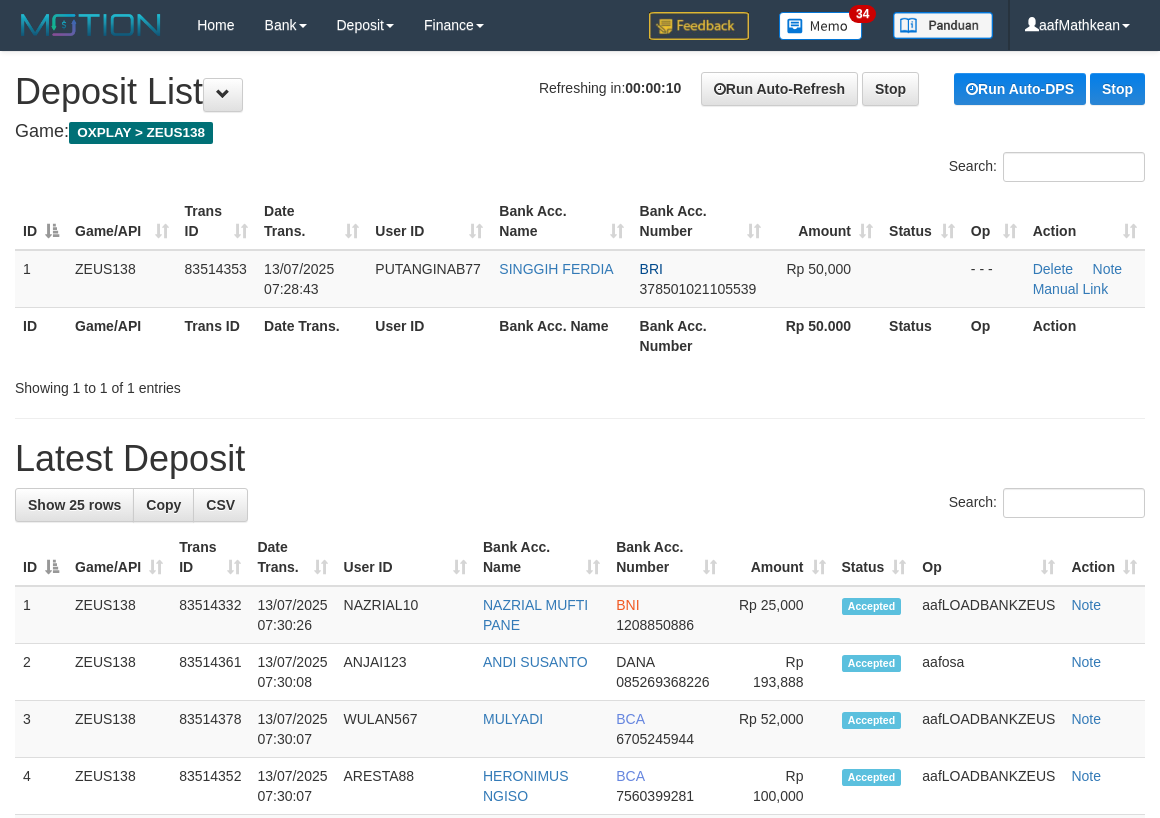 scroll, scrollTop: 0, scrollLeft: 0, axis: both 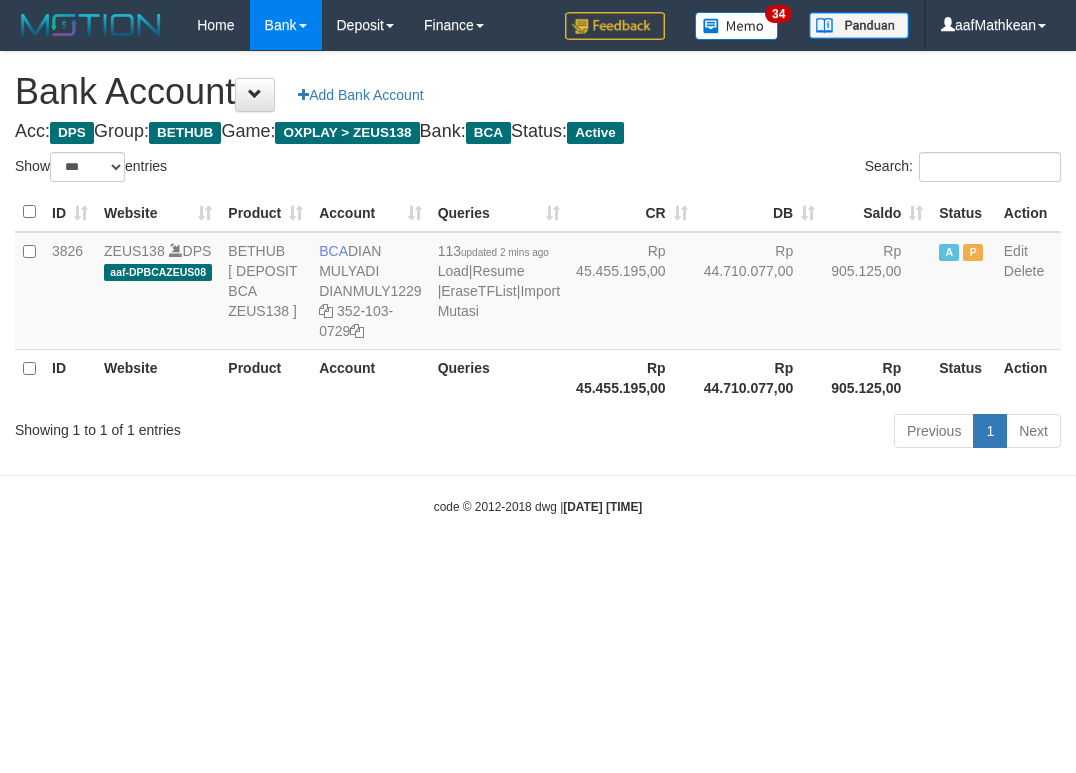 select on "***" 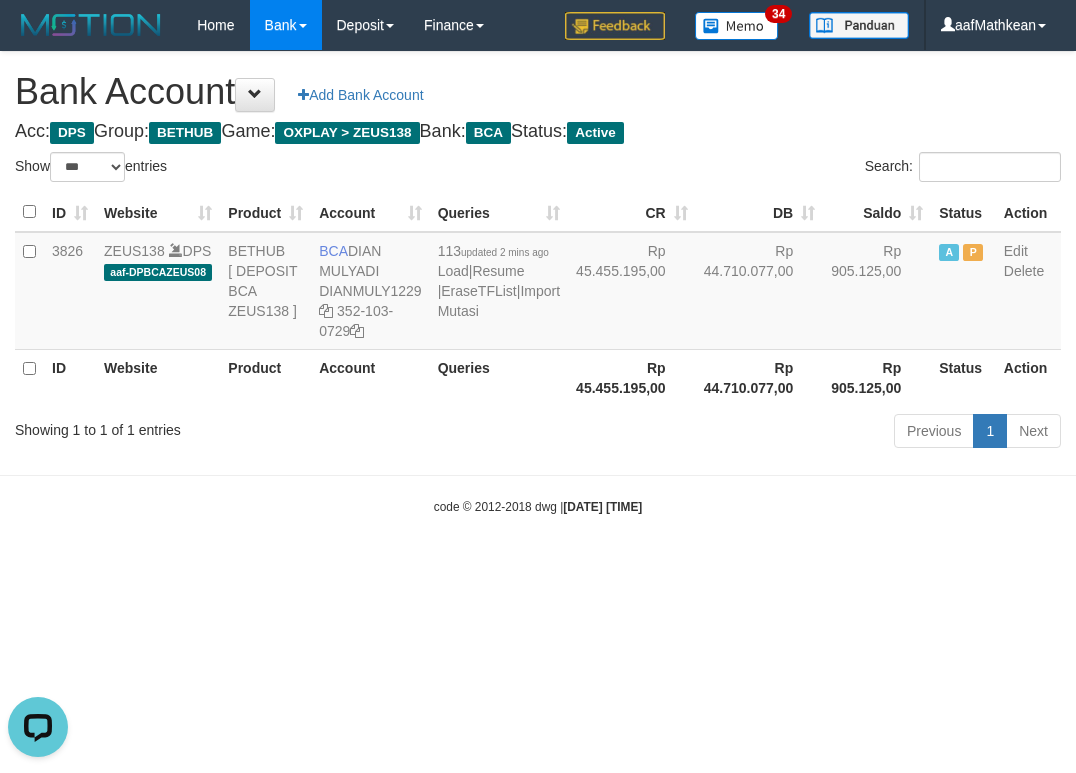 scroll, scrollTop: 0, scrollLeft: 0, axis: both 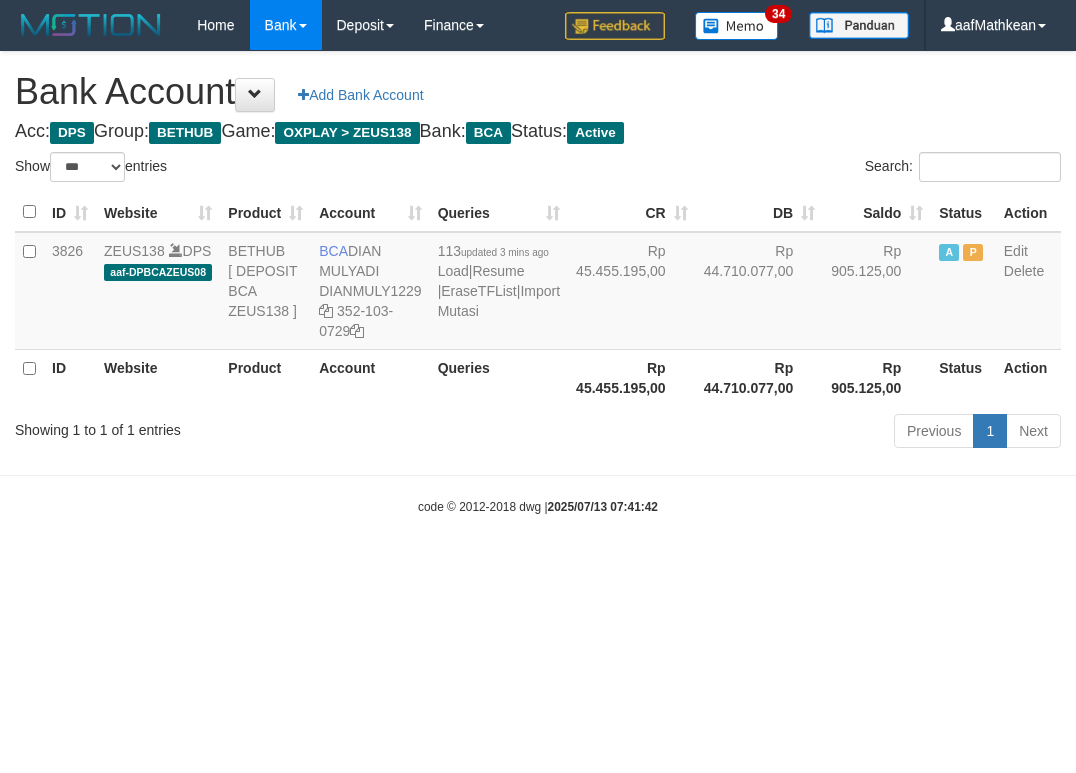 select on "***" 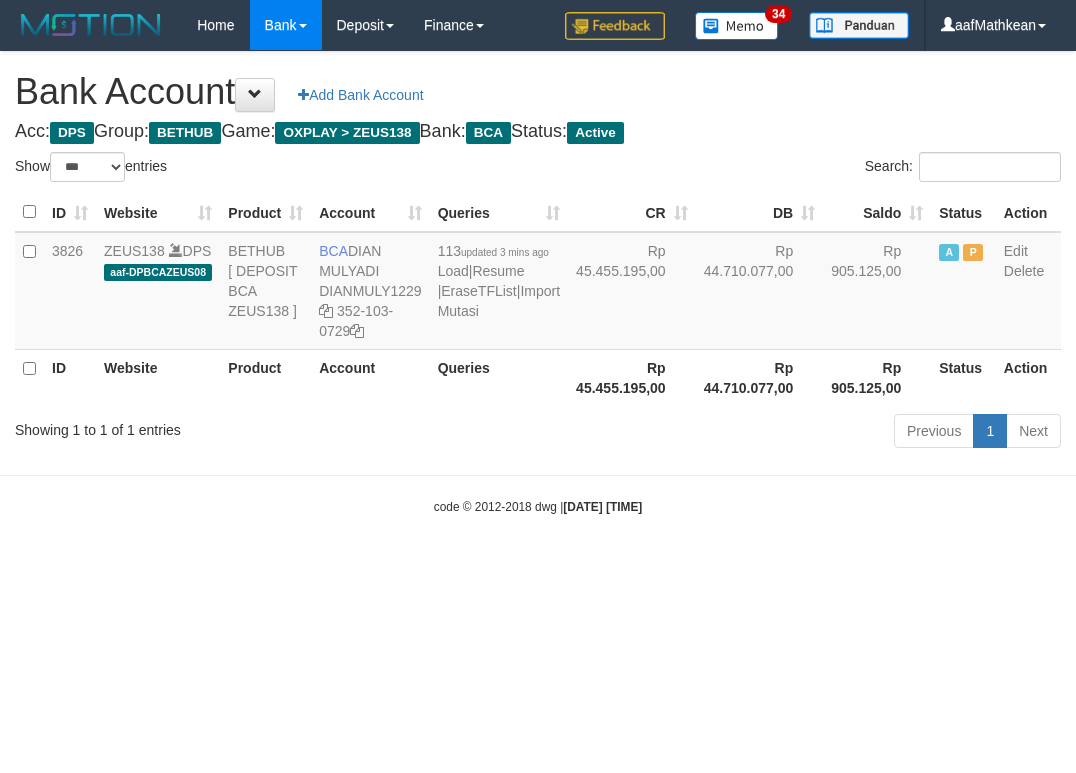 select on "***" 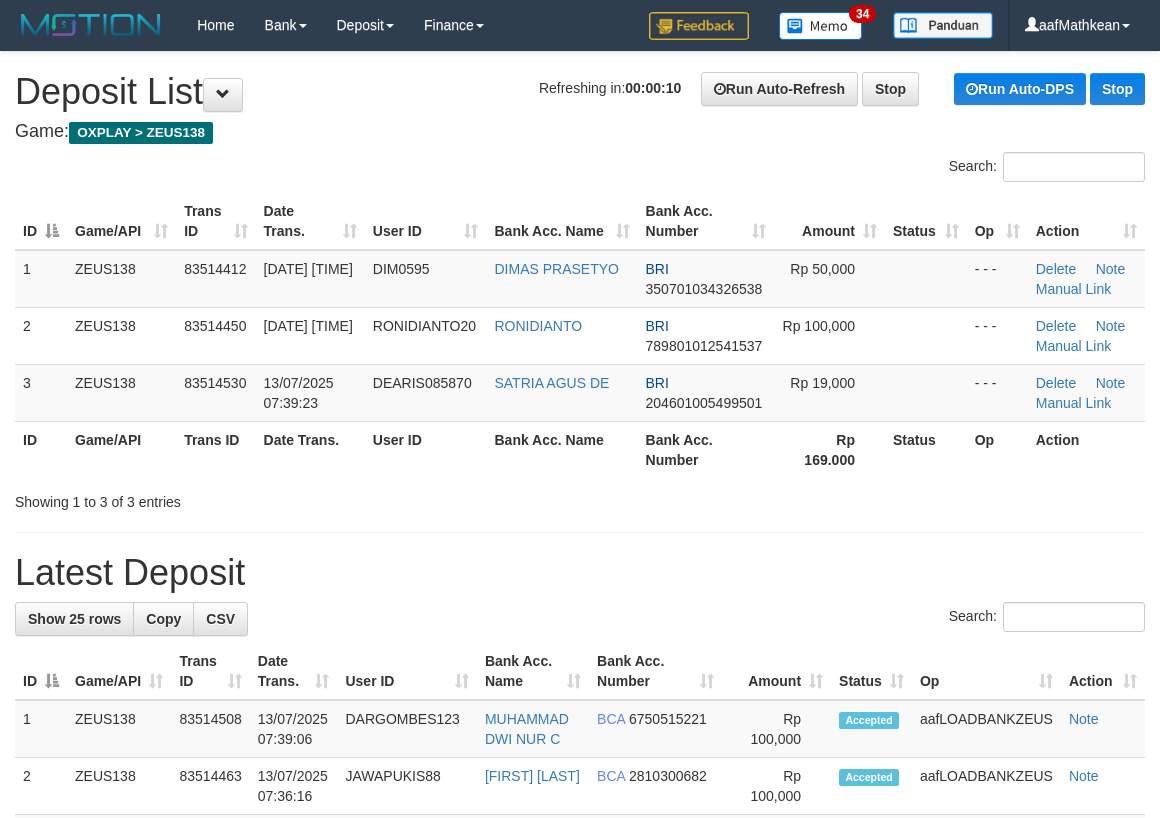 scroll, scrollTop: 0, scrollLeft: 0, axis: both 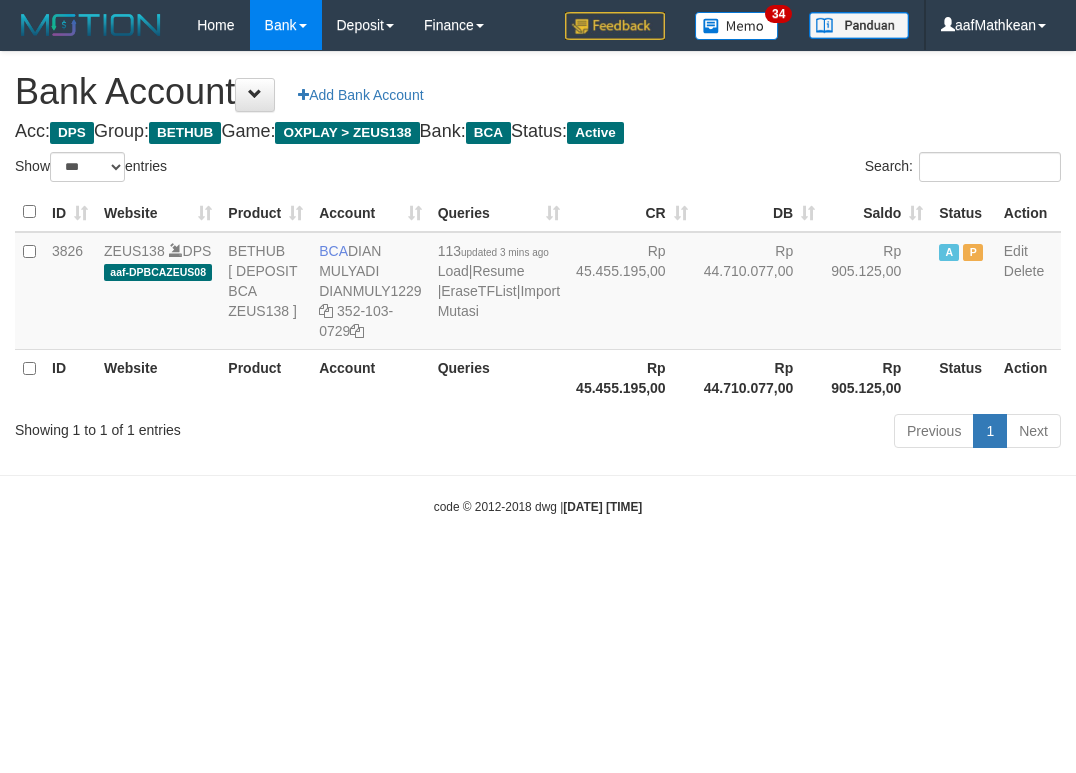 select on "***" 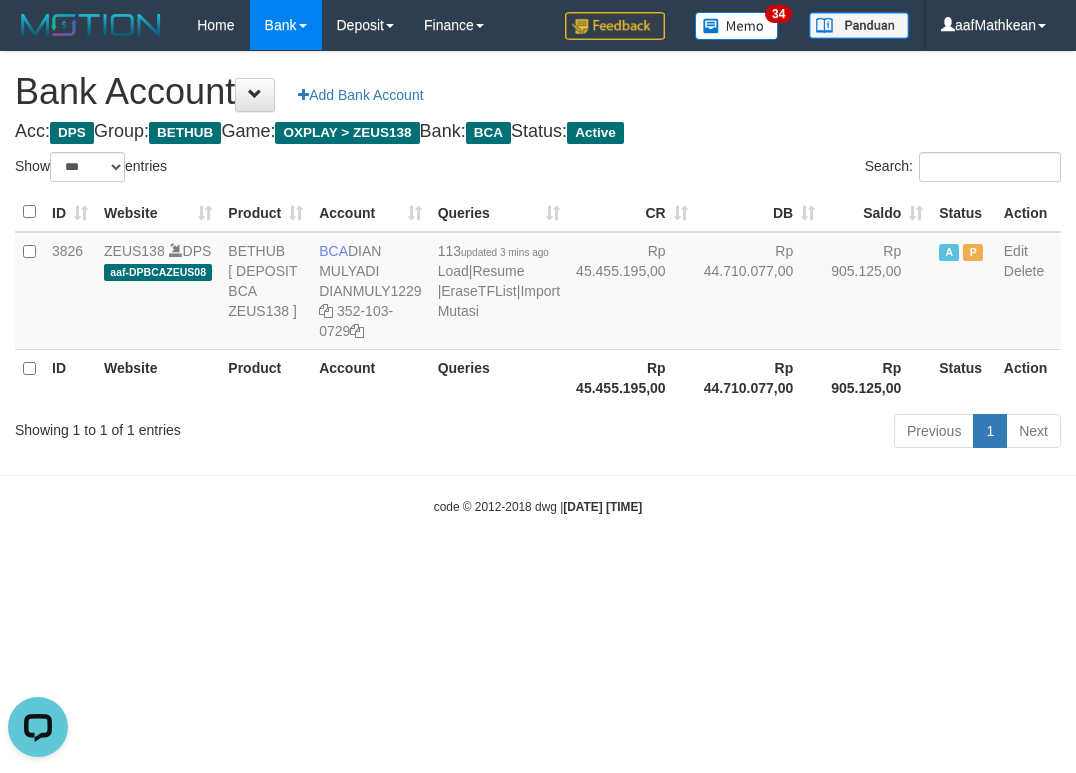 scroll, scrollTop: 0, scrollLeft: 0, axis: both 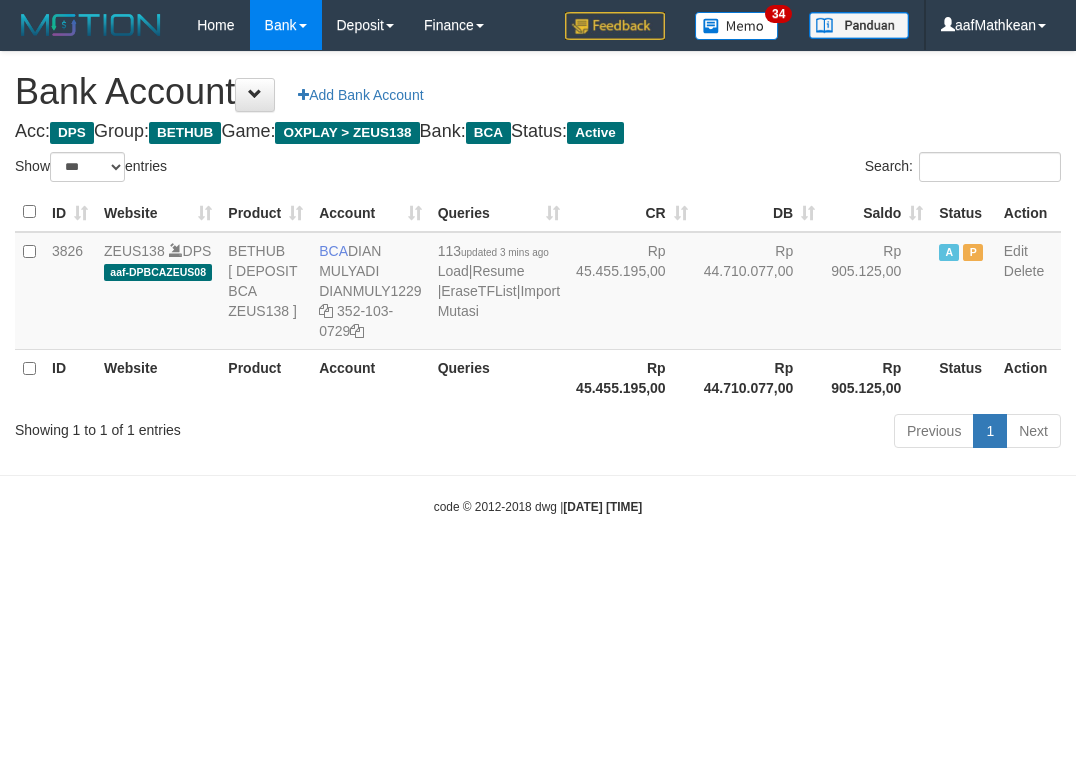 select on "***" 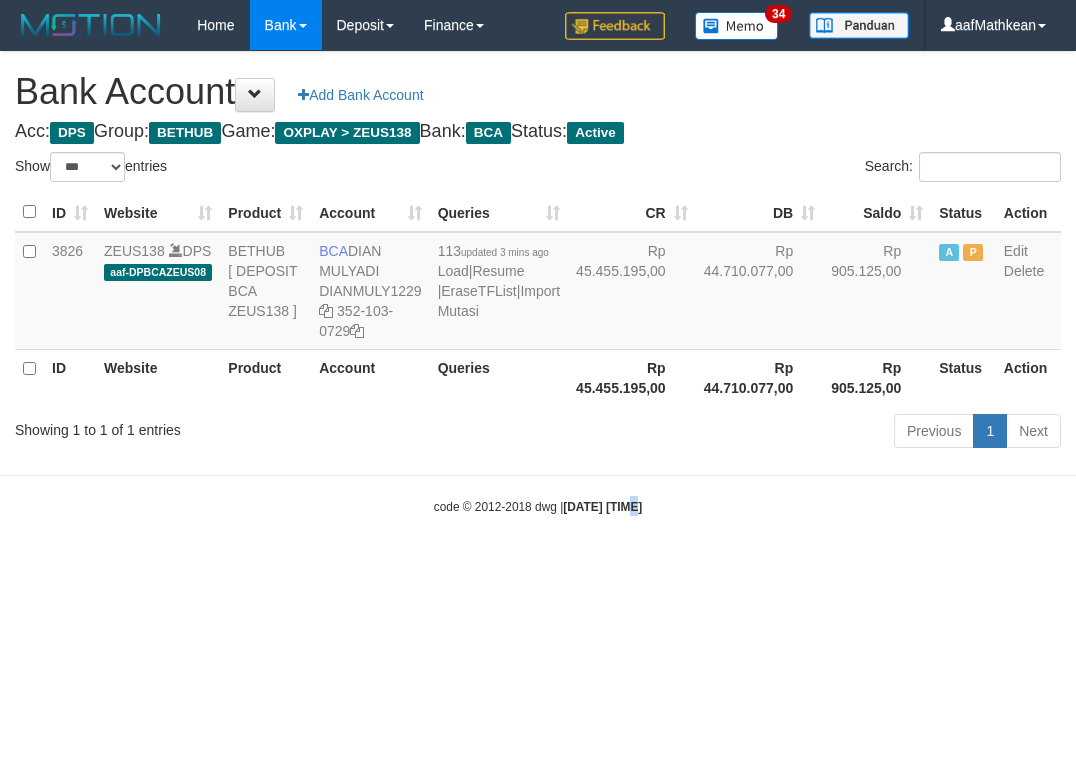 drag, startPoint x: 597, startPoint y: 460, endPoint x: 467, endPoint y: 97, distance: 385.5762 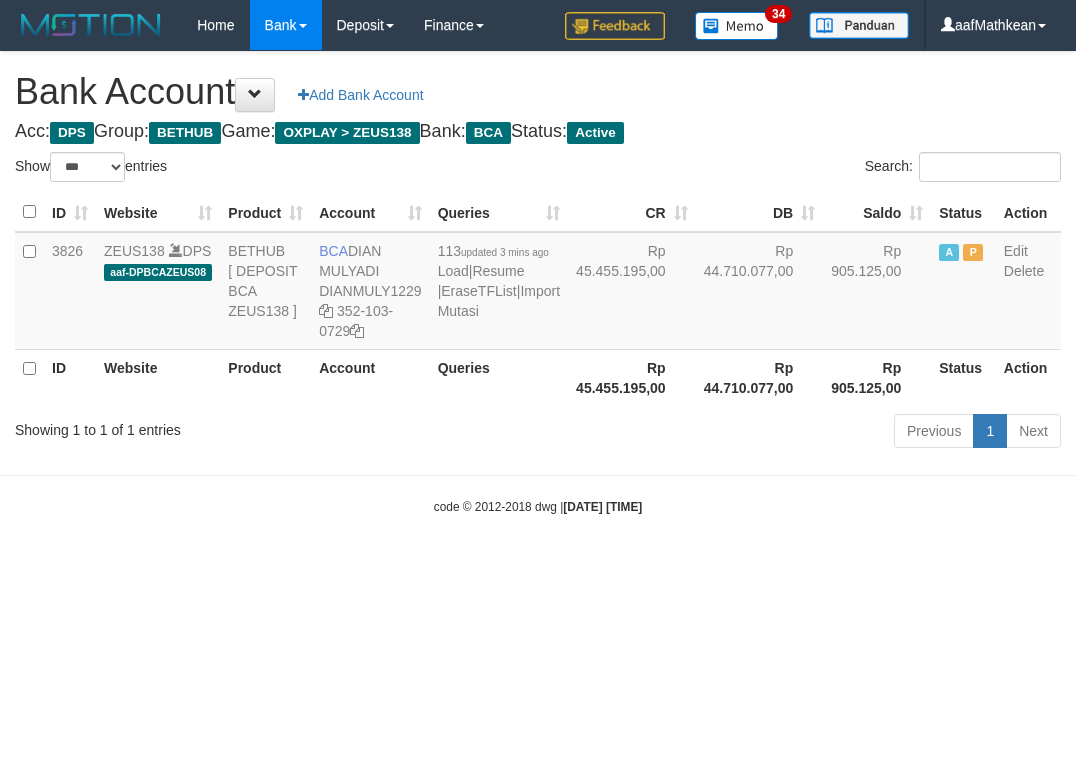 select on "***" 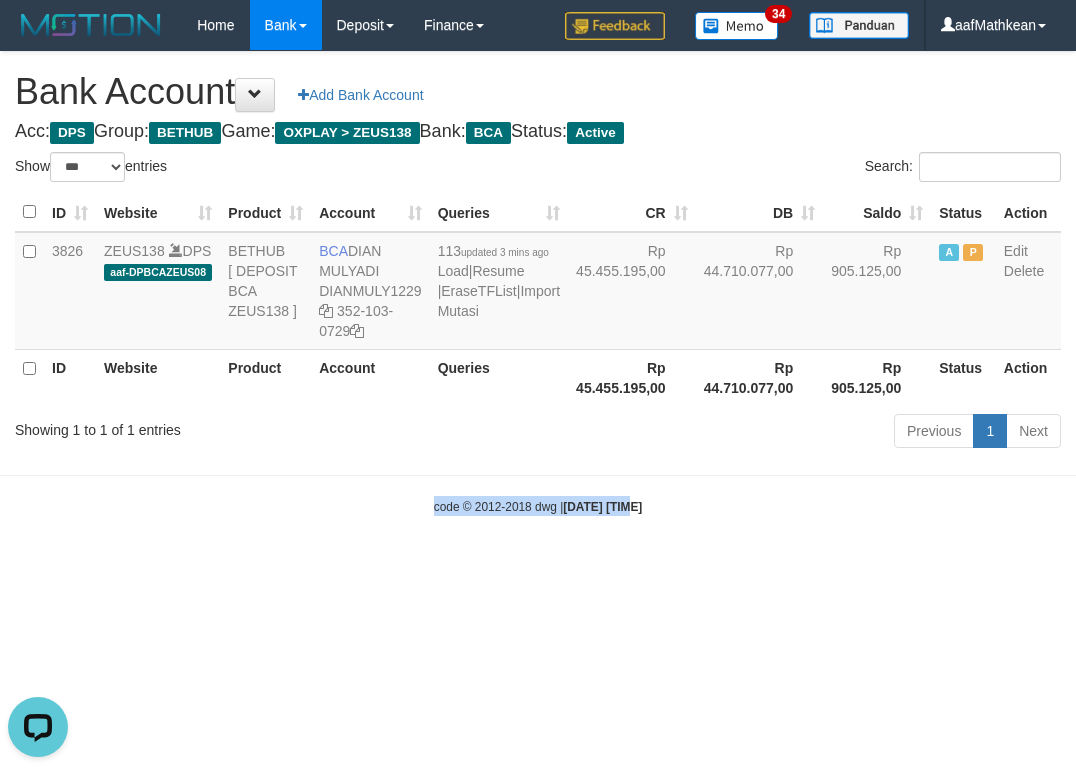 scroll, scrollTop: 0, scrollLeft: 0, axis: both 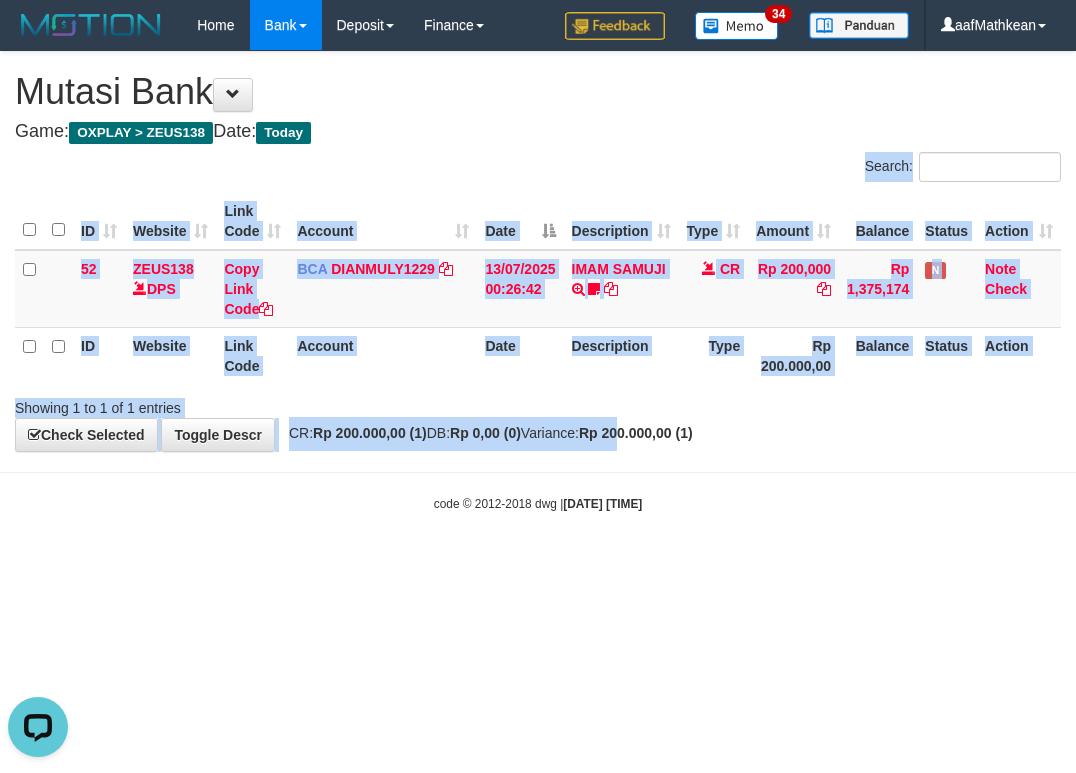 click on "Toggle navigation
Home
Bank
Account List
Load
By Website
Group
[OXPLAY]													ZEUS138
By Load Group (DPS)" at bounding box center (538, 281) 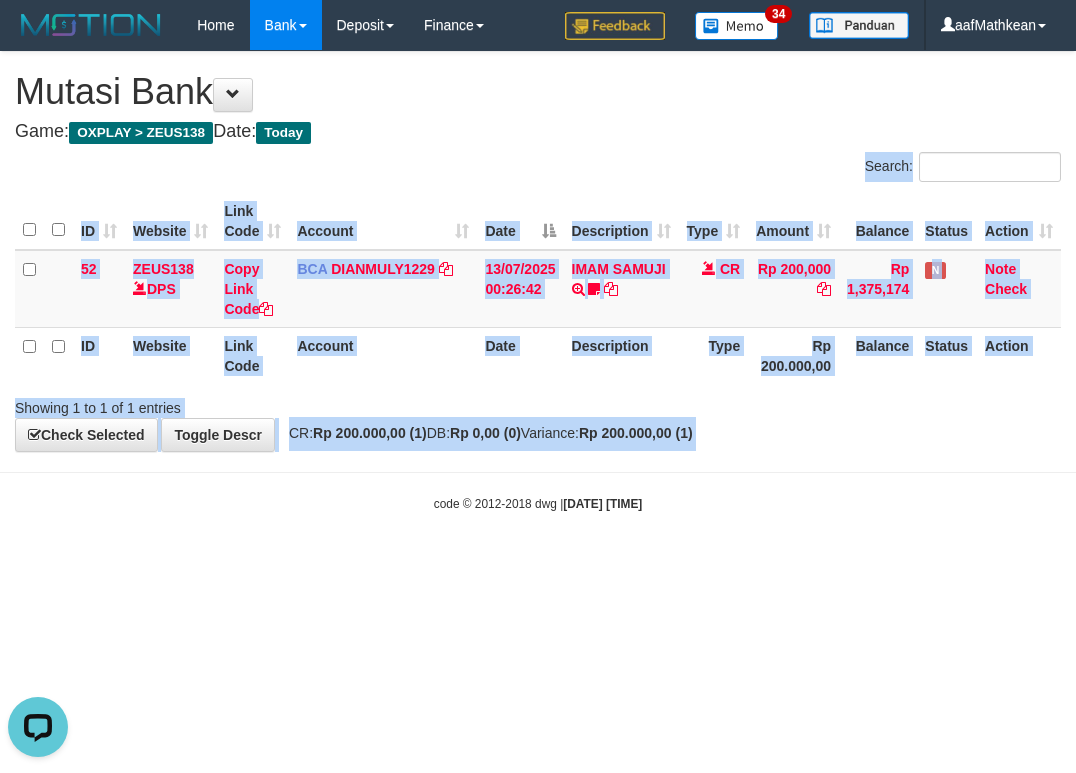 click on "Toggle navigation
Home
Bank
Account List
Load
By Website
Group
[OXPLAY]													ZEUS138
By Load Group (DPS)
Sync" at bounding box center (538, 281) 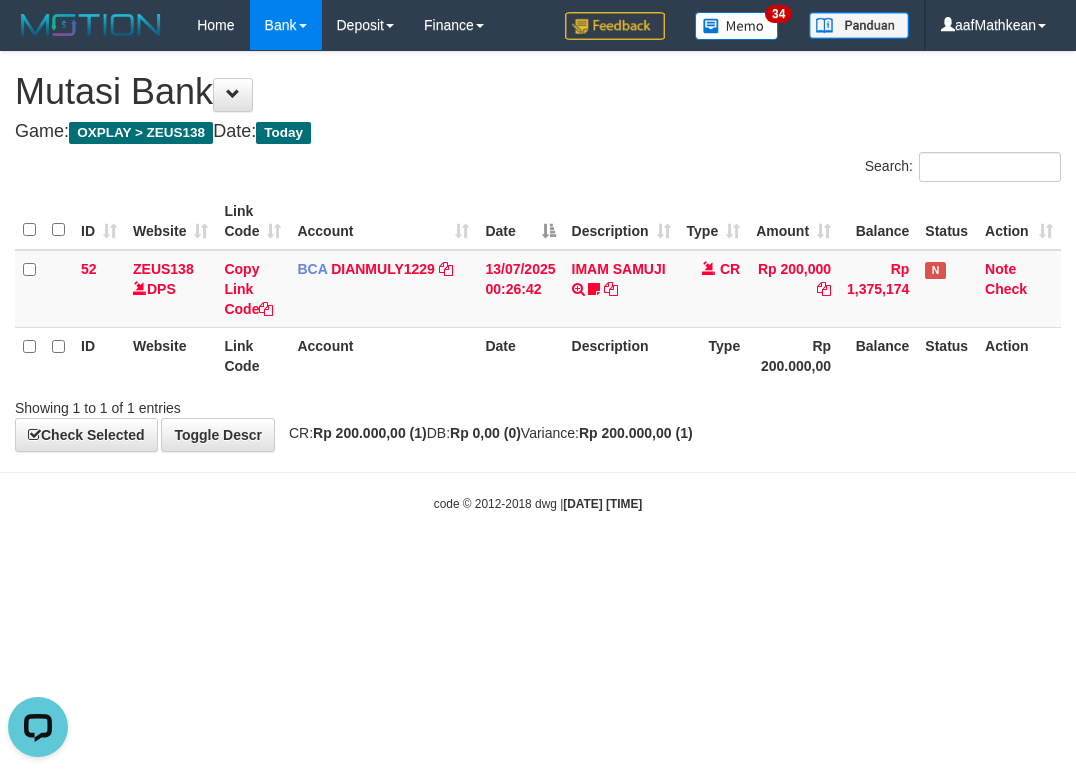 drag, startPoint x: 713, startPoint y: 658, endPoint x: 723, endPoint y: 656, distance: 10.198039 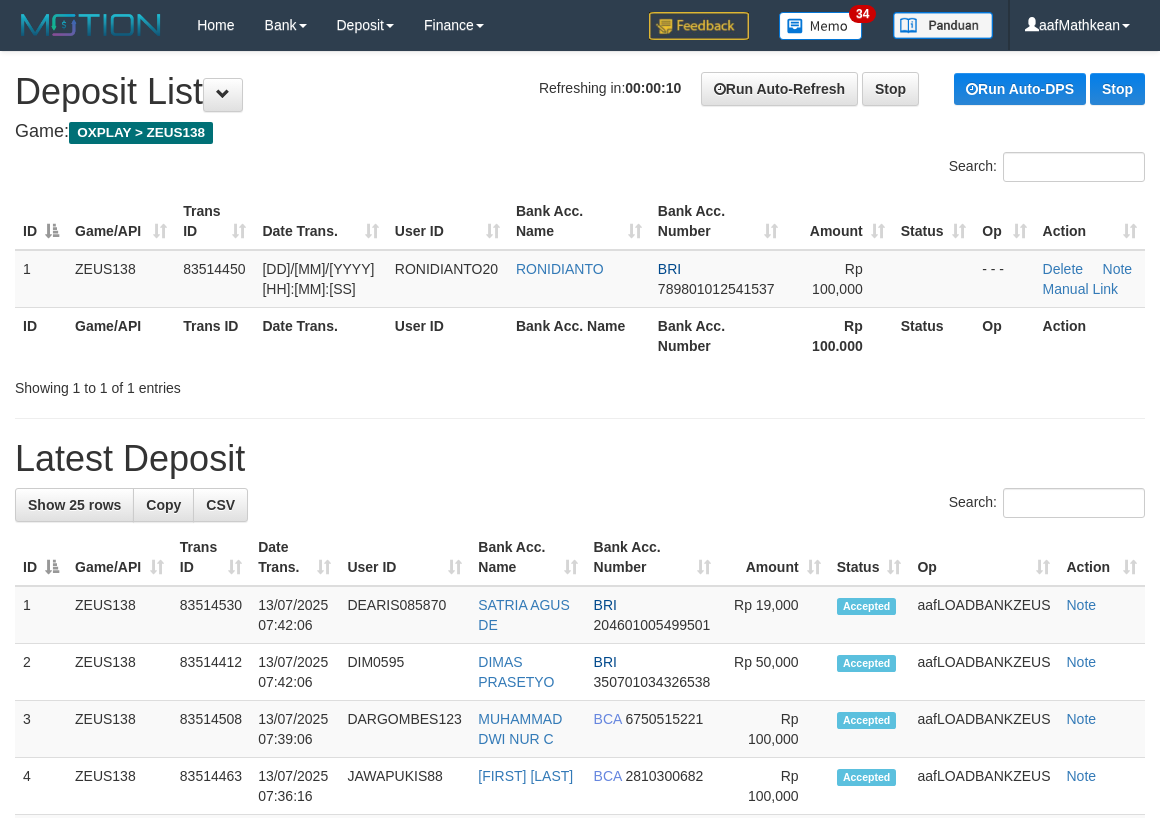 scroll, scrollTop: 0, scrollLeft: 0, axis: both 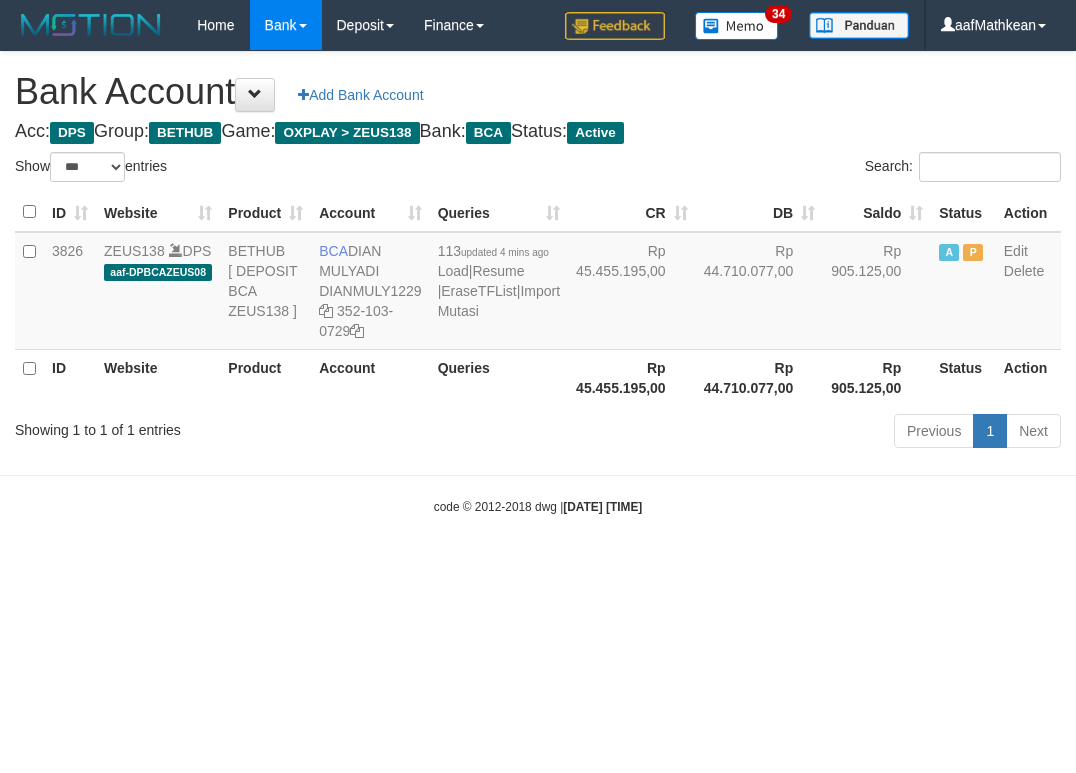 select on "***" 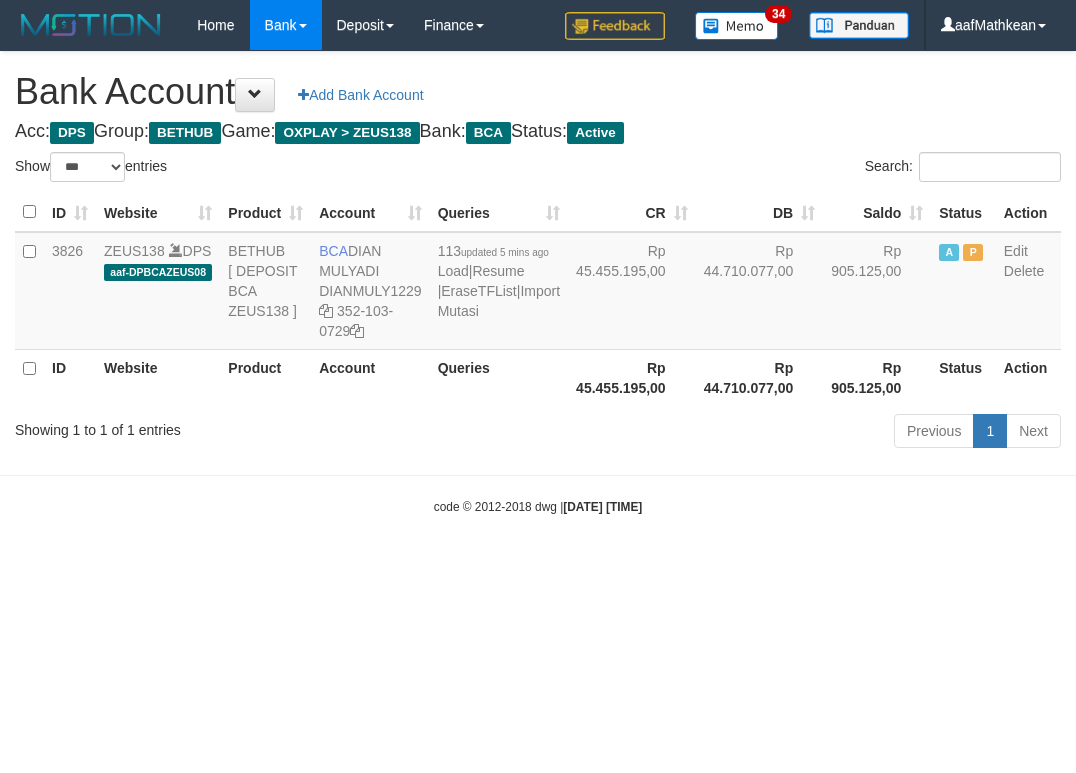 select on "***" 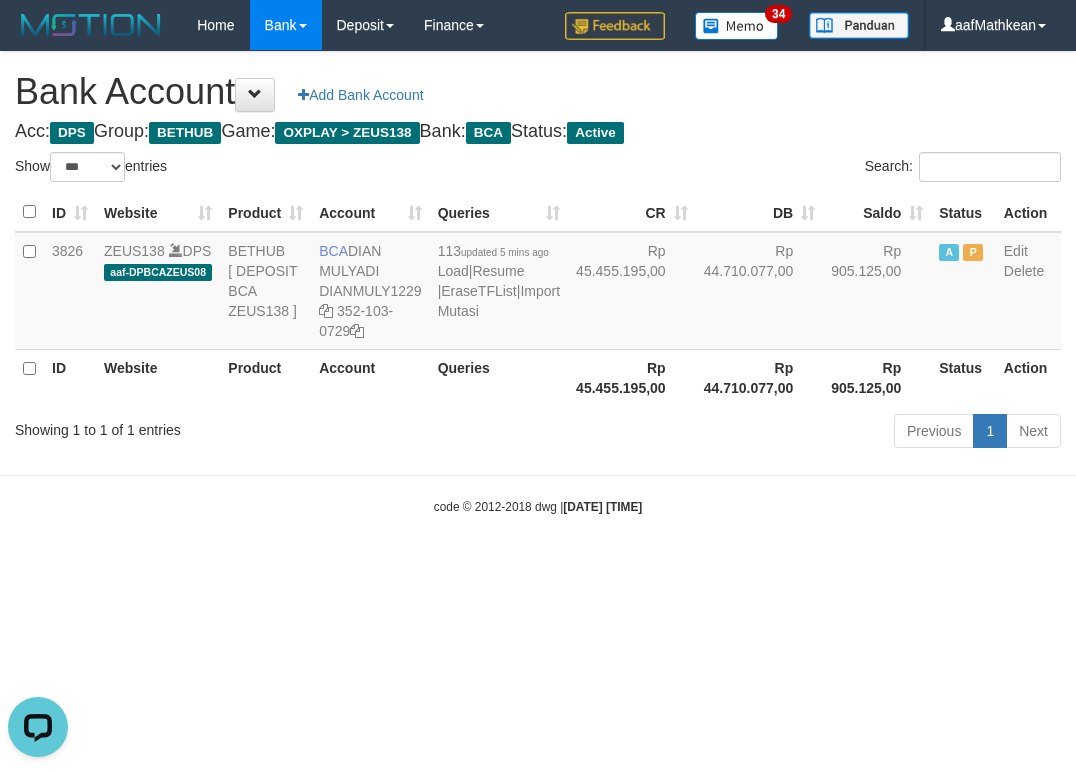 scroll, scrollTop: 0, scrollLeft: 0, axis: both 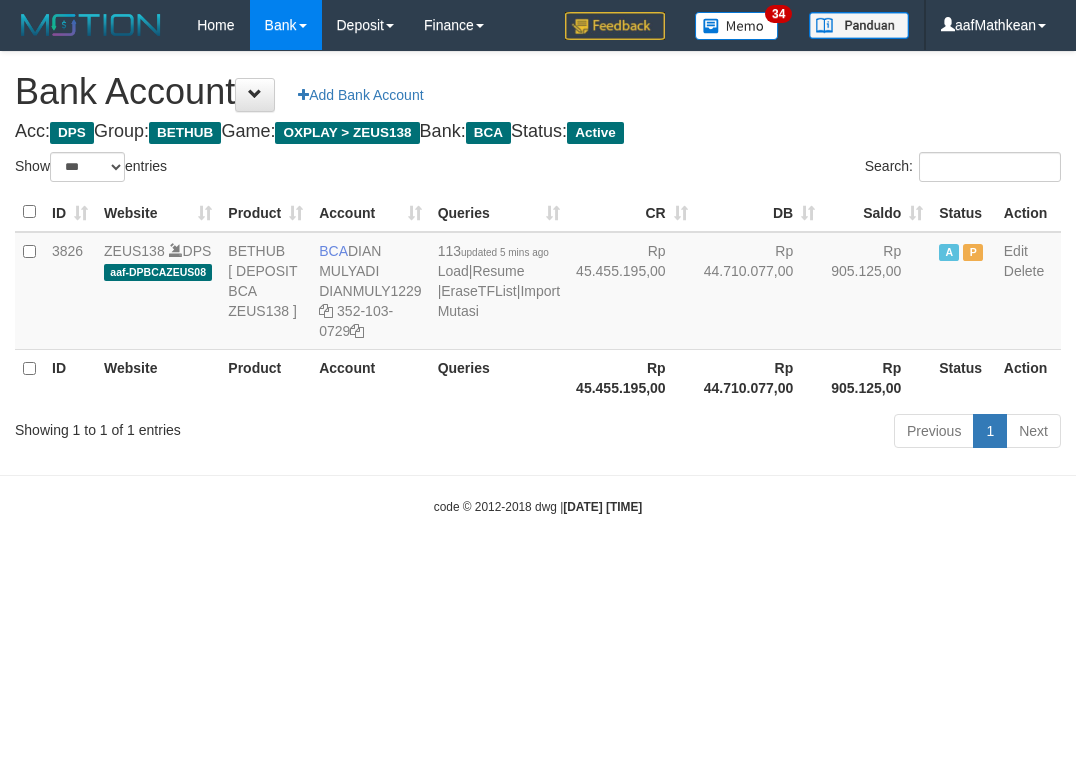 select on "***" 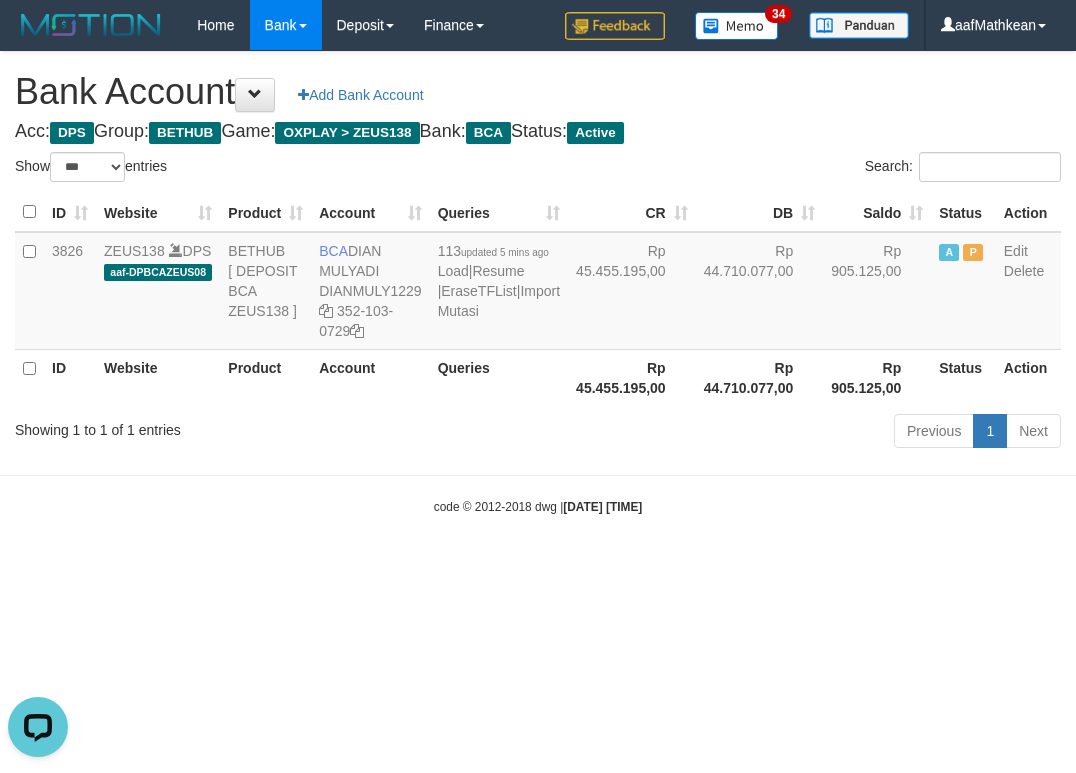 scroll, scrollTop: 0, scrollLeft: 0, axis: both 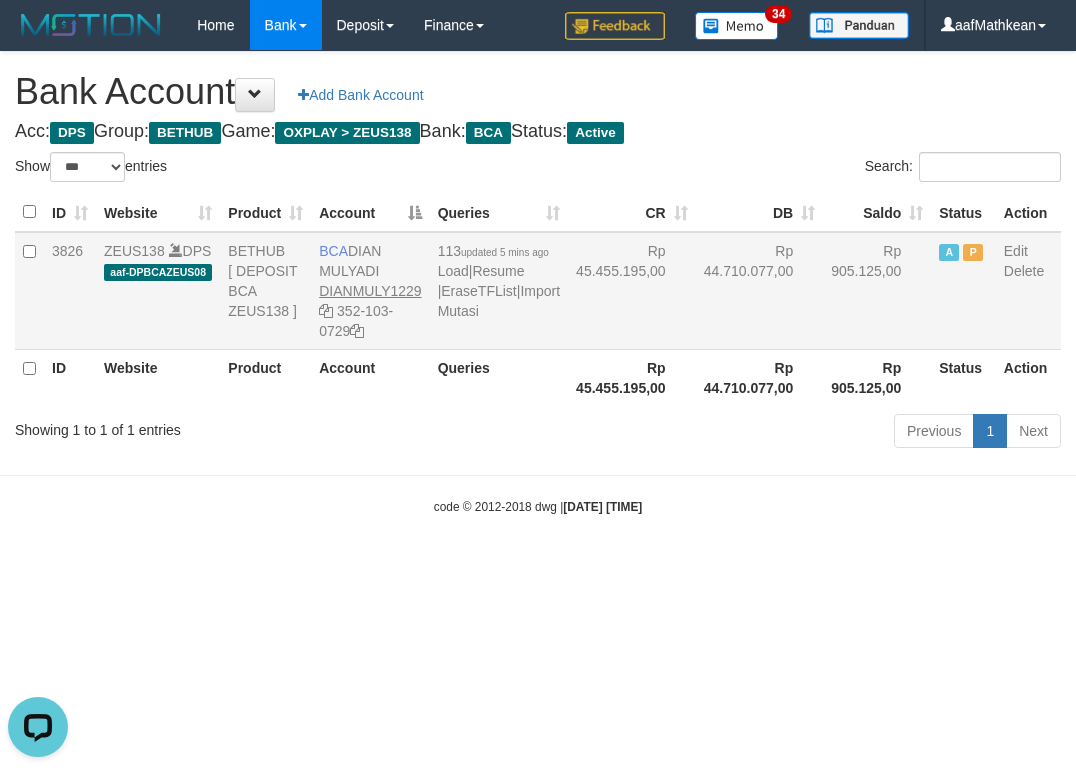 drag, startPoint x: 460, startPoint y: 391, endPoint x: 378, endPoint y: 283, distance: 135.60236 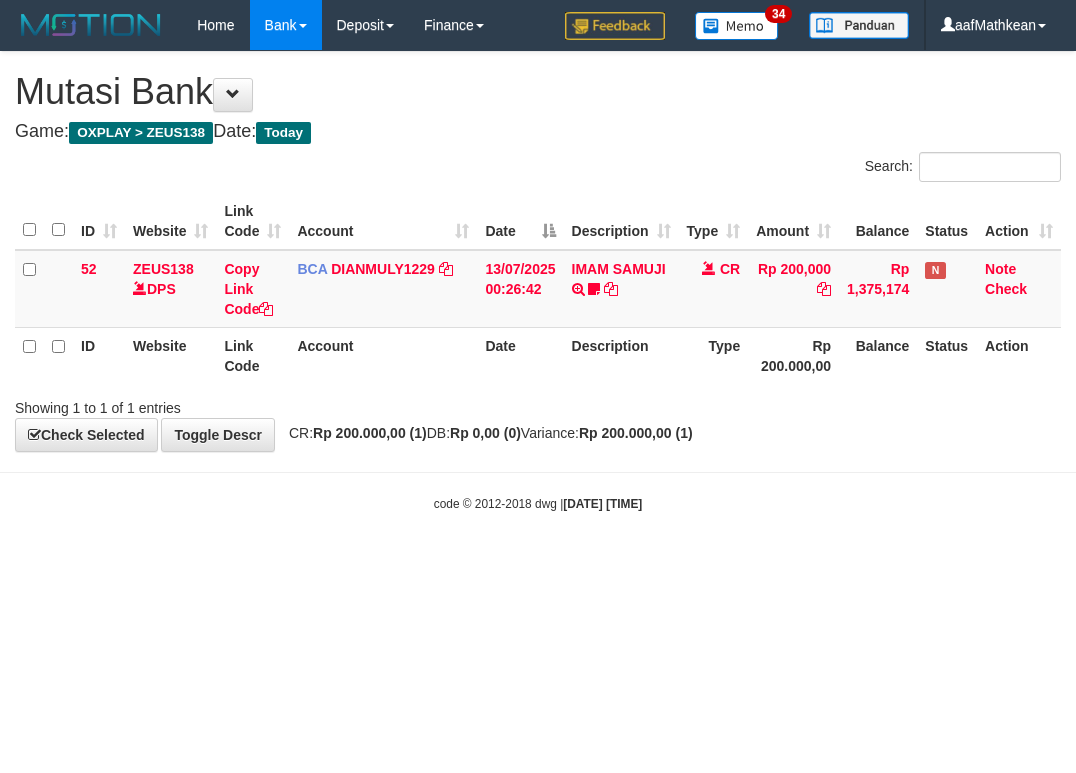 scroll, scrollTop: 0, scrollLeft: 0, axis: both 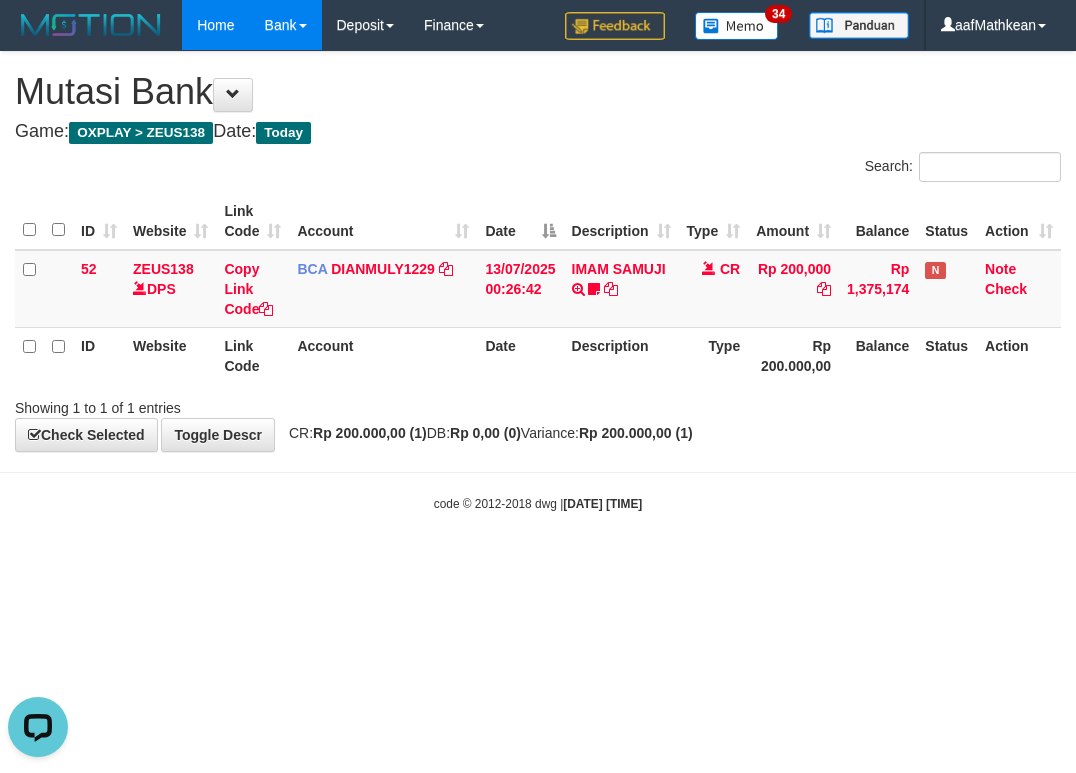 click on "Search:" at bounding box center (538, 169) 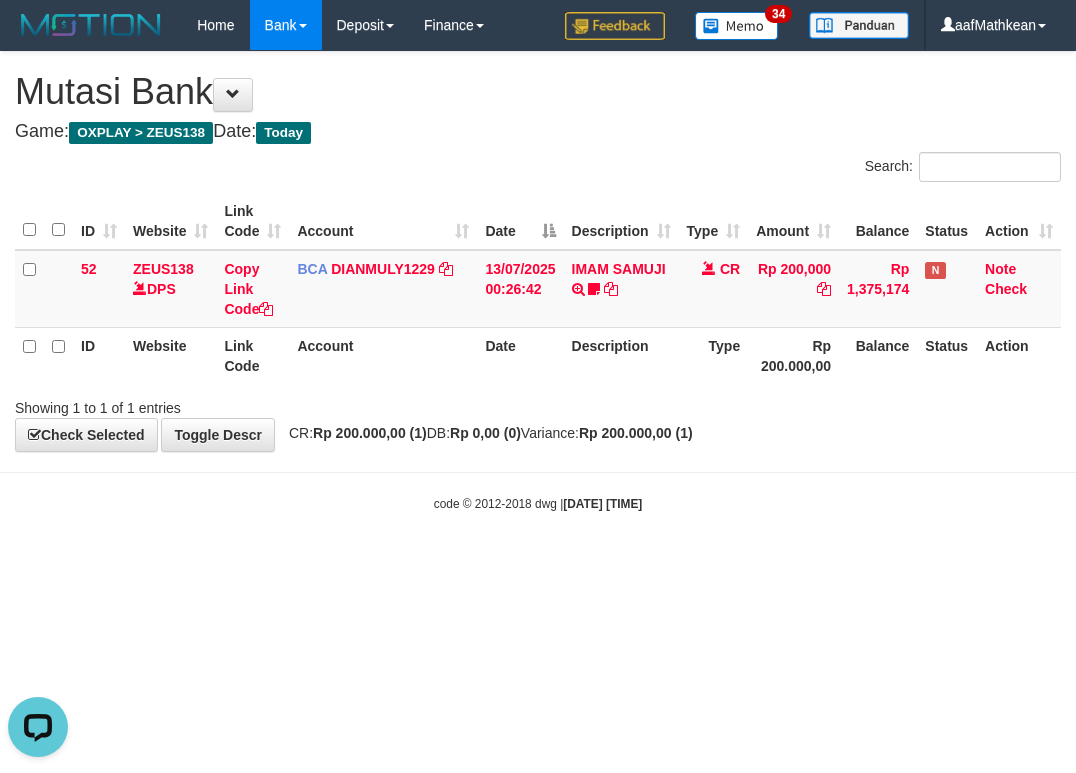 drag, startPoint x: 540, startPoint y: 303, endPoint x: 596, endPoint y: 502, distance: 206.7293 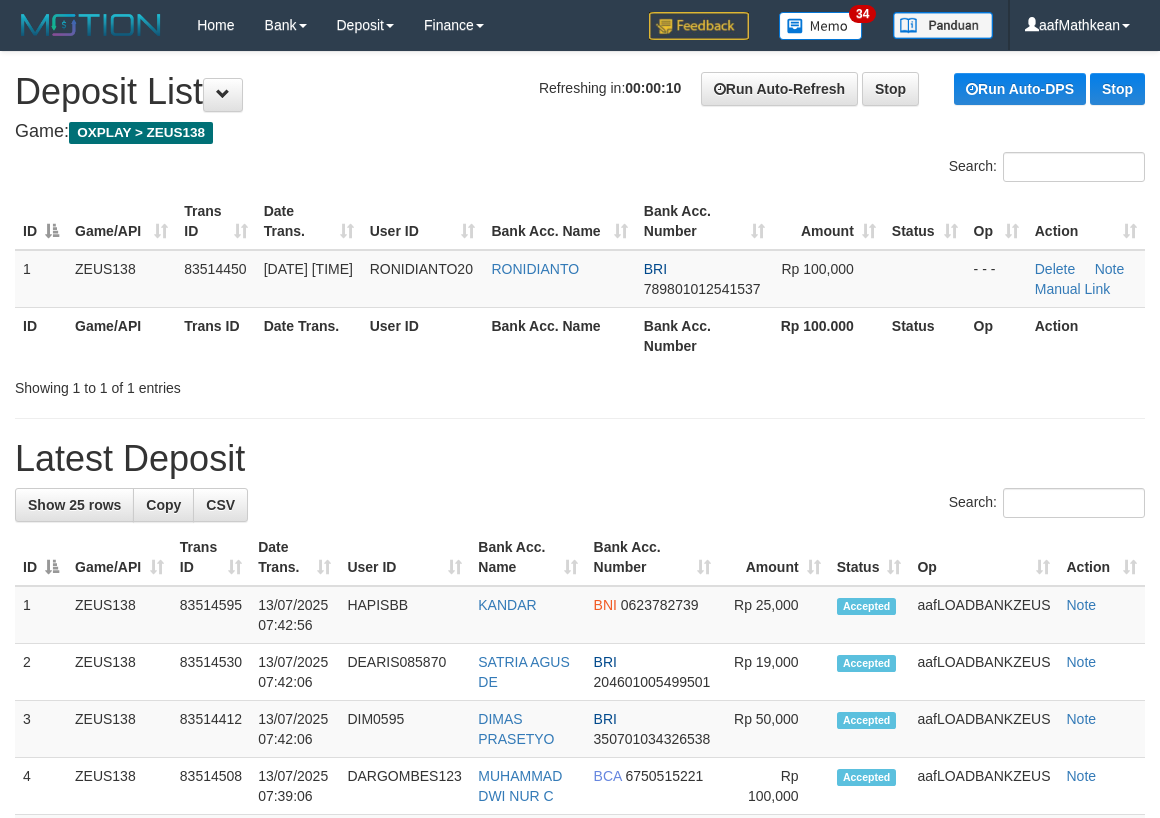 scroll, scrollTop: 0, scrollLeft: 0, axis: both 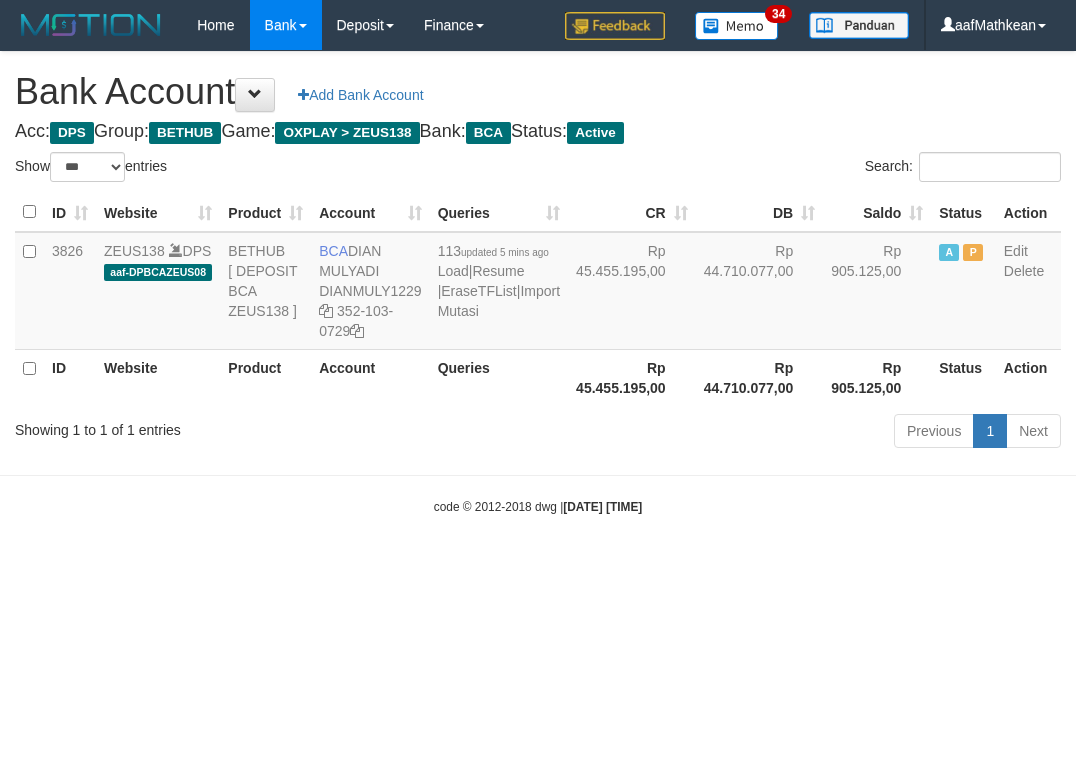 select on "***" 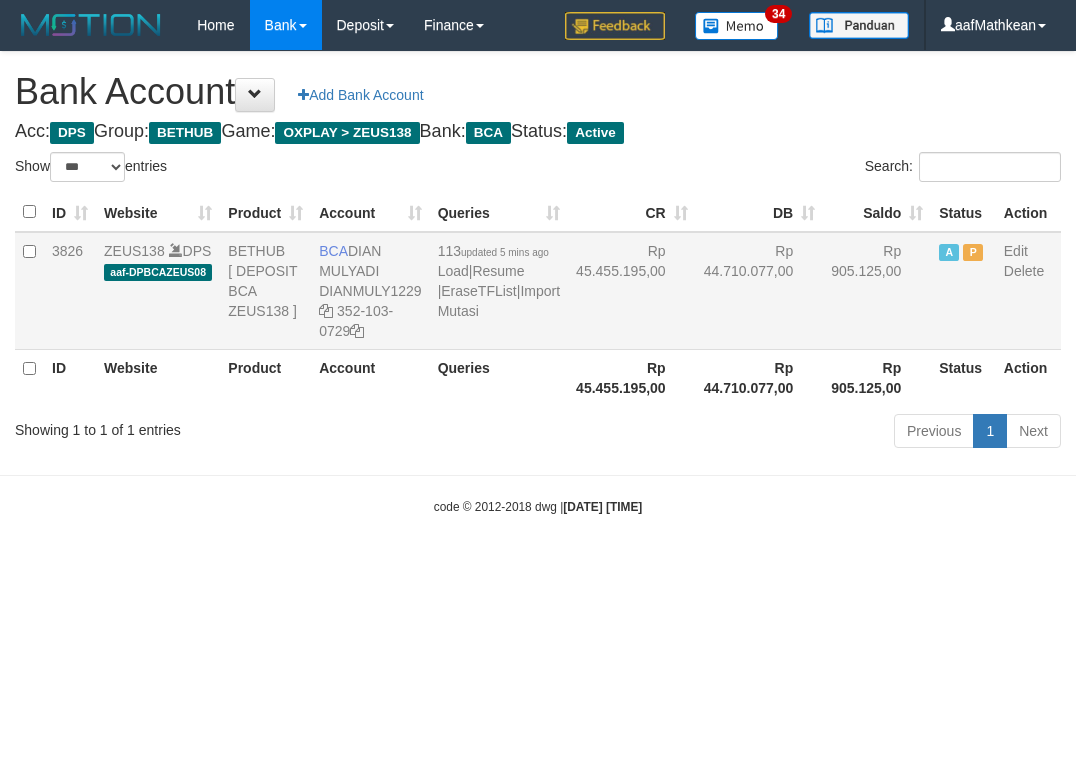 scroll, scrollTop: 0, scrollLeft: 0, axis: both 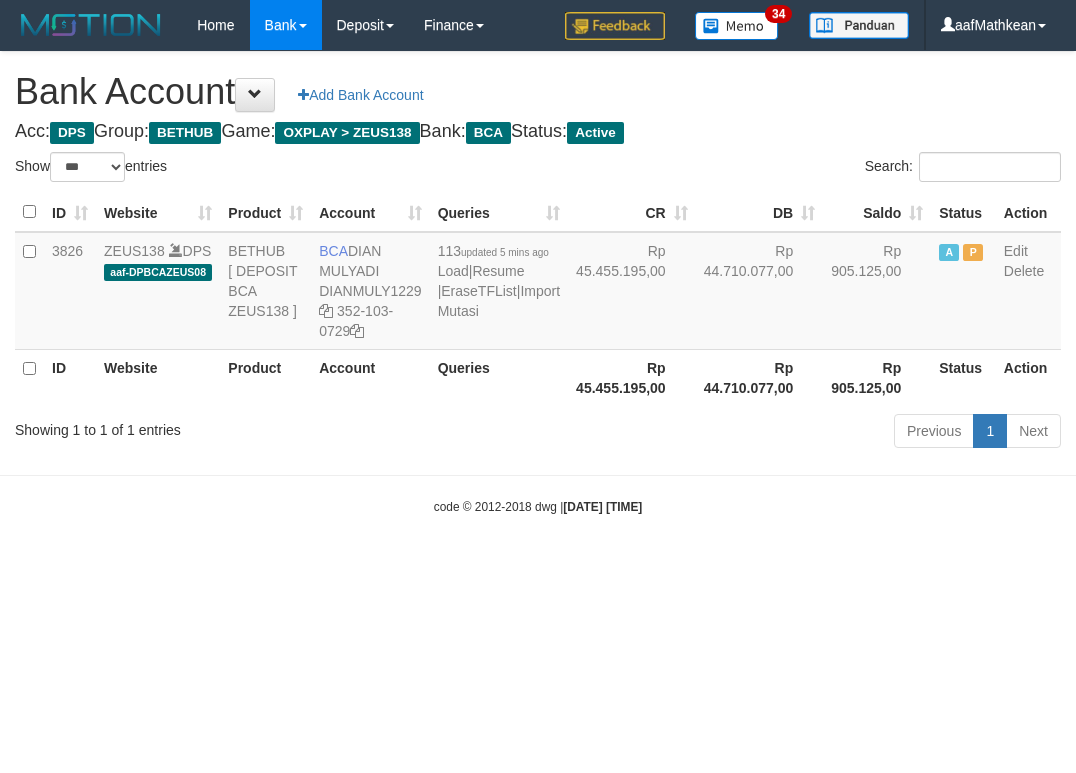 copy on "DIAN MULYADI" 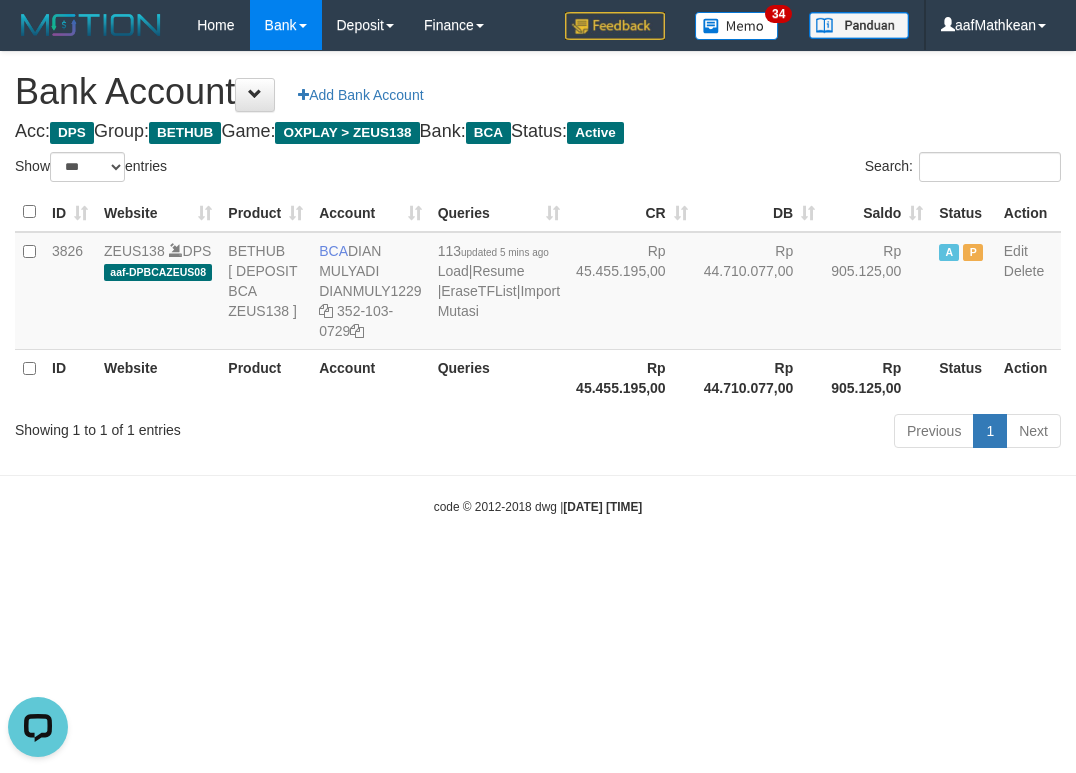 scroll, scrollTop: 0, scrollLeft: 0, axis: both 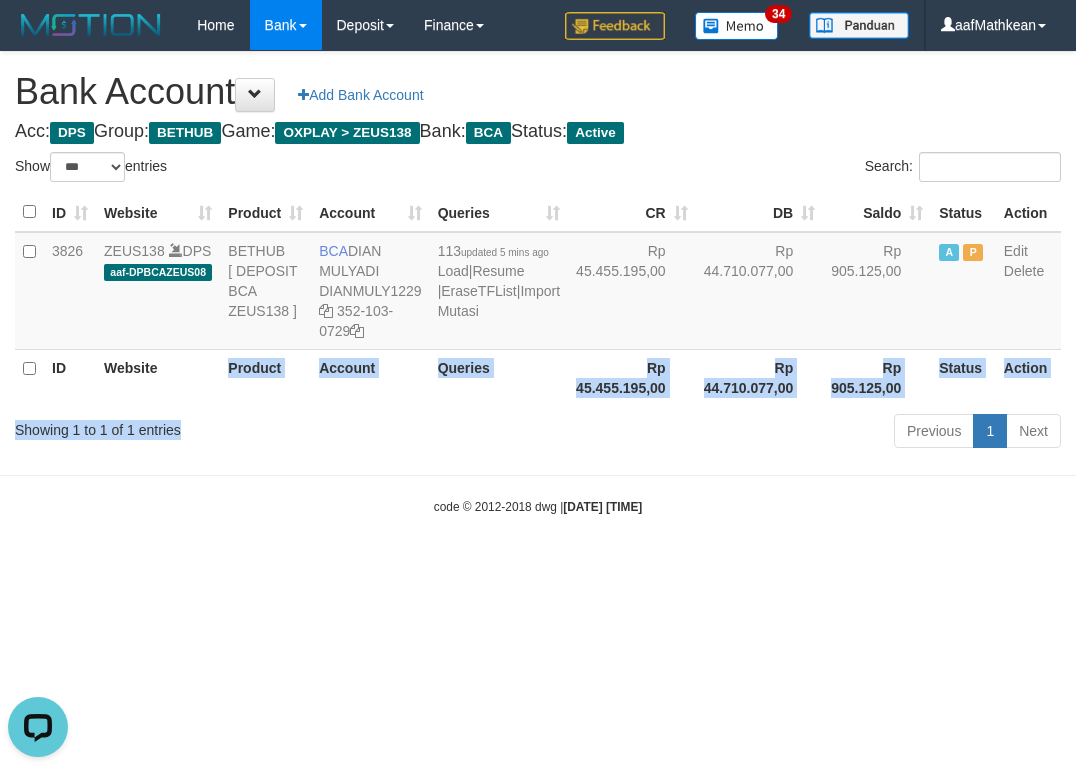 click on "Toggle navigation
Home
Bank
Account List
Load
By Website
Group
[OXPLAY]													ZEUS138
By Load Group (DPS)" at bounding box center [538, 283] 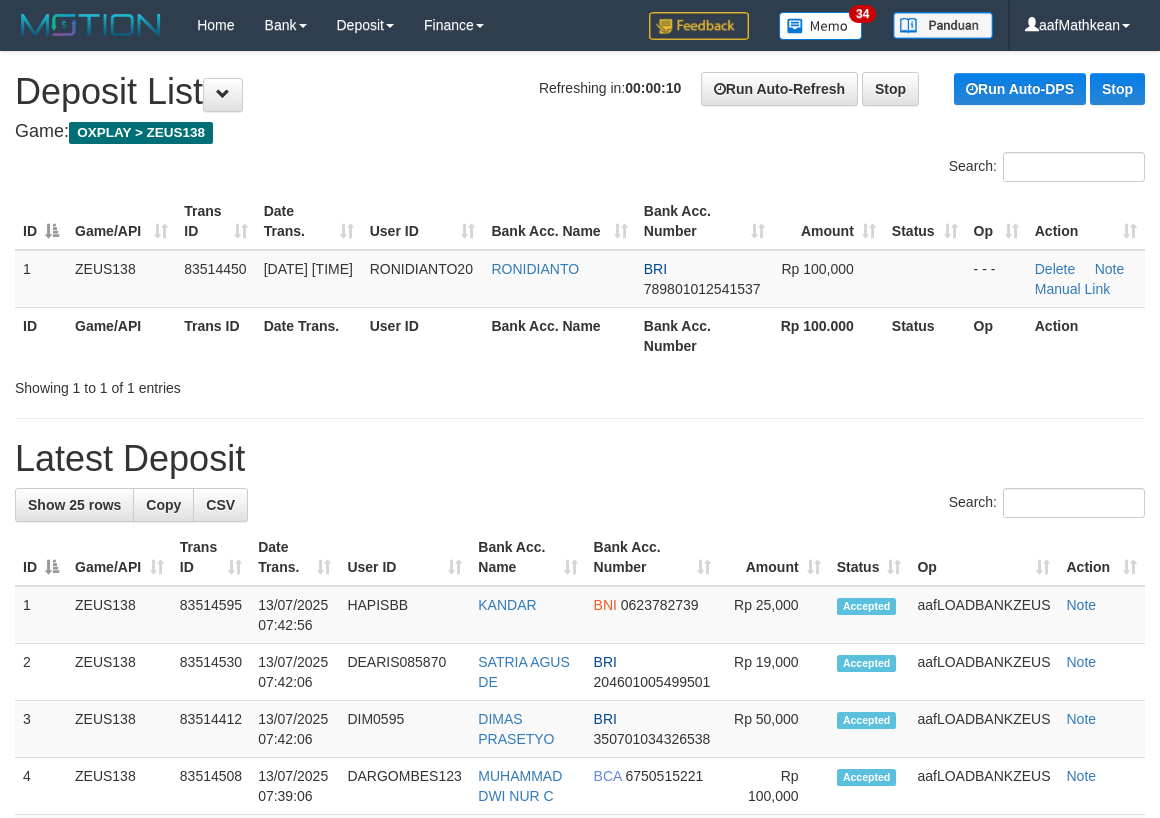 scroll, scrollTop: 0, scrollLeft: 0, axis: both 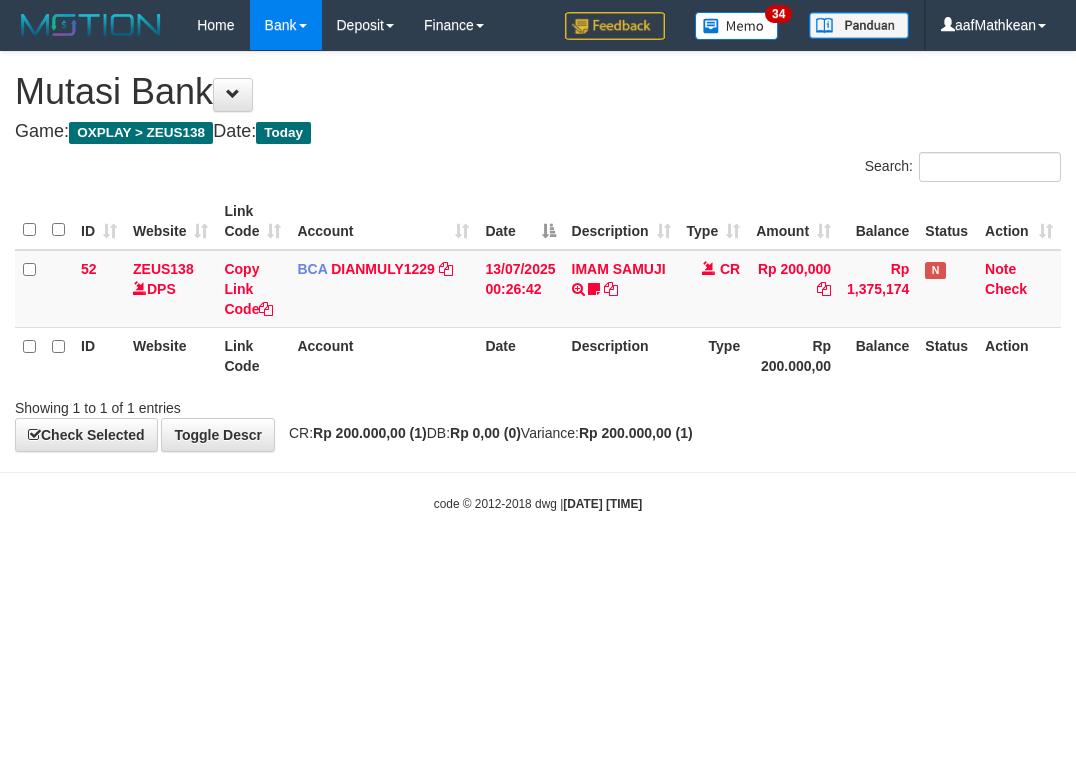 click on "Toggle navigation
Home
Bank
Account List
Load
By Website
Group
[OXPLAY]													ZEUS138
By Load Group (DPS)
Sync" at bounding box center (538, 281) 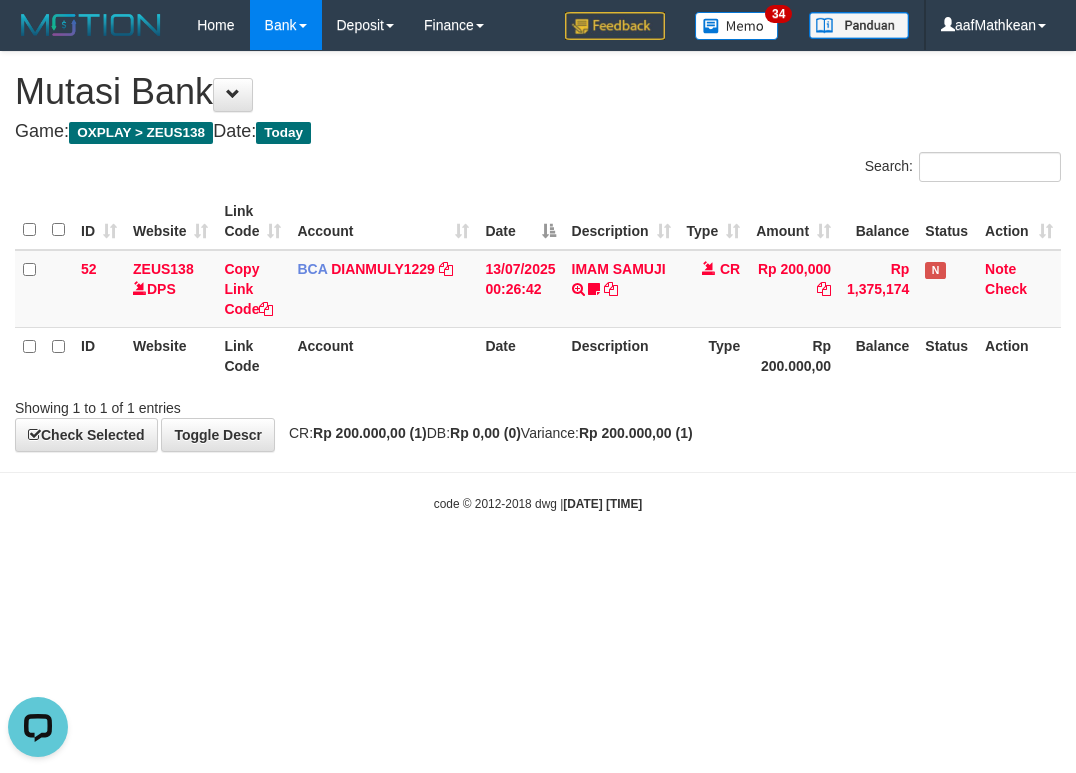 scroll, scrollTop: 0, scrollLeft: 0, axis: both 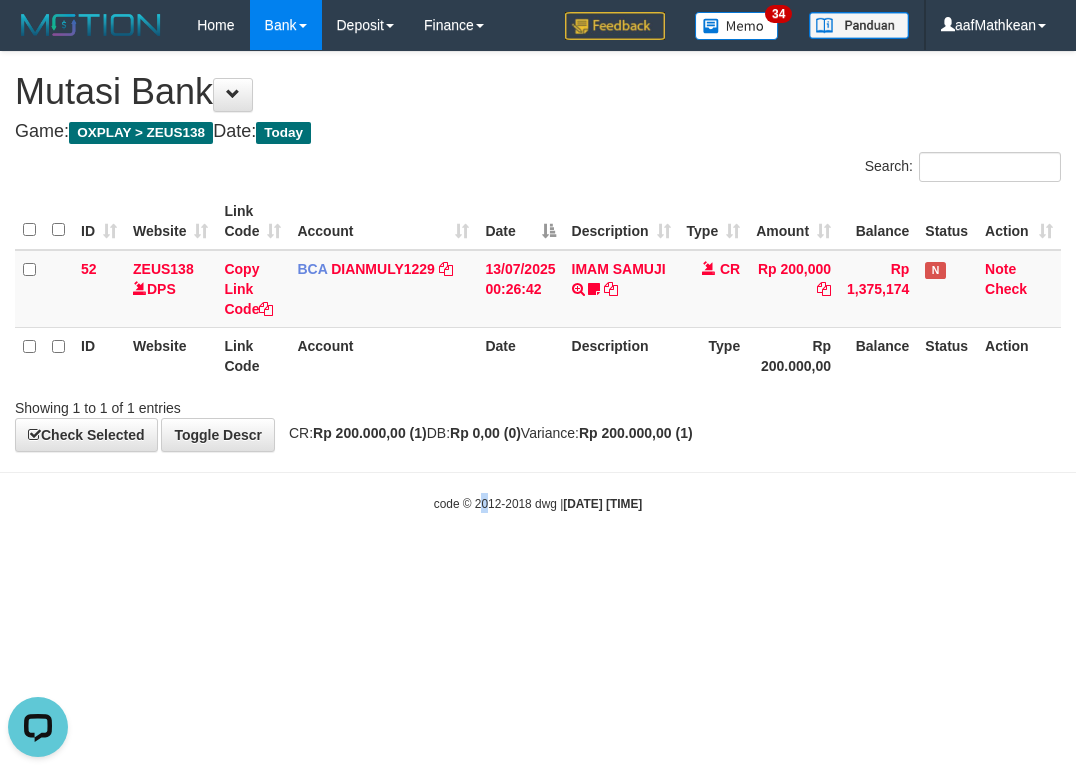 click on "Toggle navigation
Home
Bank
Account List
Load
By Website
Group
[OXPLAY]													ZEUS138
By Load Group (DPS)
Sync" at bounding box center [538, 281] 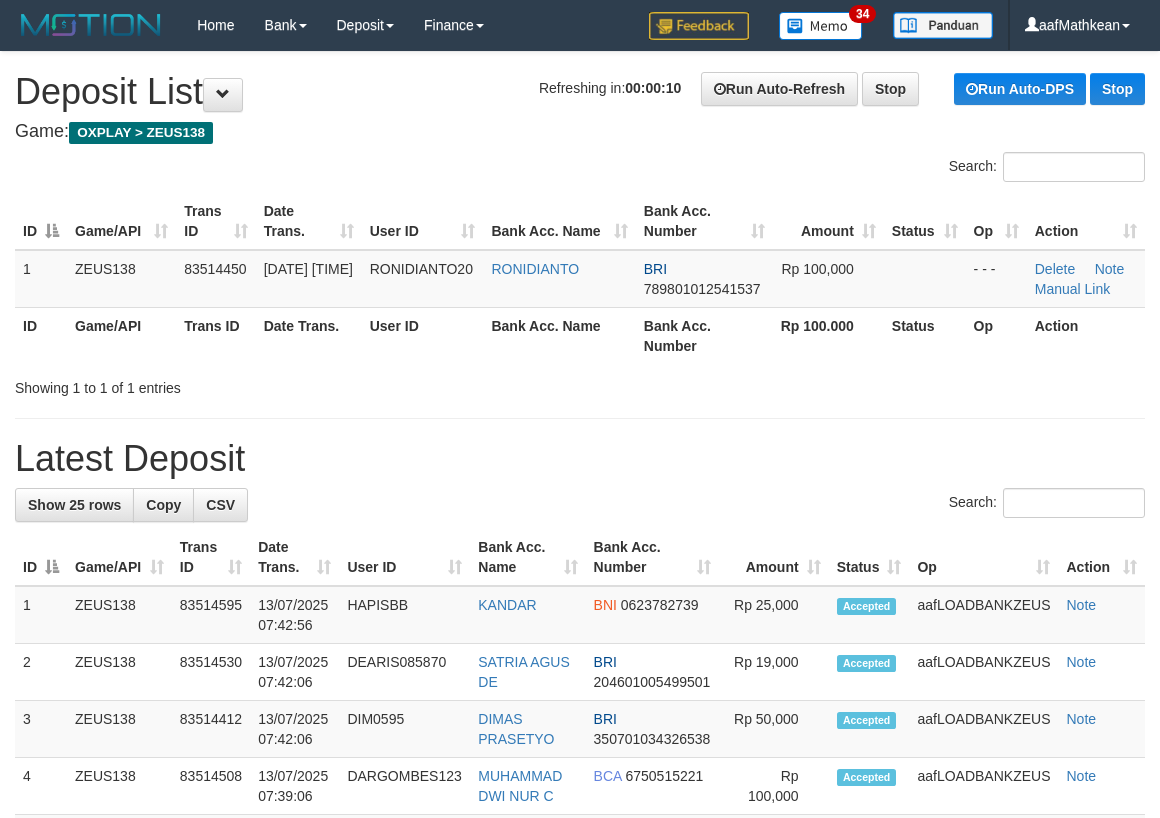 scroll, scrollTop: 0, scrollLeft: 0, axis: both 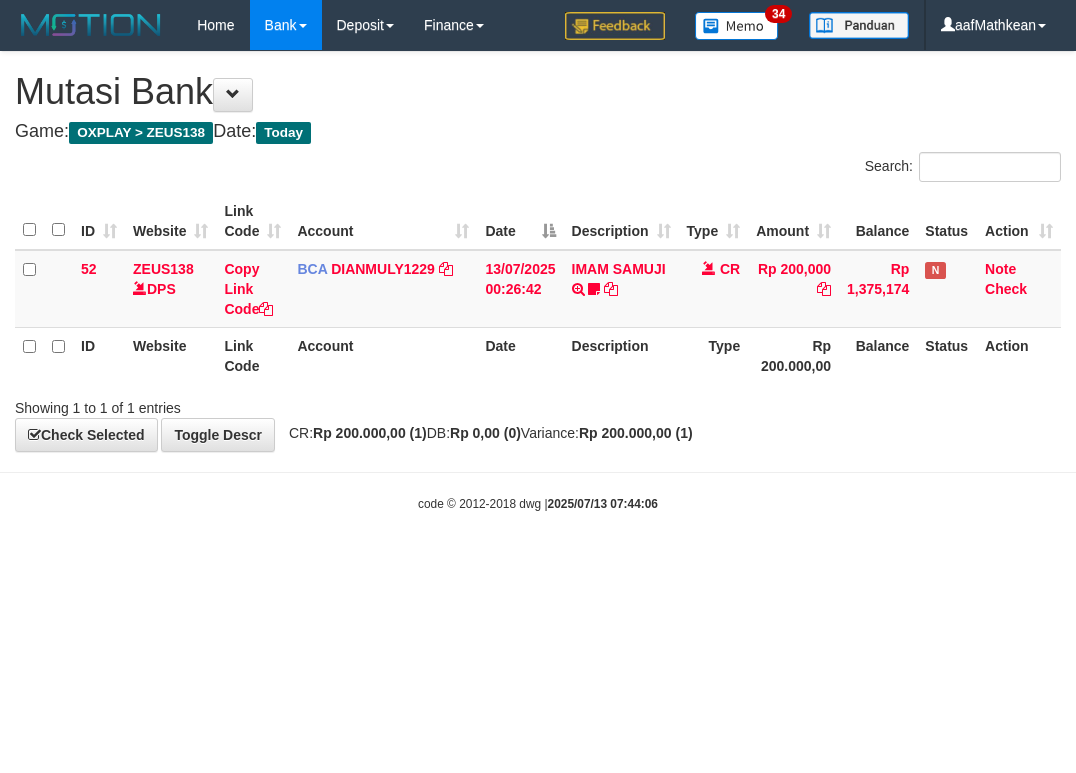 click on "Toggle navigation
Home
Bank
Account List
Load
By Website
Group
[OXPLAY]													ZEUS138
By Load Group (DPS)
Sync" at bounding box center [538, 281] 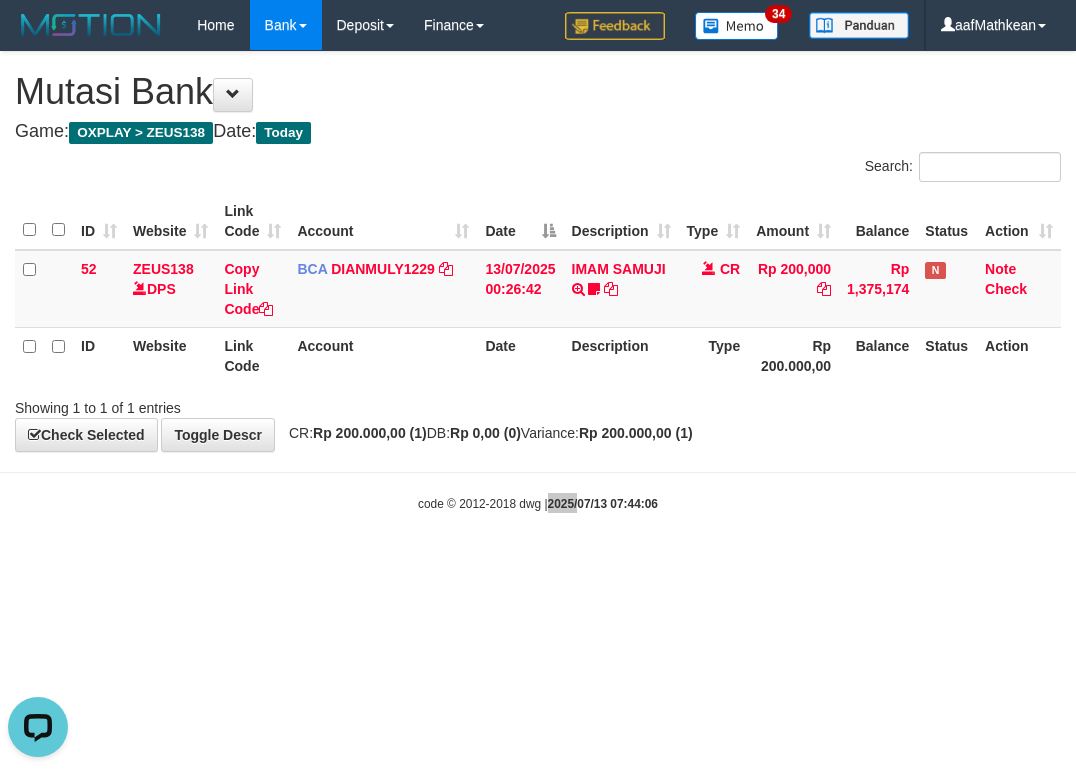 scroll, scrollTop: 0, scrollLeft: 0, axis: both 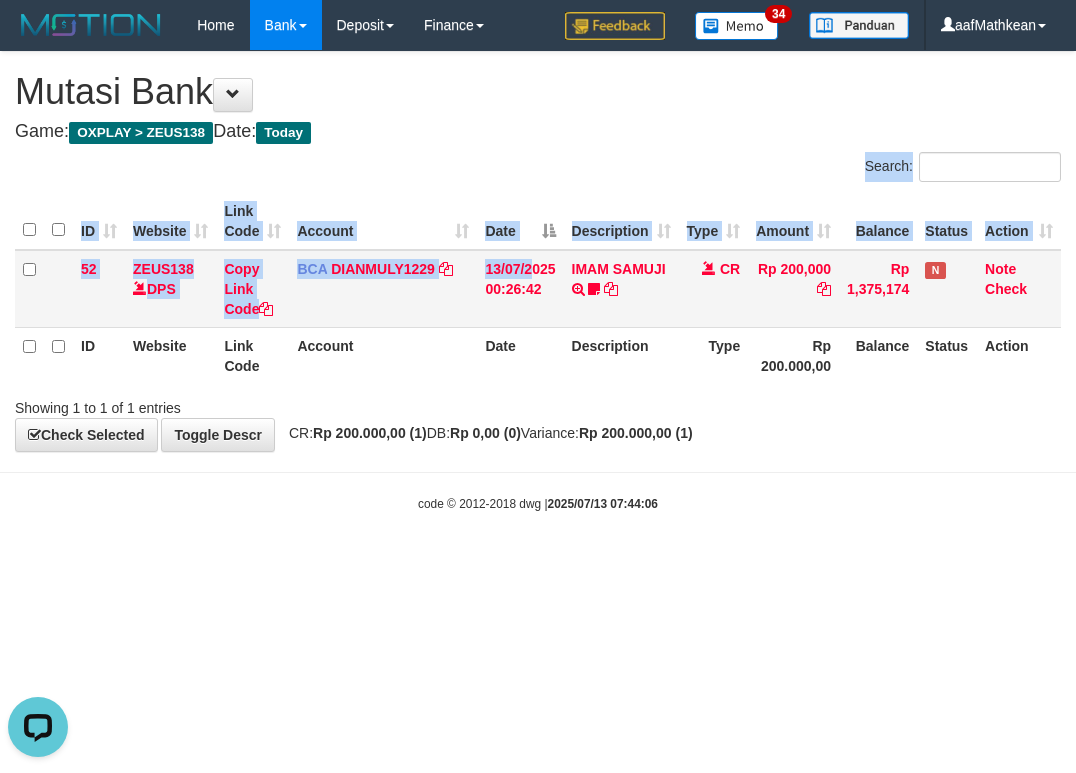 drag, startPoint x: 463, startPoint y: 162, endPoint x: 530, endPoint y: 318, distance: 169.77927 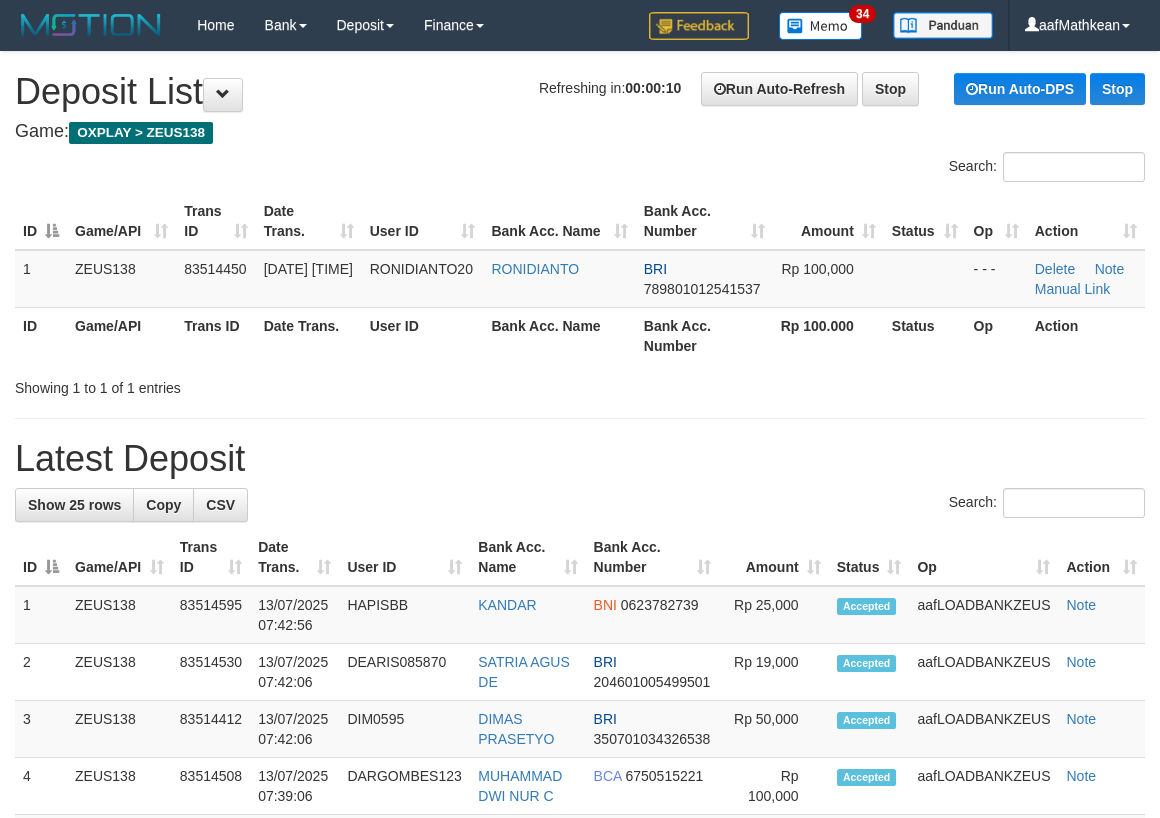 scroll, scrollTop: 0, scrollLeft: 0, axis: both 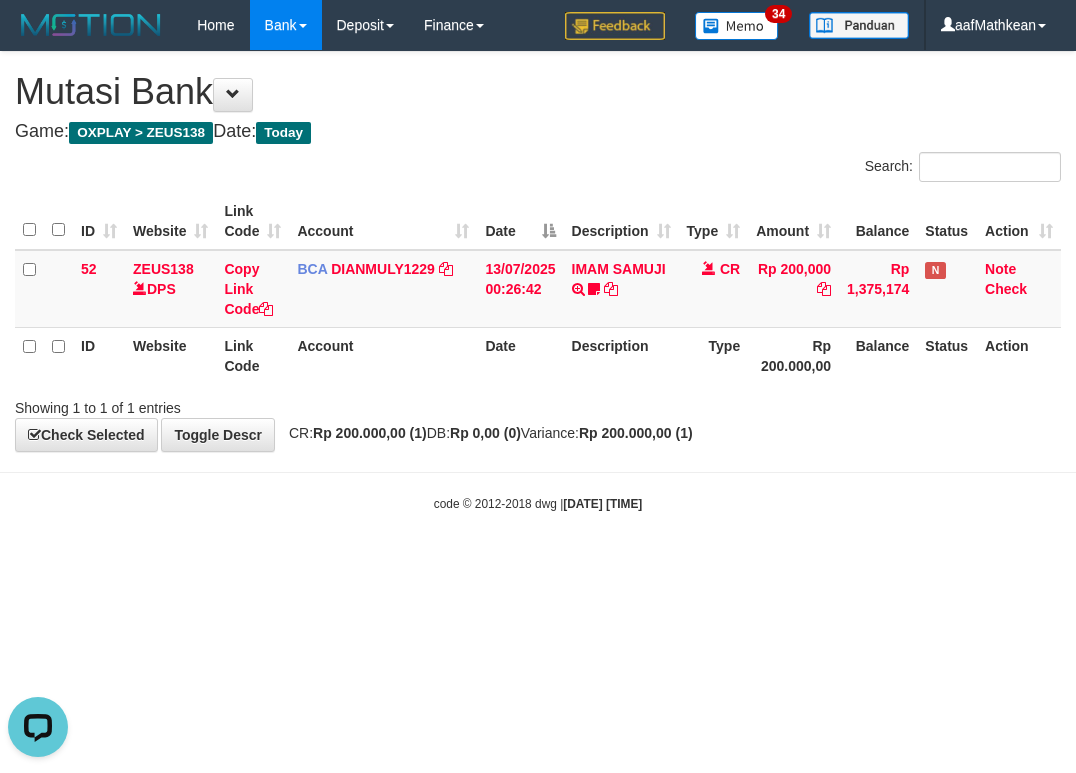 click on "Toggle navigation
Home
Bank
Account List
Load
By Website
Group
[OXPLAY]													ZEUS138
By Load Group (DPS)
Sync" at bounding box center (538, 281) 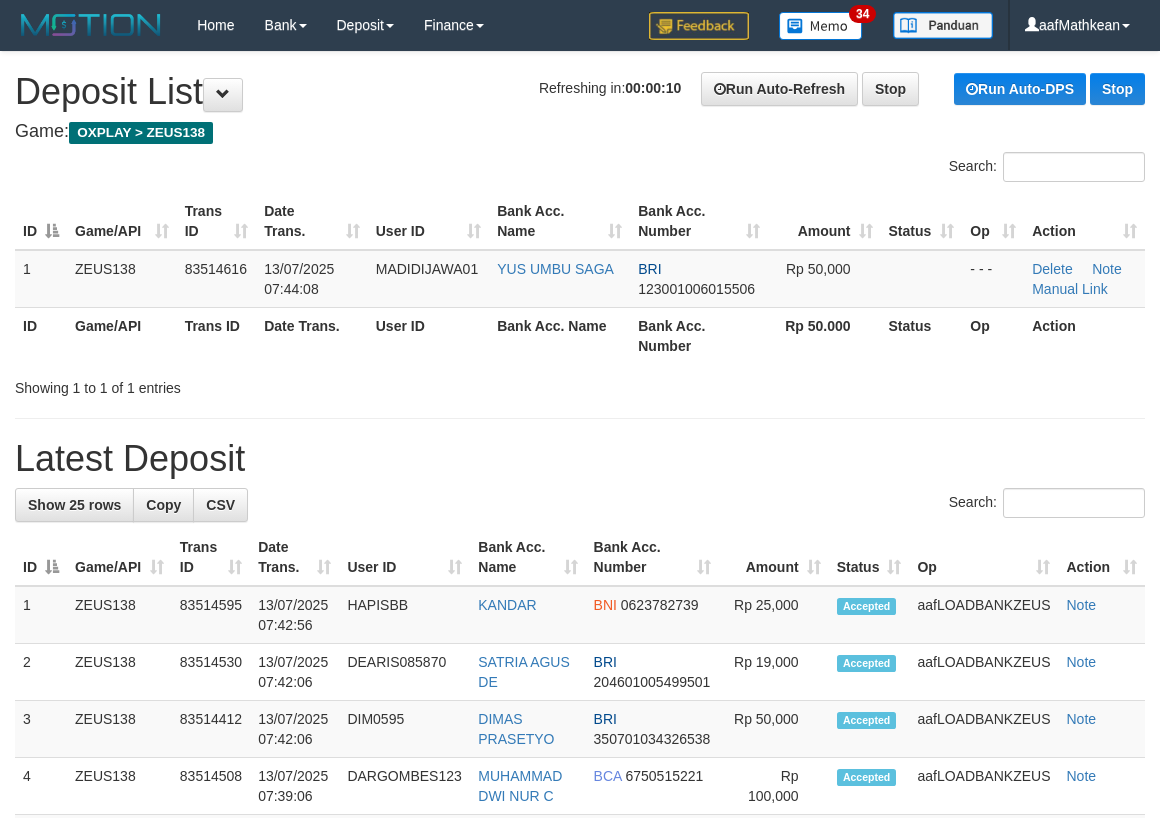 scroll, scrollTop: 0, scrollLeft: 0, axis: both 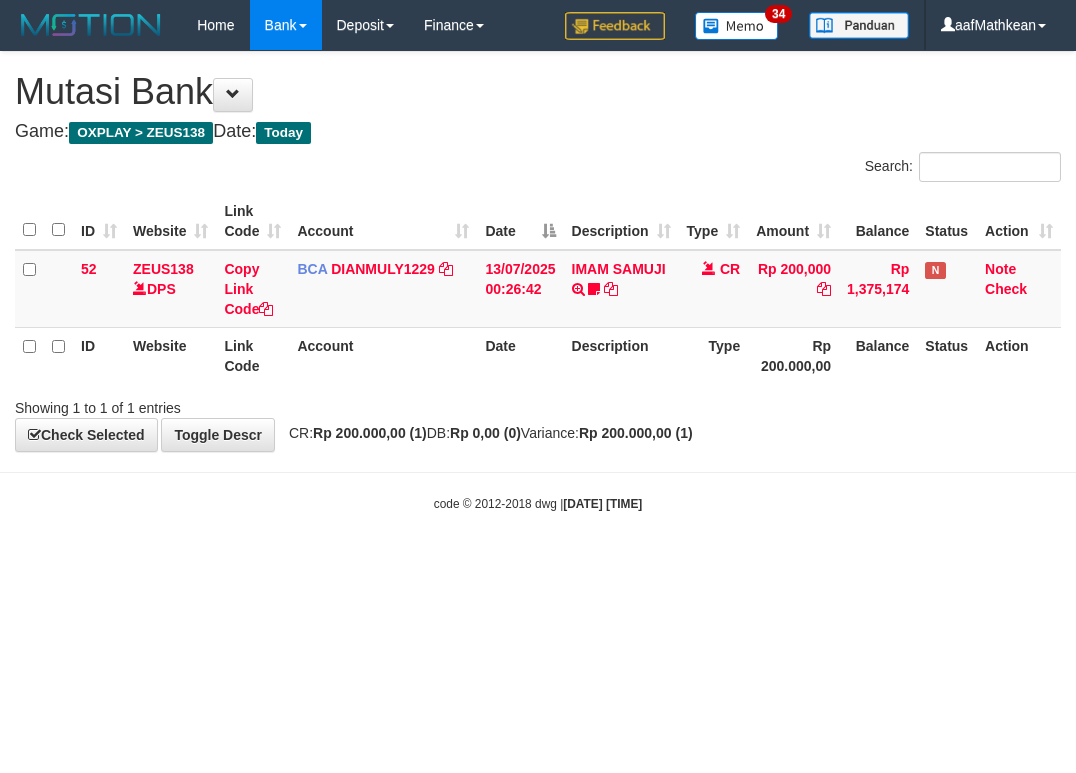 click on "Toggle navigation
Home
Bank
Account List
Load
By Website
Group
[OXPLAY]													ZEUS138
By Load Group (DPS)
Sync" at bounding box center [538, 281] 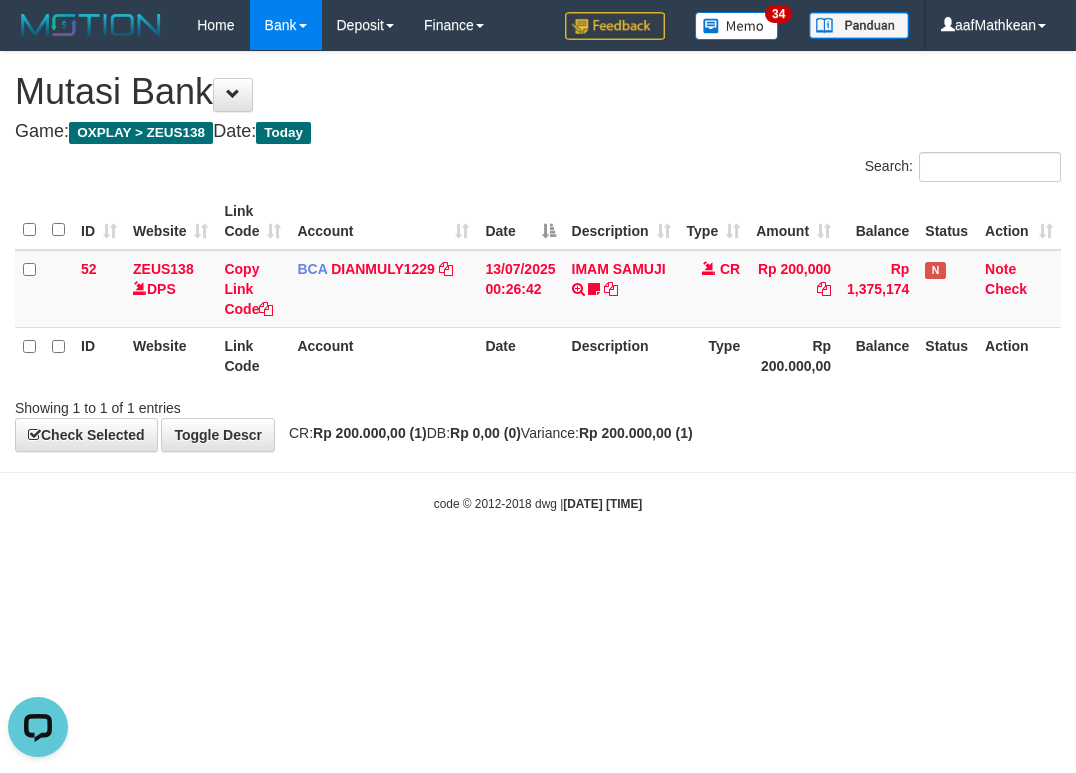 scroll, scrollTop: 0, scrollLeft: 0, axis: both 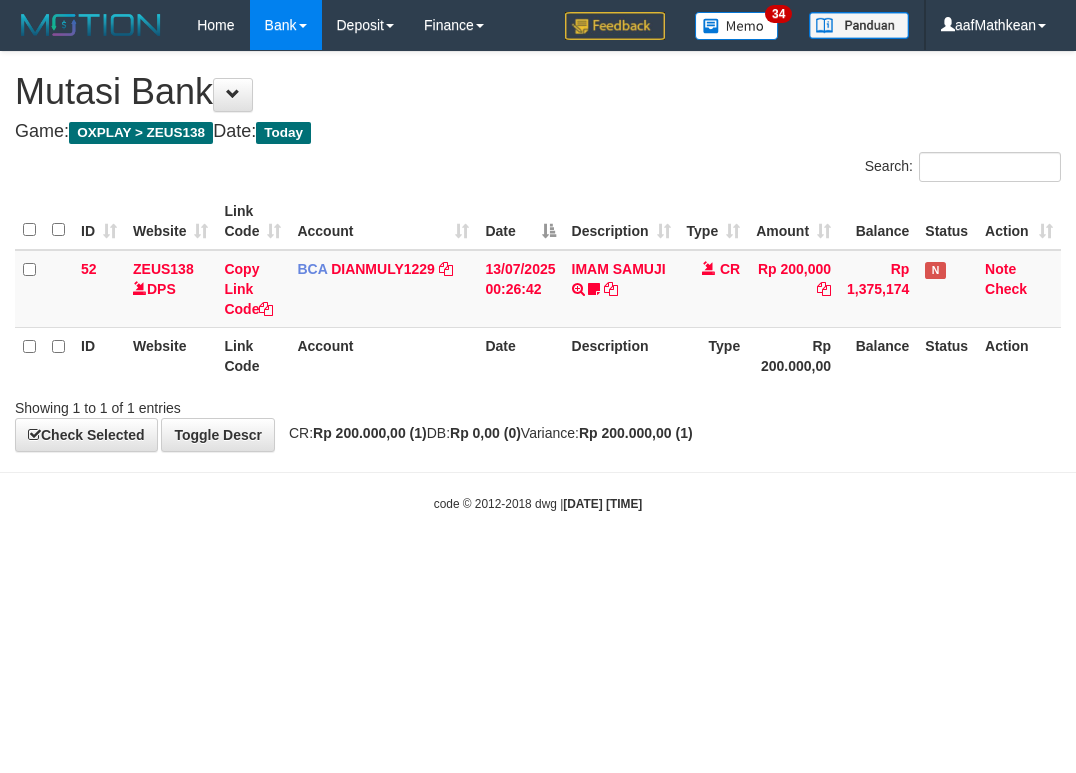 click on "Toggle navigation
Home
Bank
Account List
Load
By Website
Group
[OXPLAY]													ZEUS138
By Load Group (DPS)
Sync" at bounding box center [538, 281] 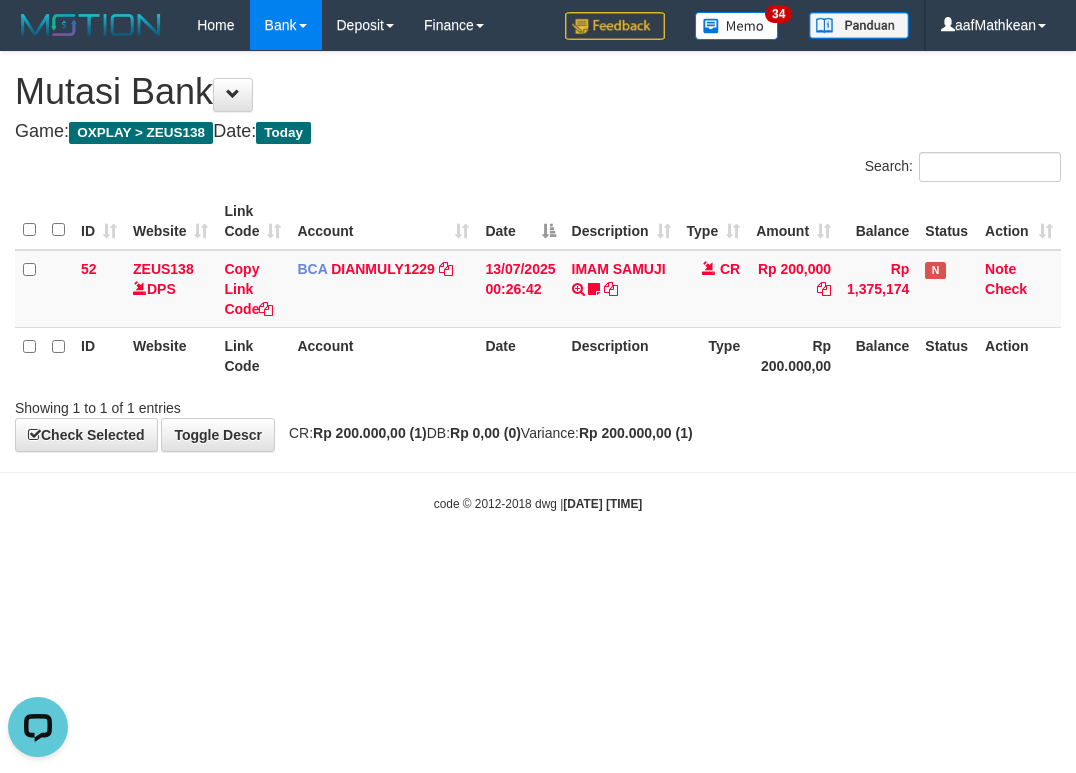 scroll, scrollTop: 0, scrollLeft: 0, axis: both 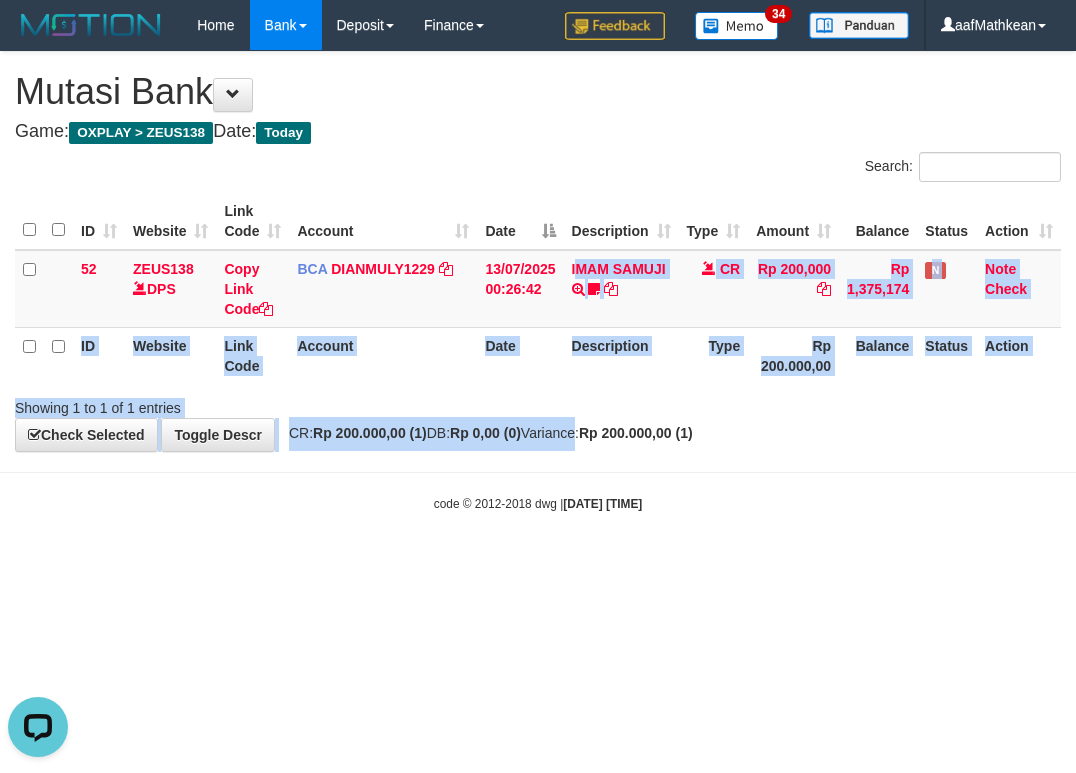 click on "Toggle navigation
Home
Bank
Account List
Load
By Website
Group
[OXPLAY]													ZEUS138
By Load Group (DPS)" at bounding box center (538, 281) 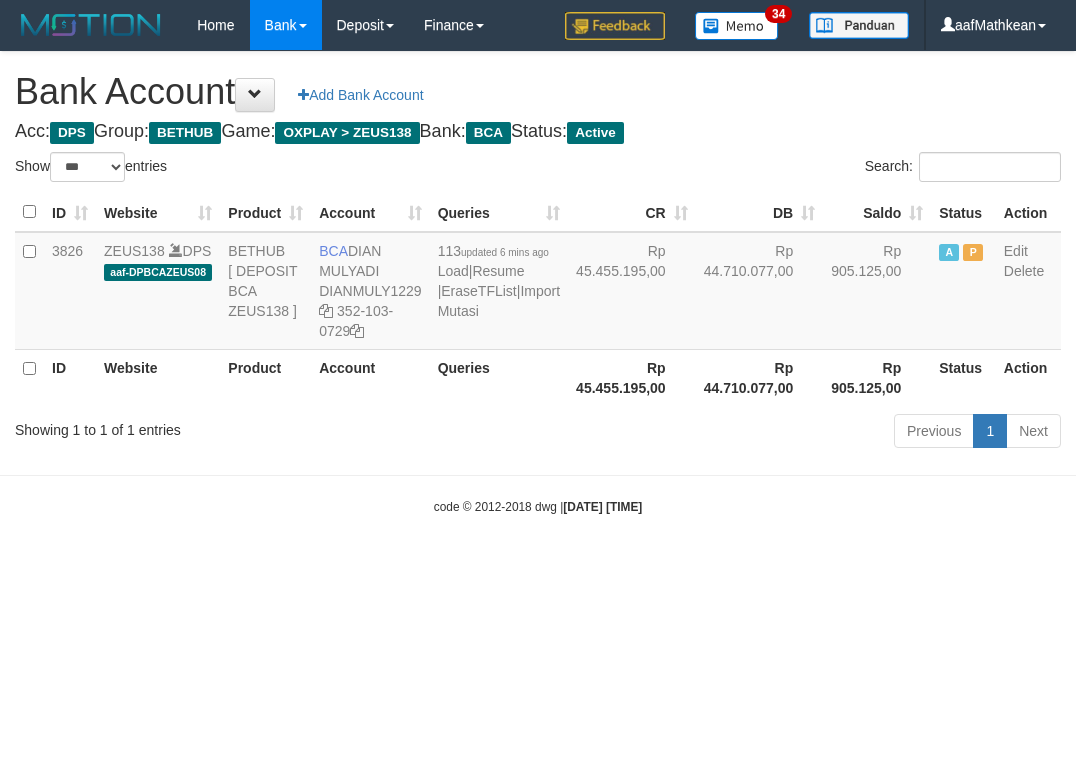 select on "***" 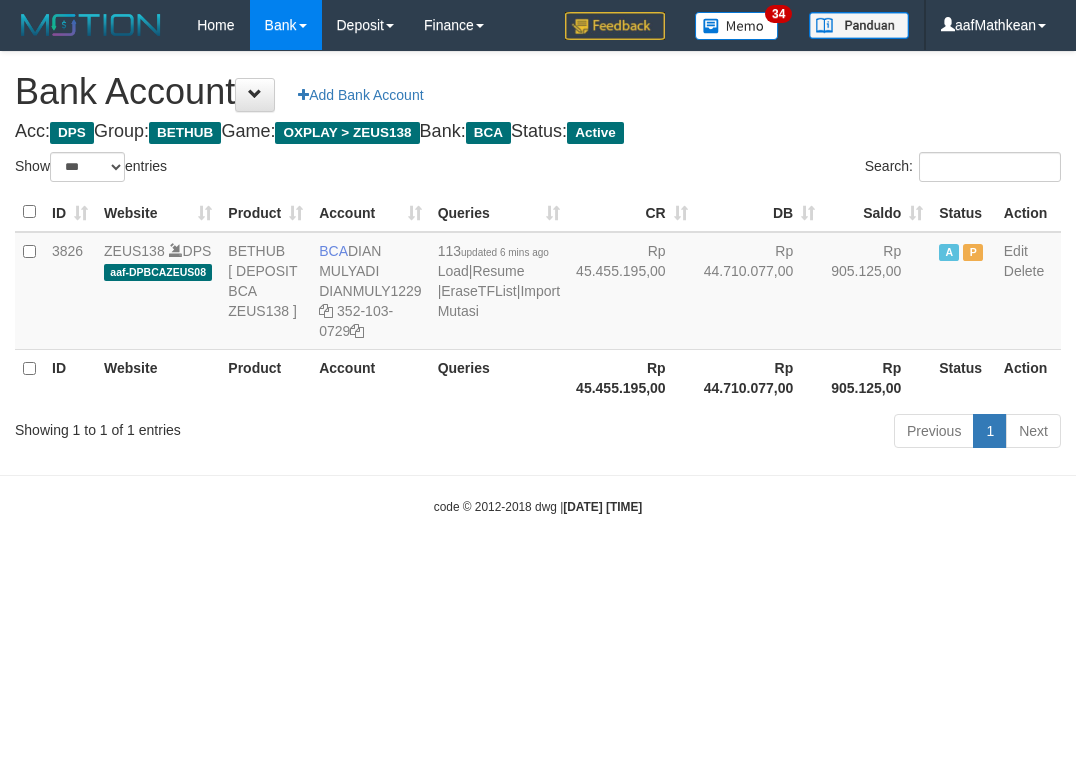 scroll, scrollTop: 0, scrollLeft: 0, axis: both 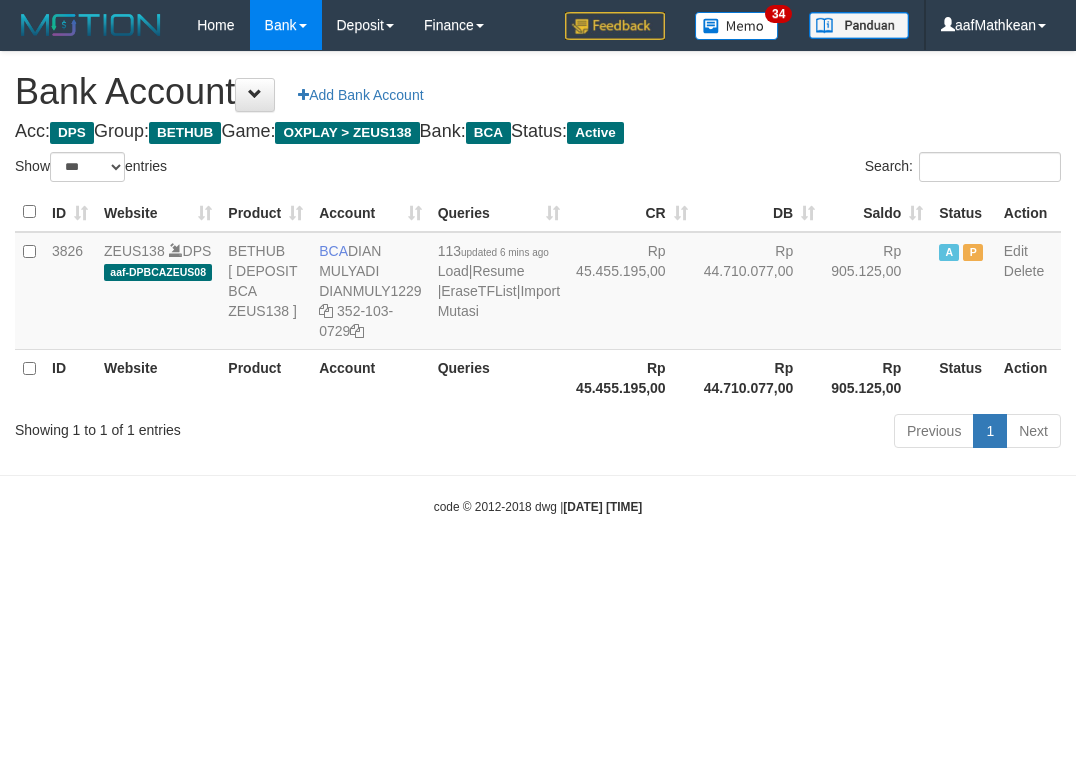 select on "***" 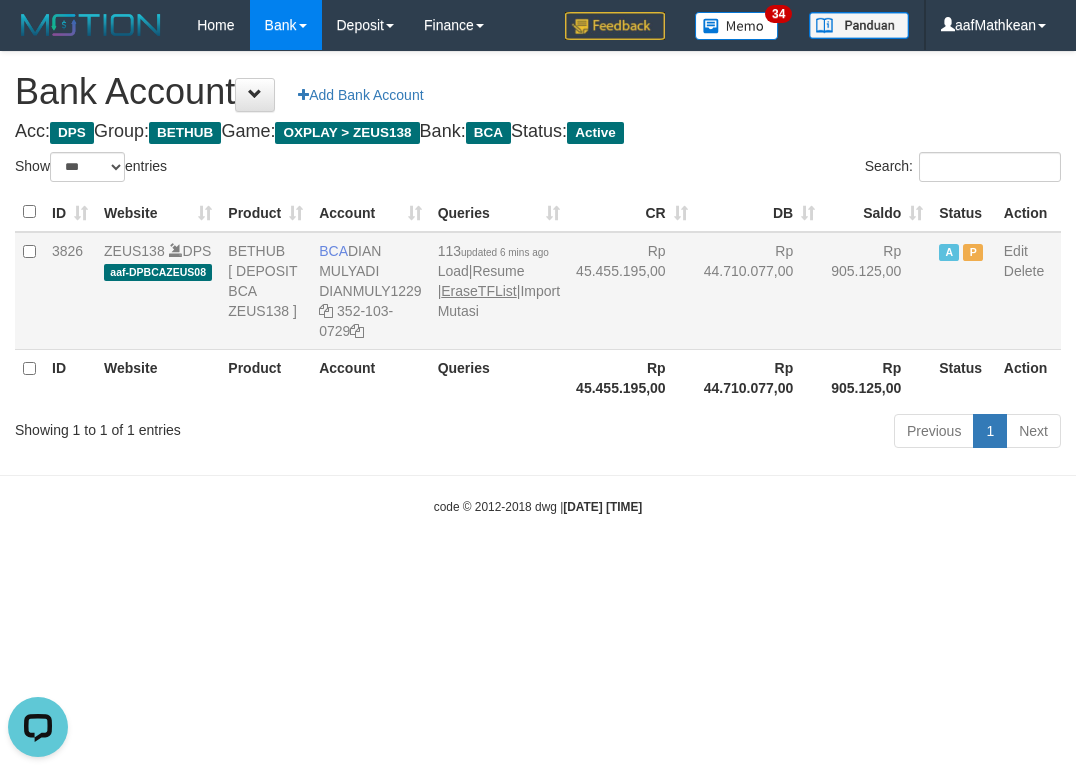 scroll, scrollTop: 0, scrollLeft: 0, axis: both 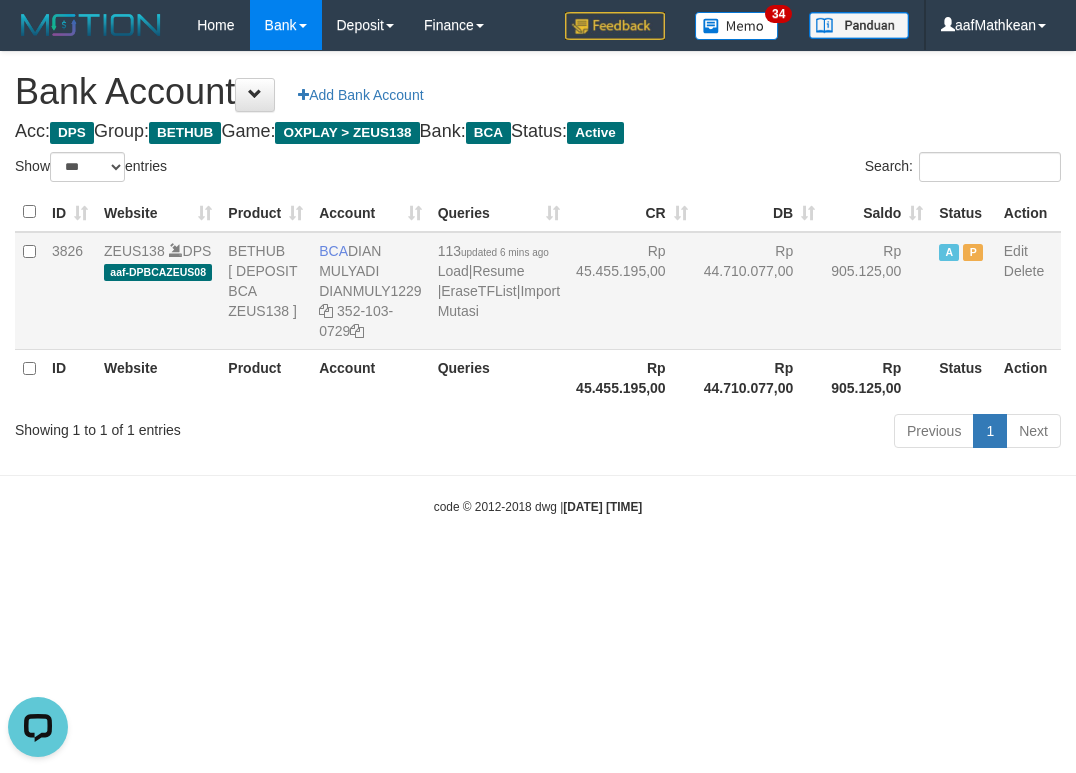 drag, startPoint x: 372, startPoint y: 262, endPoint x: 409, endPoint y: 276, distance: 39.56008 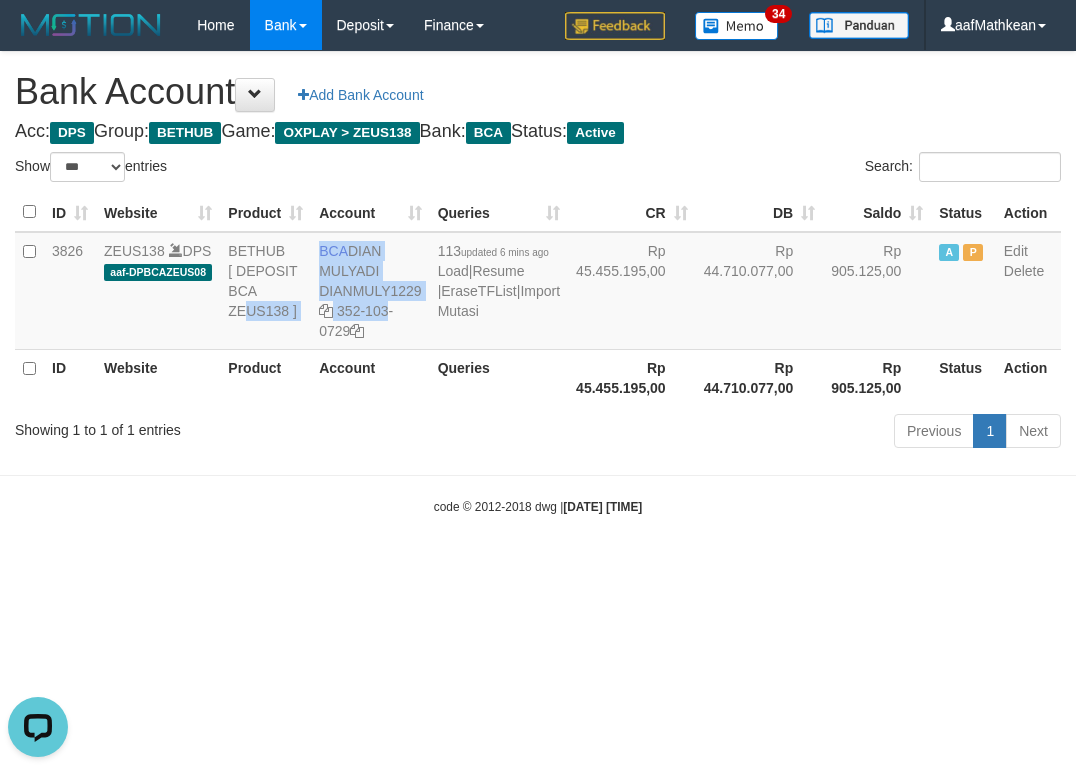 click on "ID Website Product Account Queries CR DB Saldo Status Action
3826
ZEUS138
DPS
aaf-DPBCAZEUS08
BETHUB
[ DEPOSIT BCA ZEUS138 ]
BCA
DIAN MULYADI
DIANMULY1229
352-103-0729
113  updated 6 mins ago
Load
|
Resume
|
EraseTFList
|
Import Mutasi
Rp 45.455.195,00
Rp 44.710.077,00
Rp 905.125,00
A
P
Edit
Delete
ID Website Product Account Queries Rp 45.455.195,00 Rp 44.710.077,00 Rp 905.125,00" at bounding box center [538, 299] 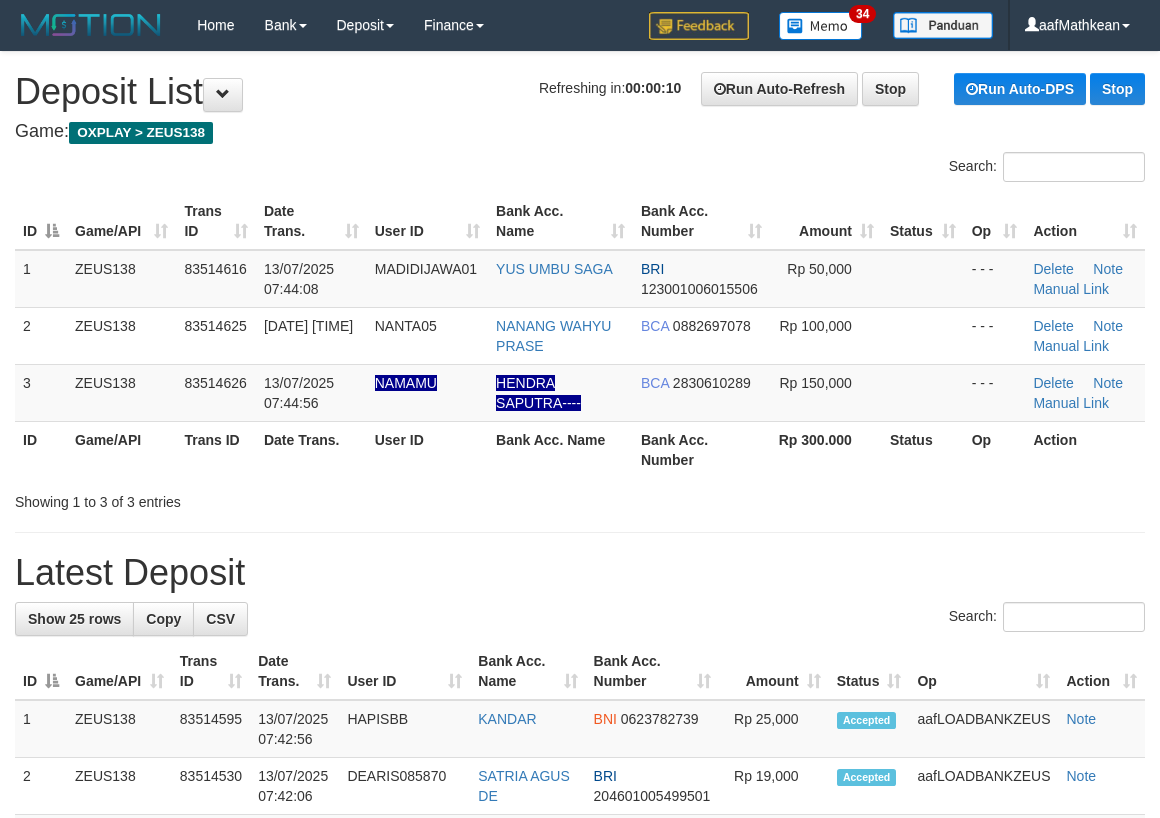 scroll, scrollTop: 0, scrollLeft: 0, axis: both 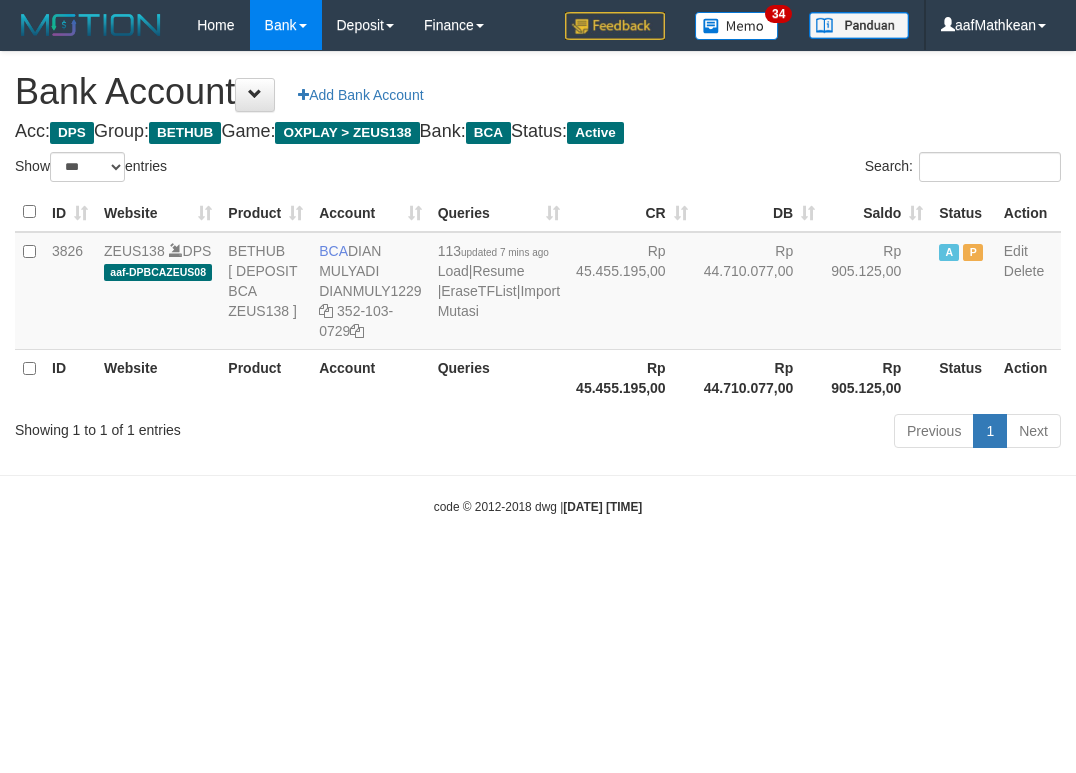 select on "***" 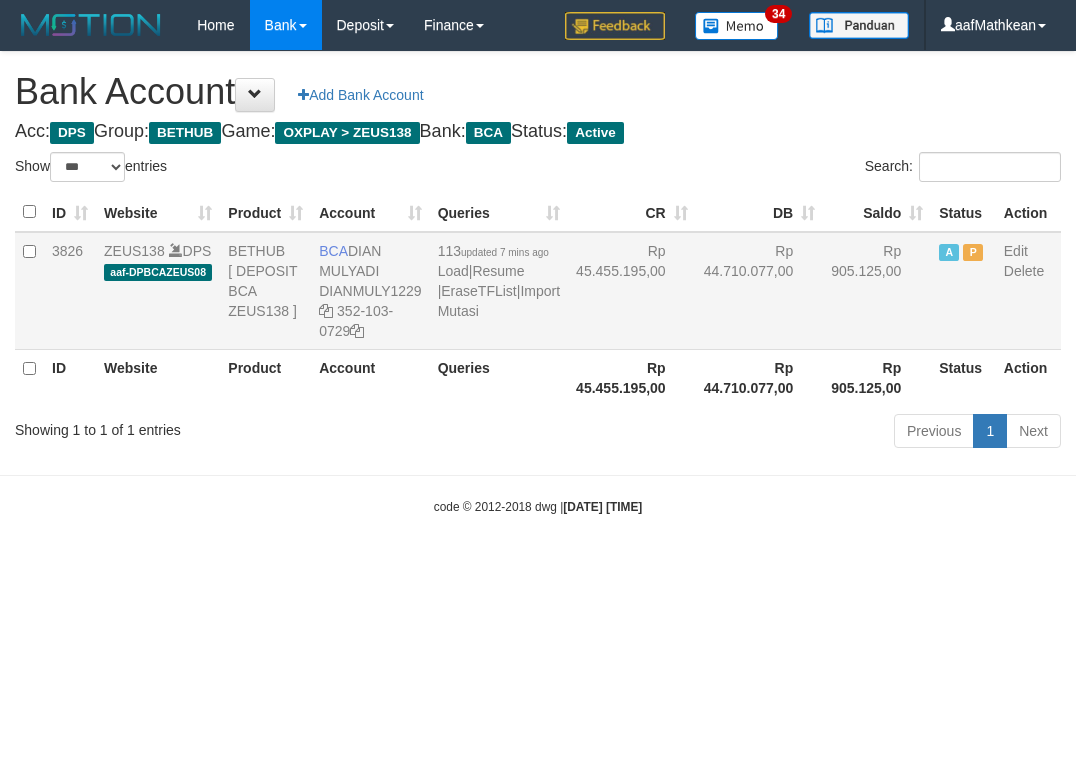 scroll, scrollTop: 0, scrollLeft: 0, axis: both 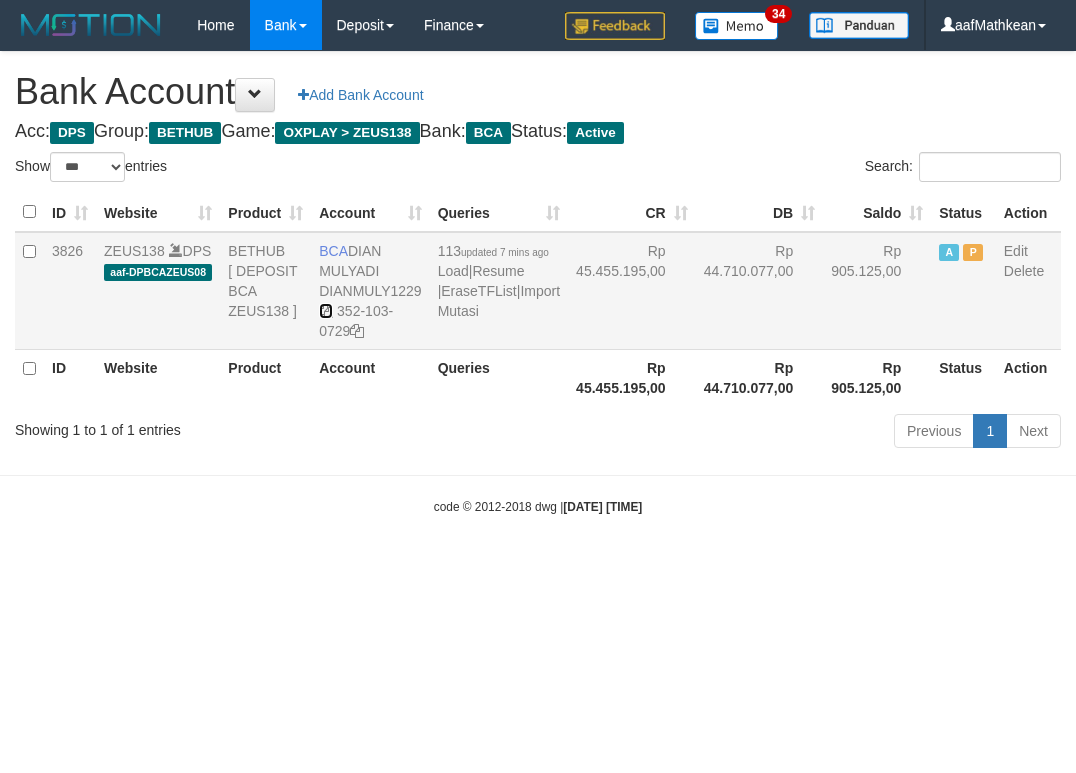 click at bounding box center [326, 311] 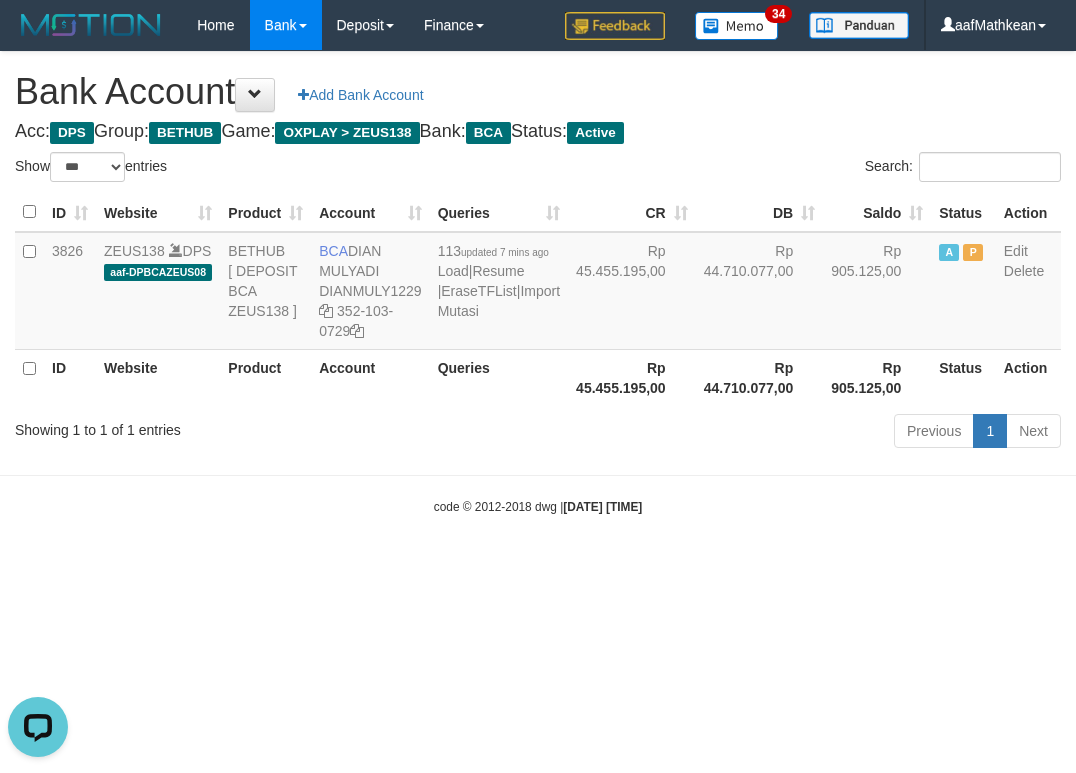 scroll, scrollTop: 0, scrollLeft: 0, axis: both 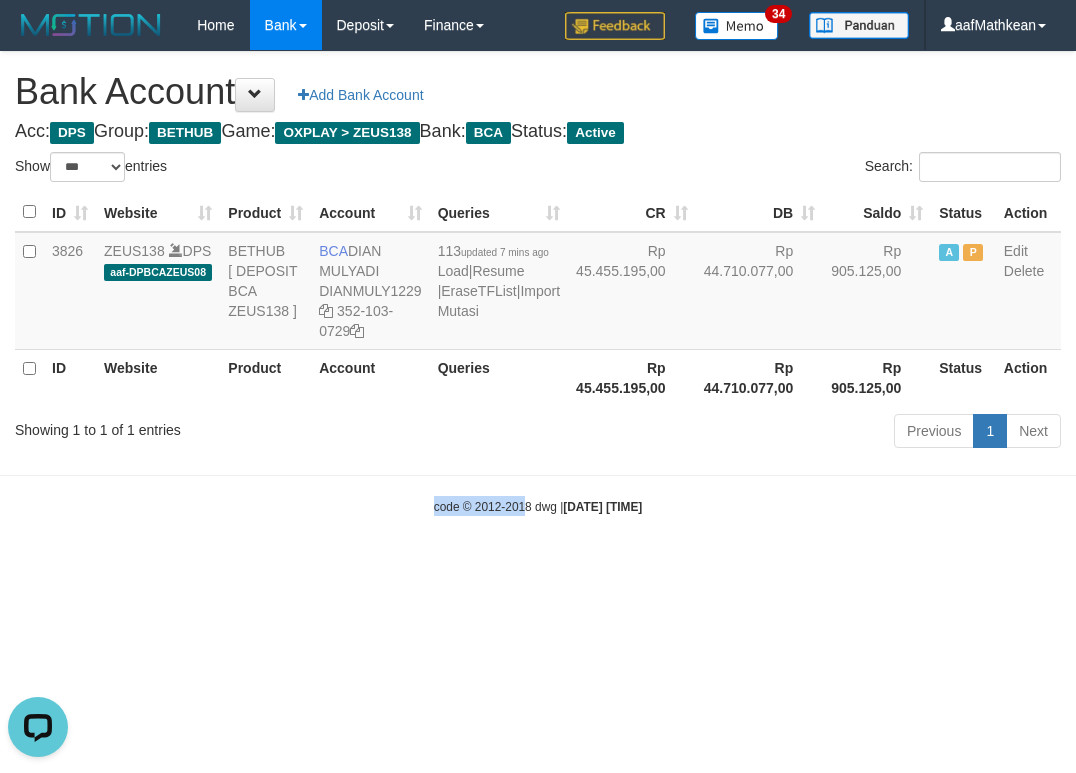 click on "Toggle navigation
Home
Bank
Account List
Load
By Website
Group
[OXPLAY]													ZEUS138
By Load Group (DPS)" at bounding box center [538, 283] 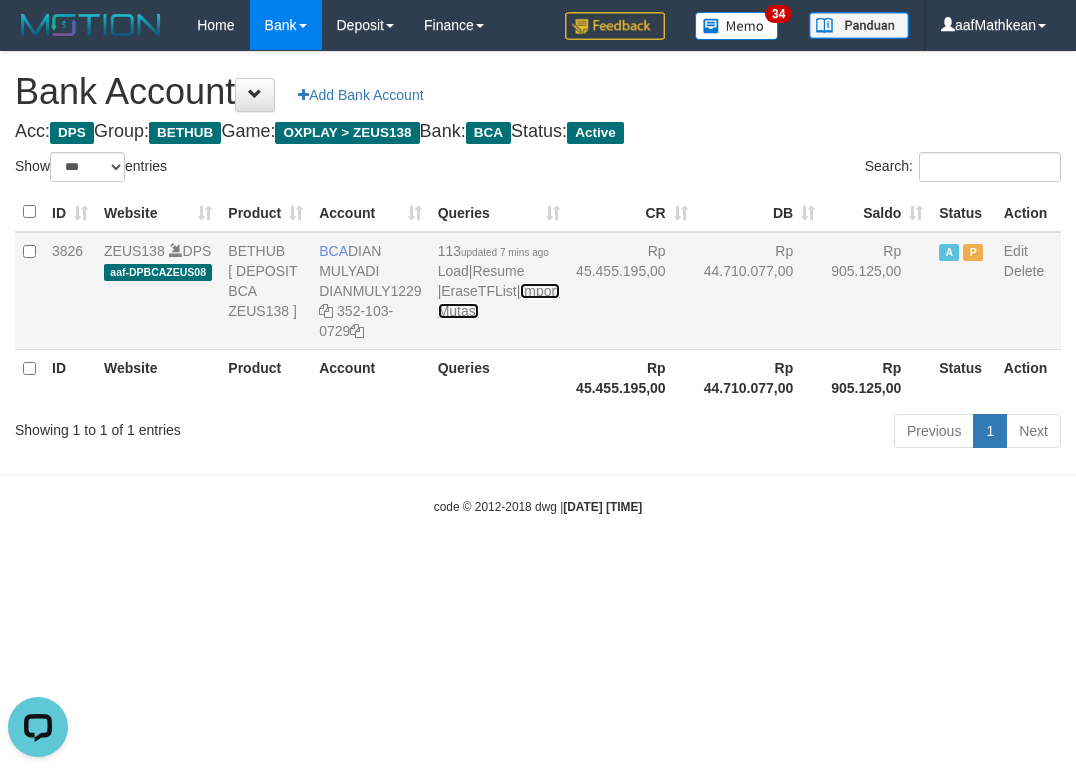 click on "Import Mutasi" at bounding box center [499, 301] 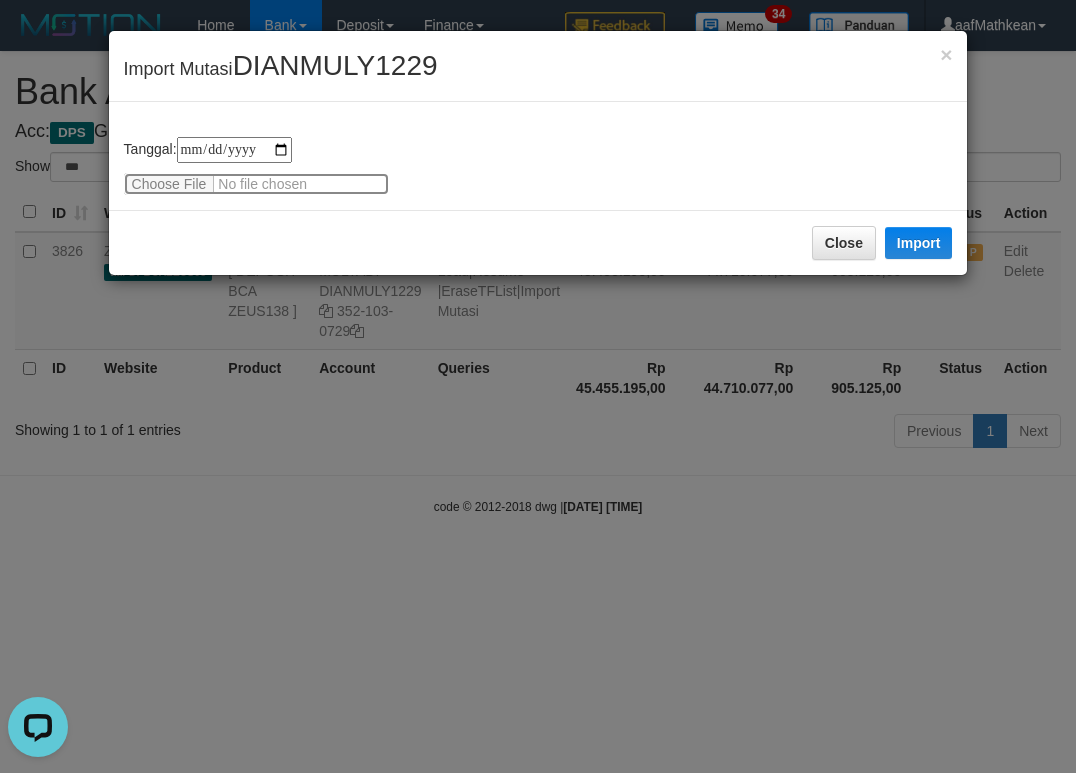 click at bounding box center (256, 184) 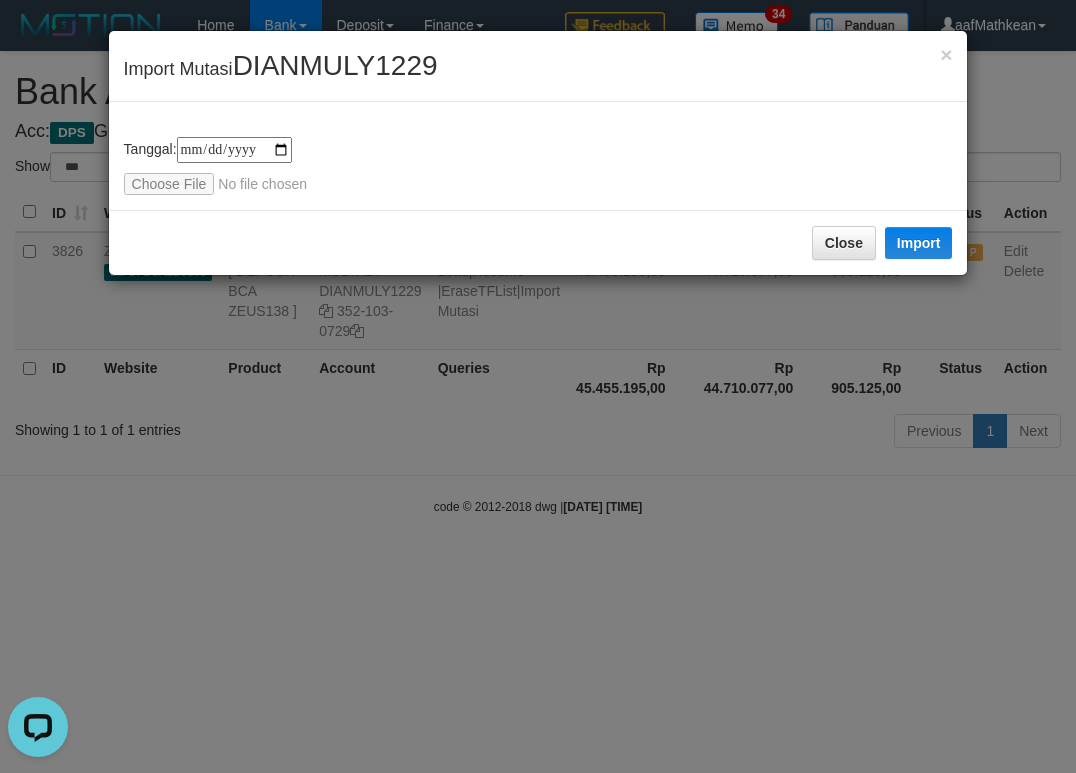 click on "Close
Import" at bounding box center (538, 242) 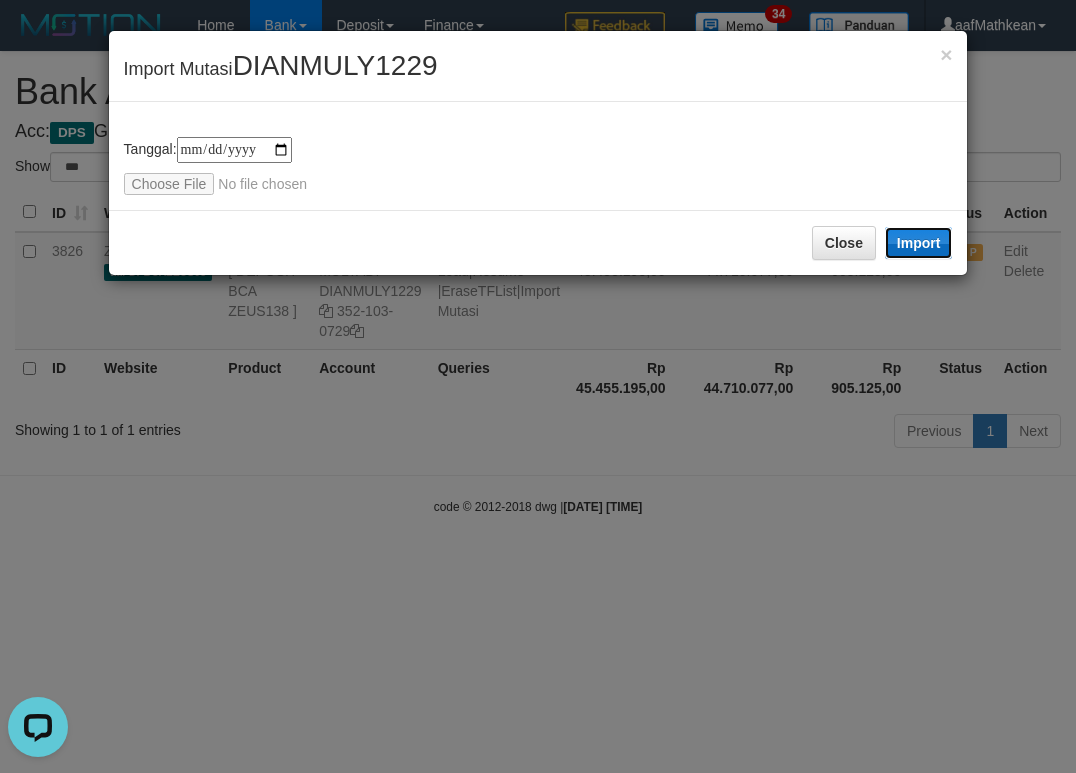 click on "Import" at bounding box center [919, 243] 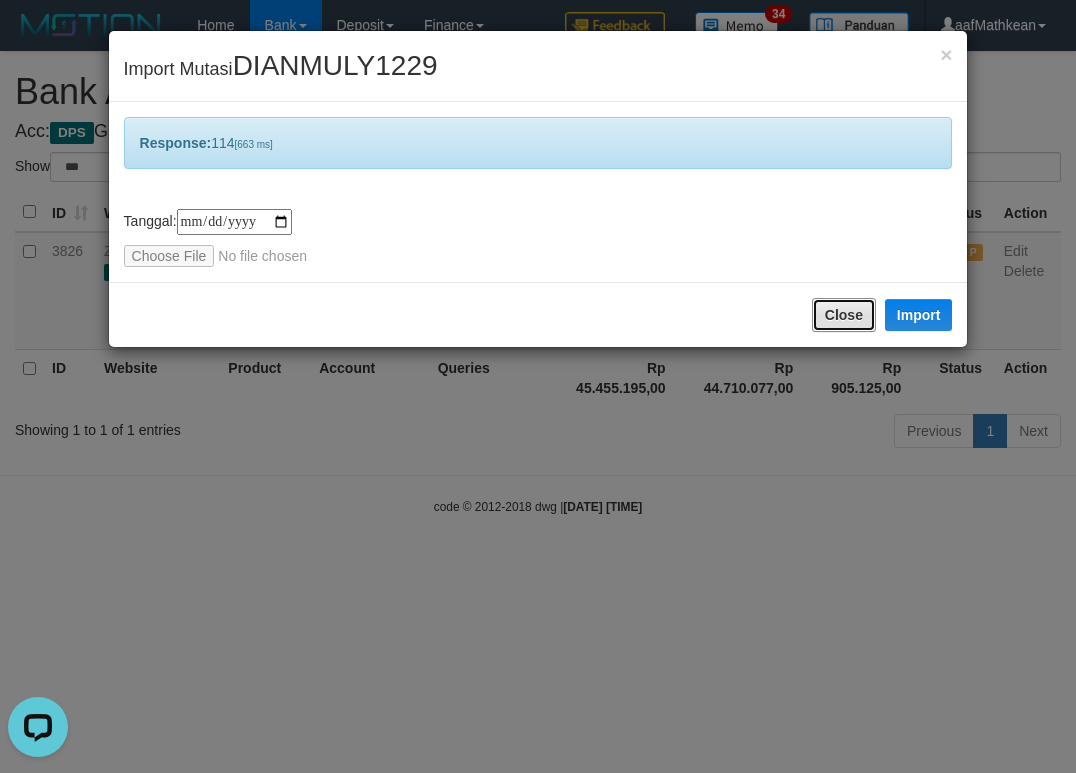 drag, startPoint x: 831, startPoint y: 315, endPoint x: 426, endPoint y: 39, distance: 490.10306 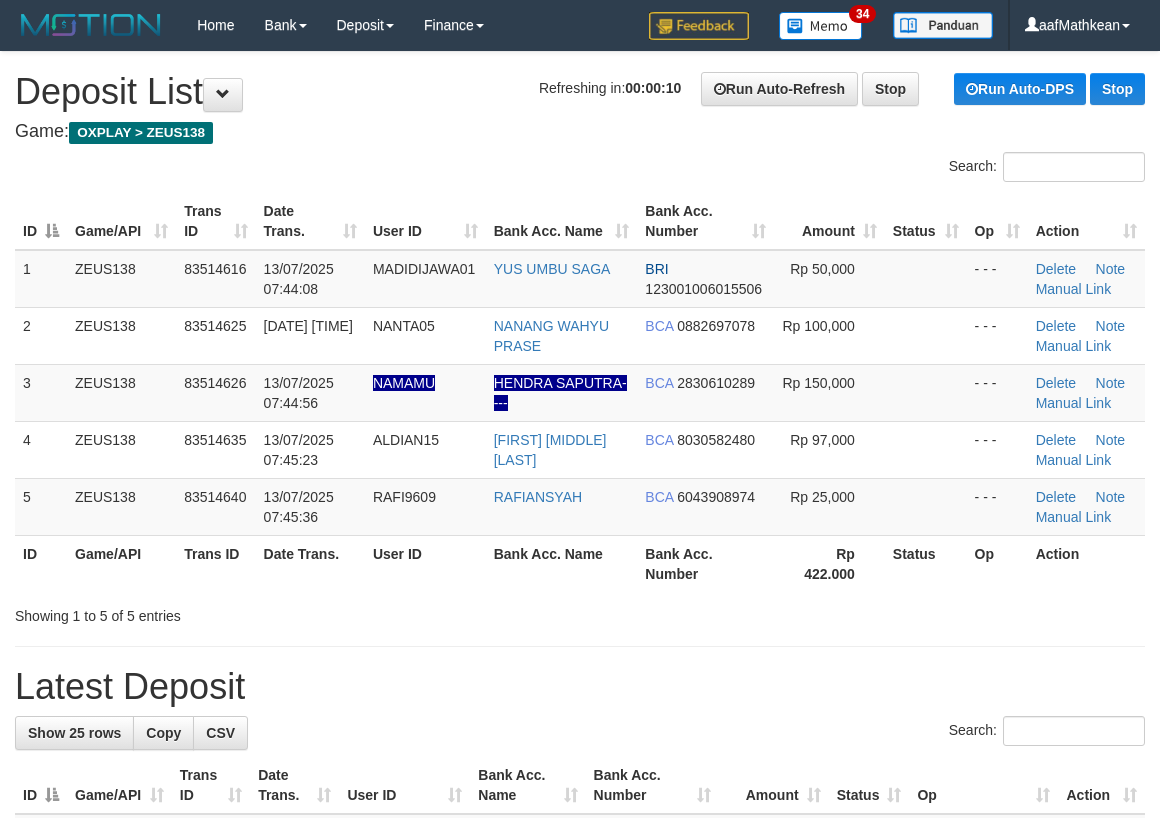 scroll, scrollTop: 0, scrollLeft: 0, axis: both 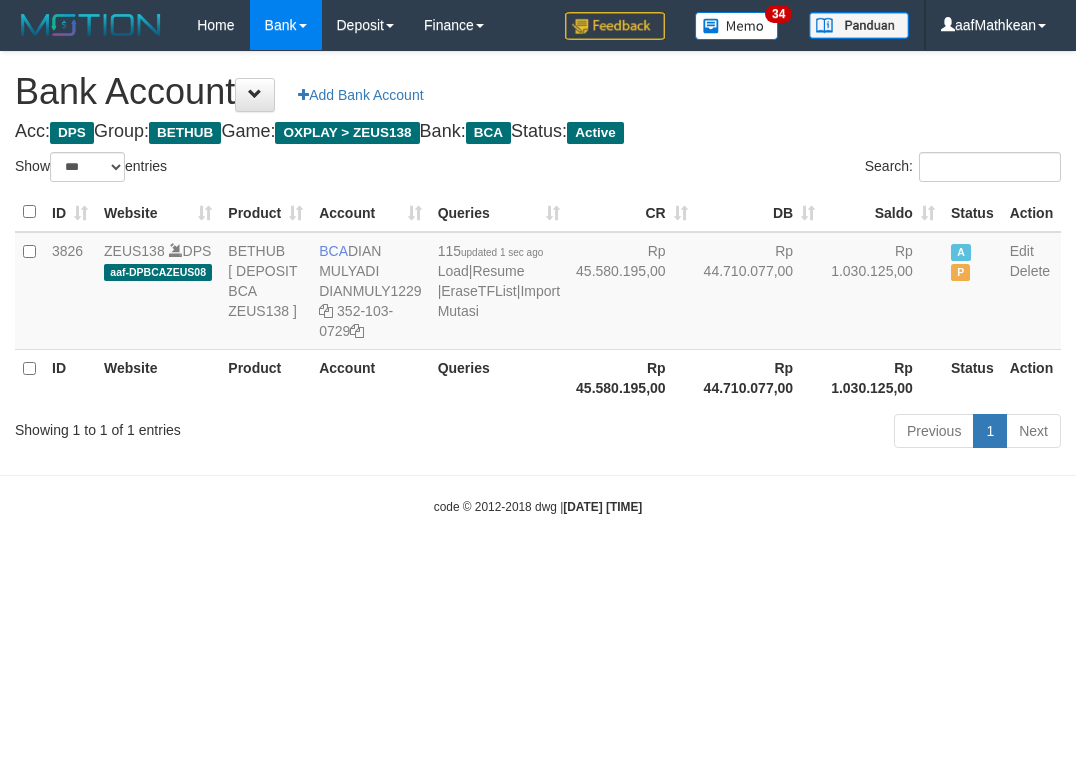select on "***" 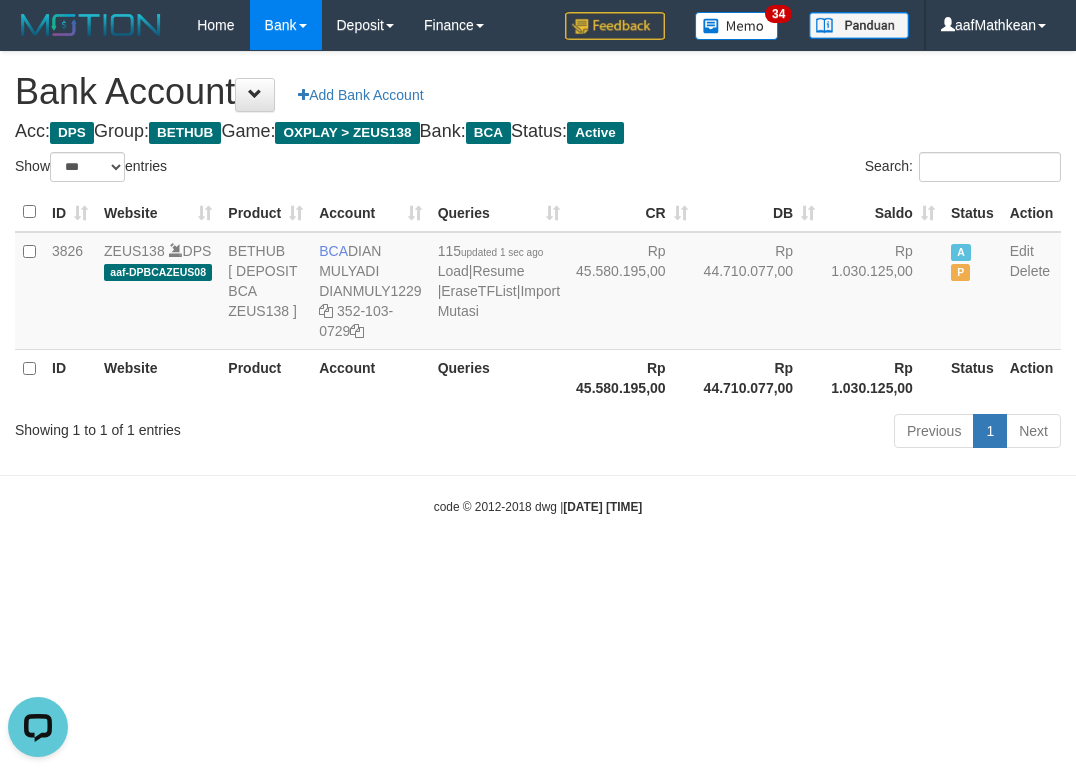 scroll, scrollTop: 0, scrollLeft: 0, axis: both 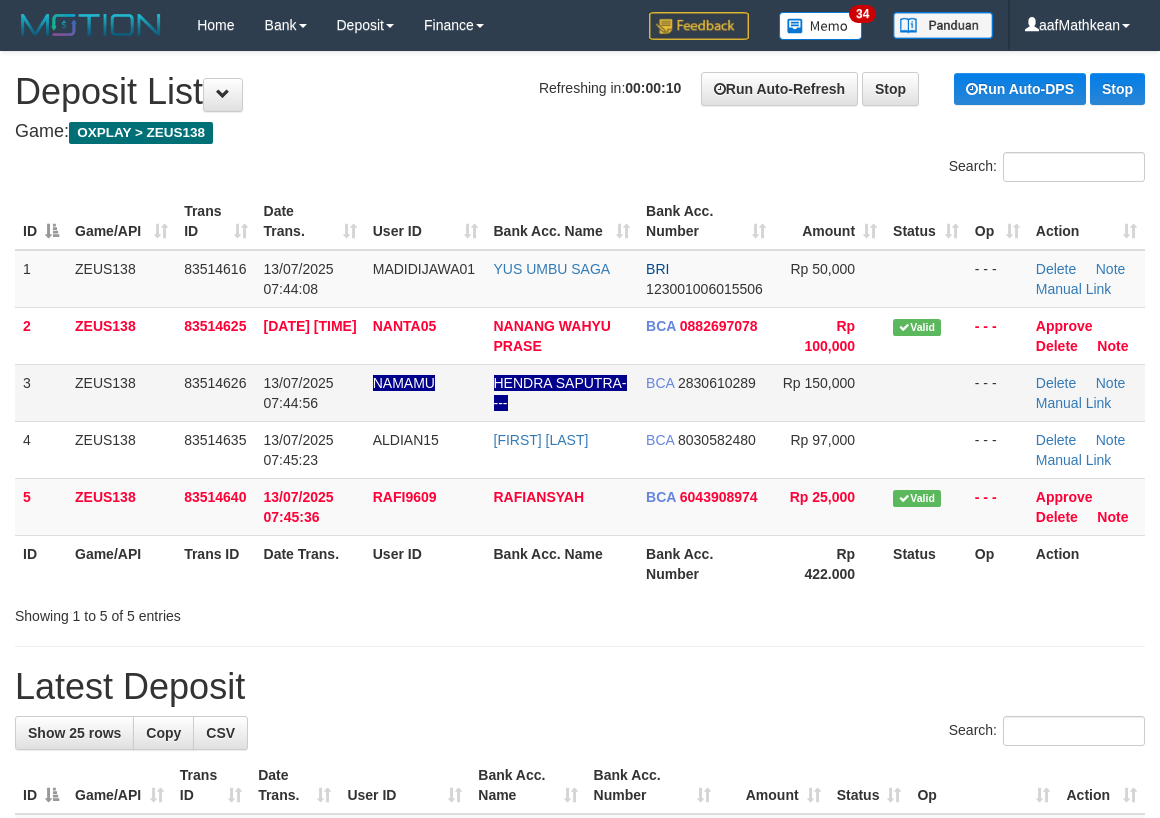 click on "83514626" at bounding box center [215, 392] 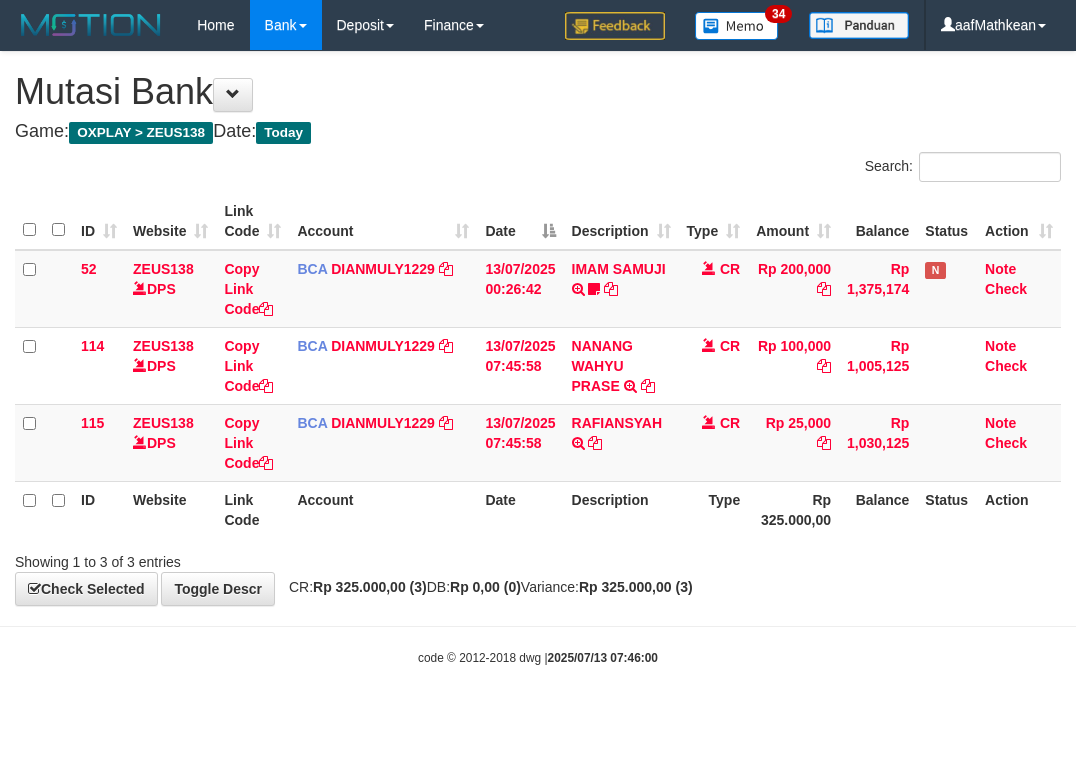 scroll, scrollTop: 0, scrollLeft: 0, axis: both 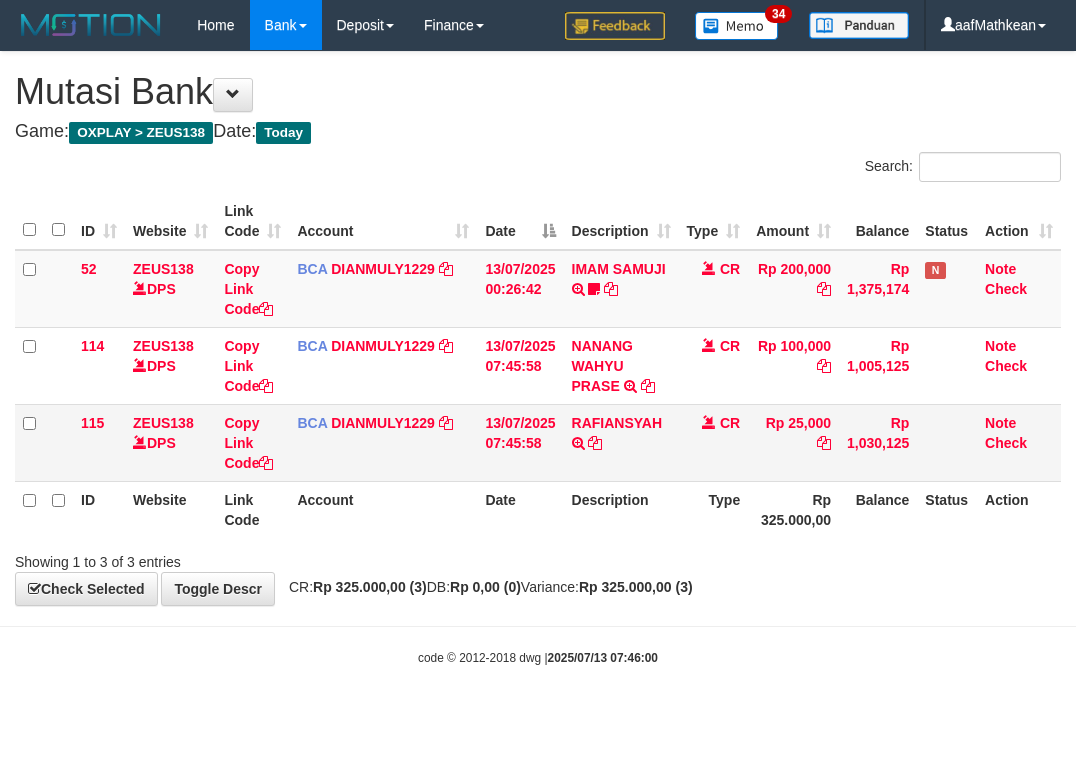 click on "RAFIANSYAH         TRSF E-BANKING CR 1307/FTSCY/WS95031
25000.00RAFIANSYAH" at bounding box center [621, 442] 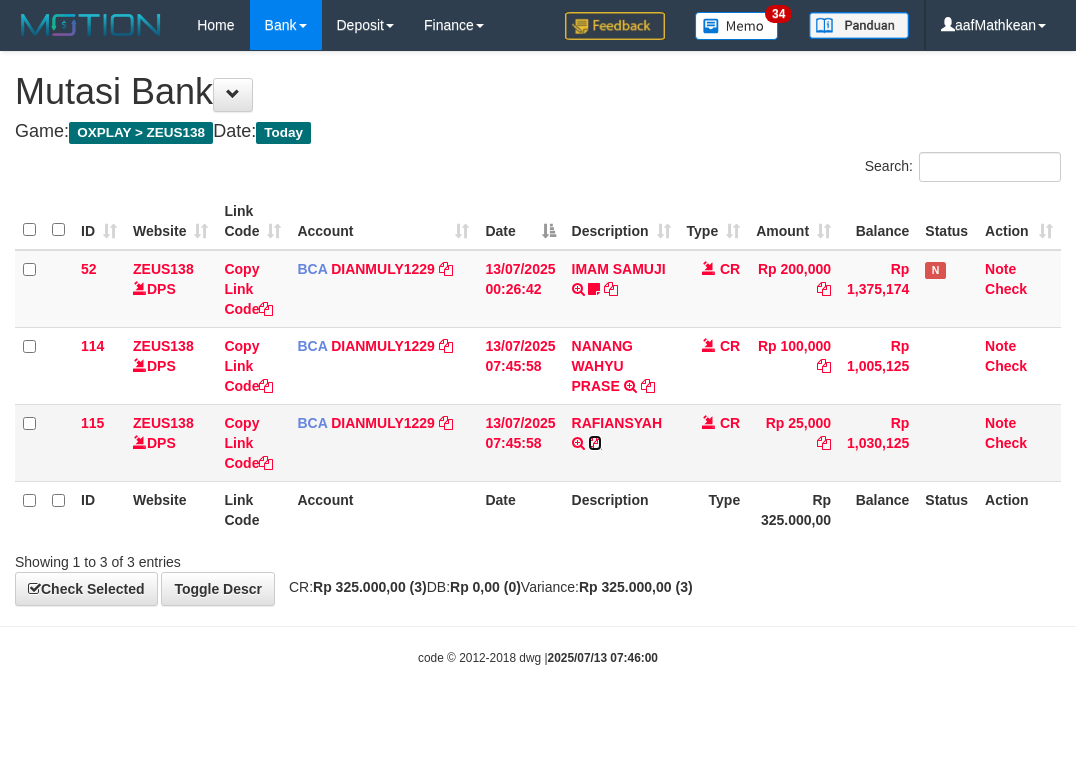 click at bounding box center (595, 443) 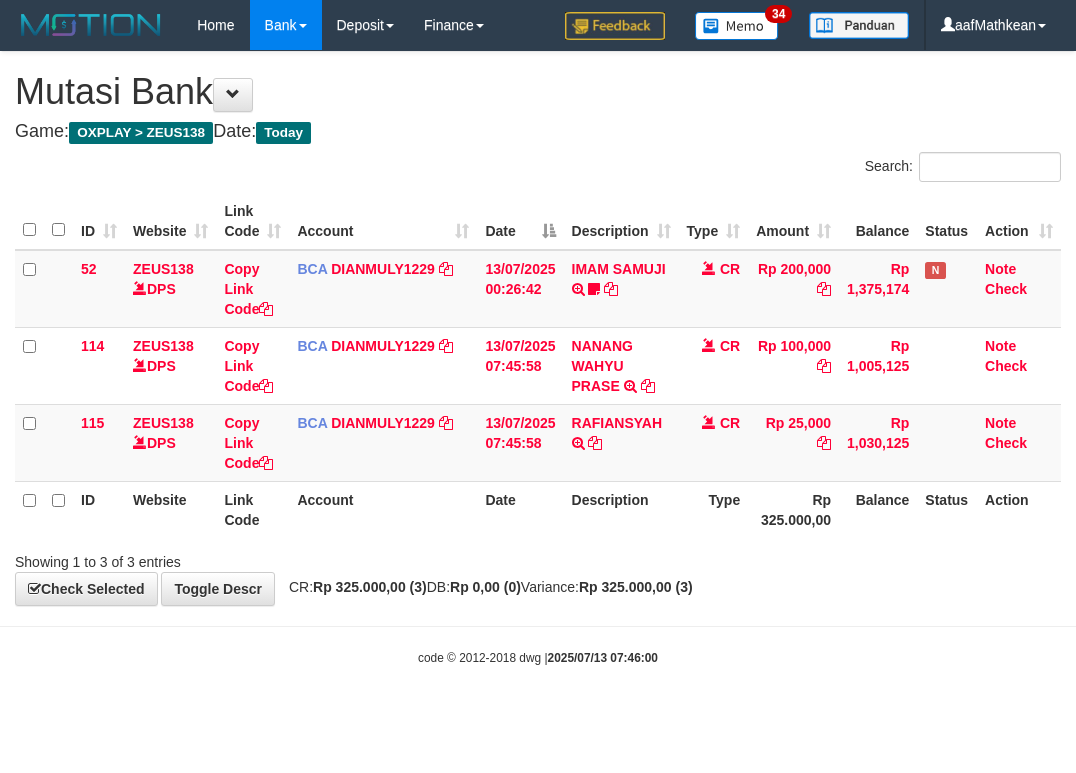 click on "Account" at bounding box center [383, 509] 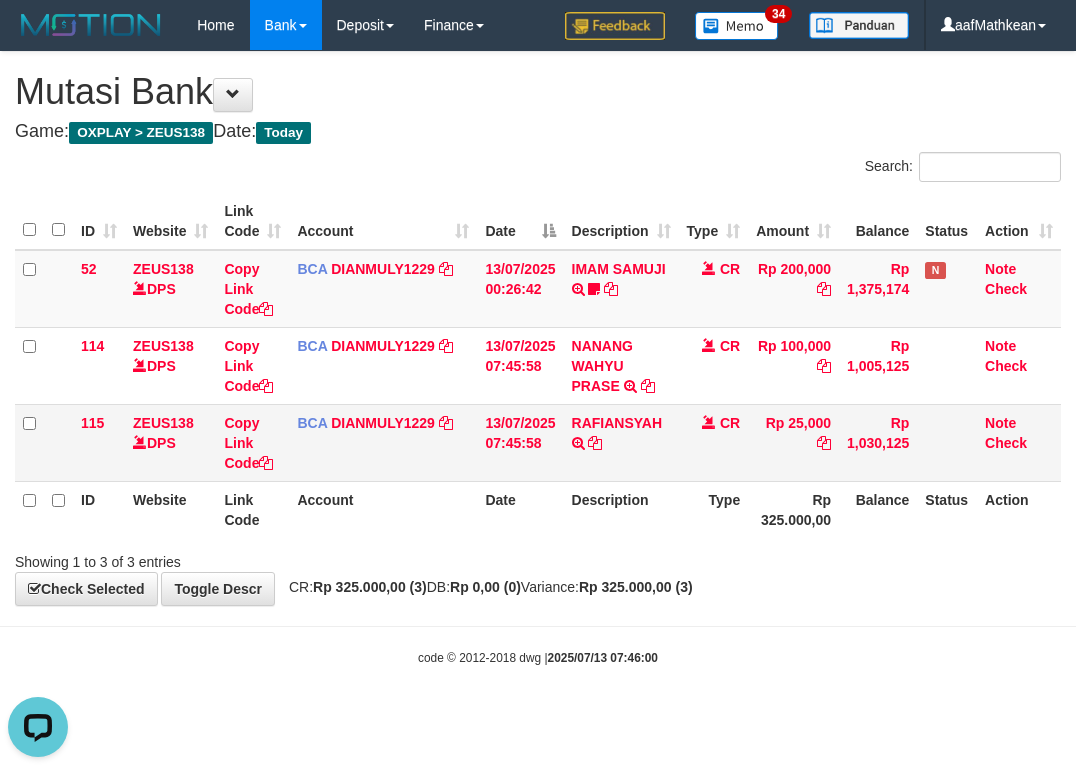 drag, startPoint x: 473, startPoint y: 560, endPoint x: 517, endPoint y: 426, distance: 141.039 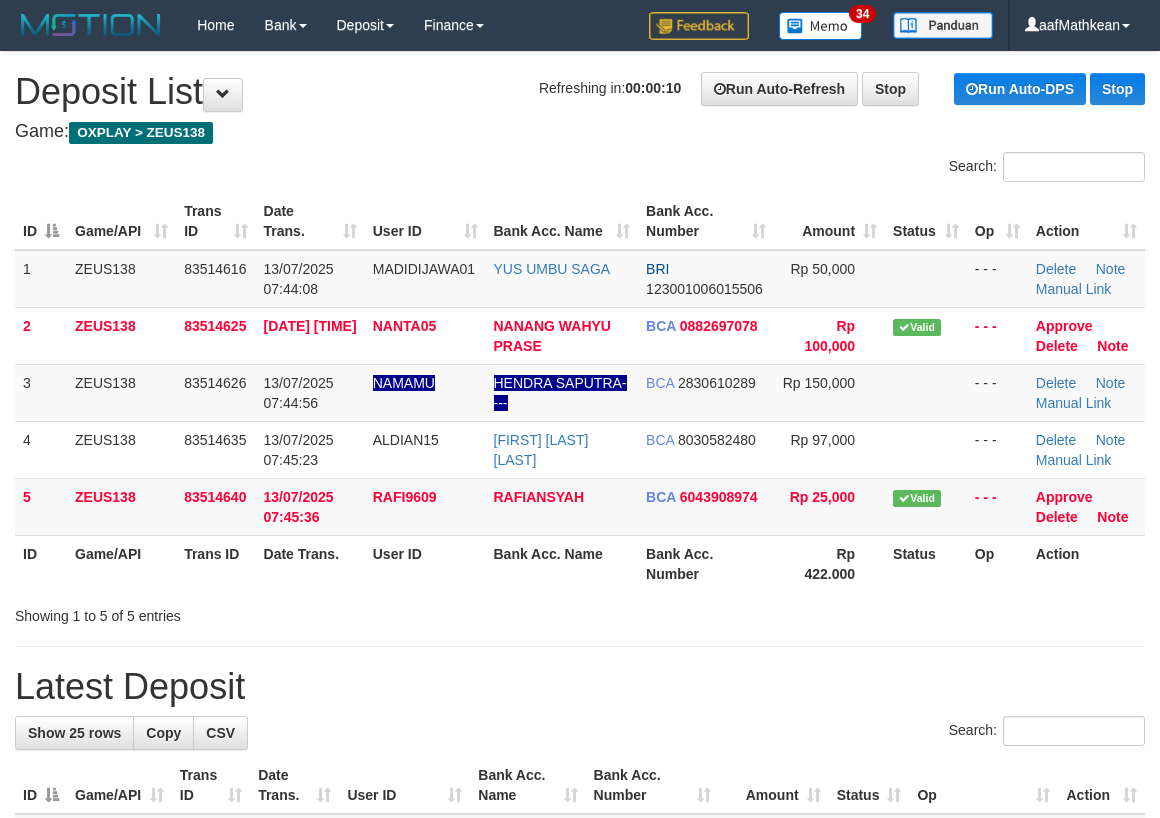 scroll, scrollTop: 0, scrollLeft: 0, axis: both 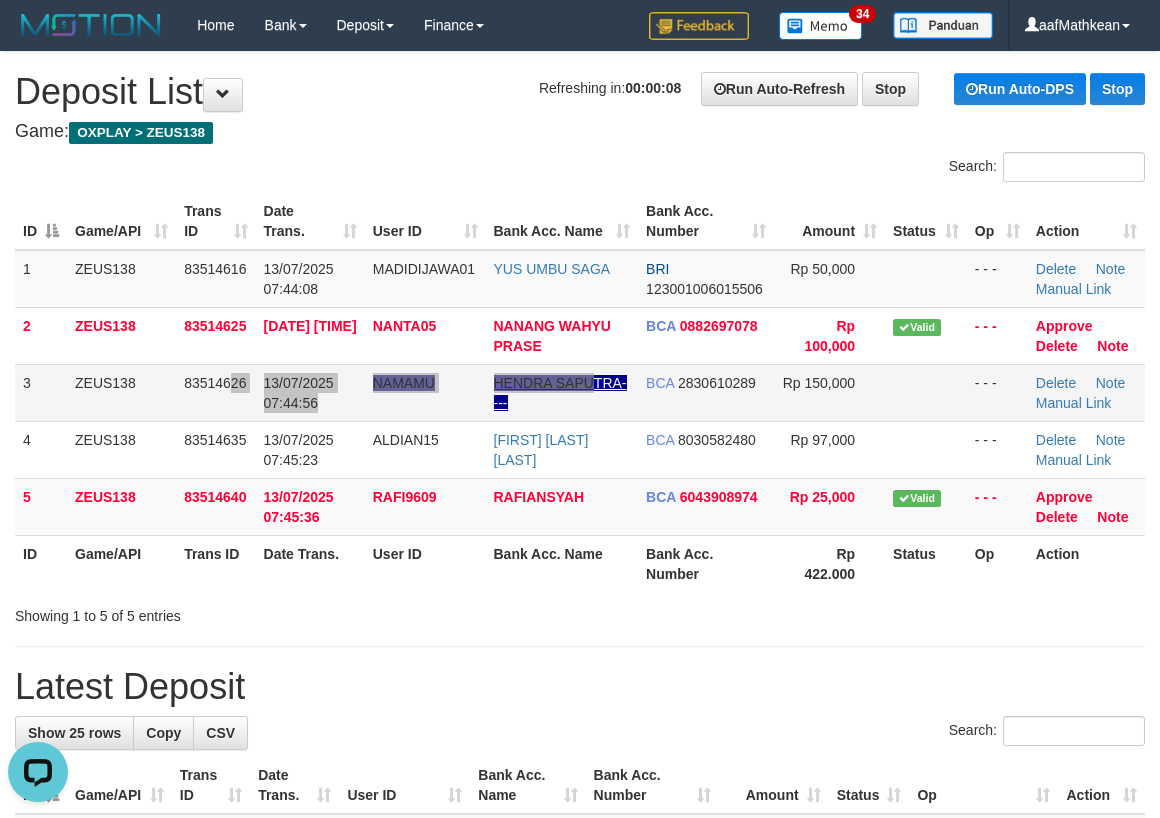 drag, startPoint x: 390, startPoint y: 375, endPoint x: 556, endPoint y: 387, distance: 166.43317 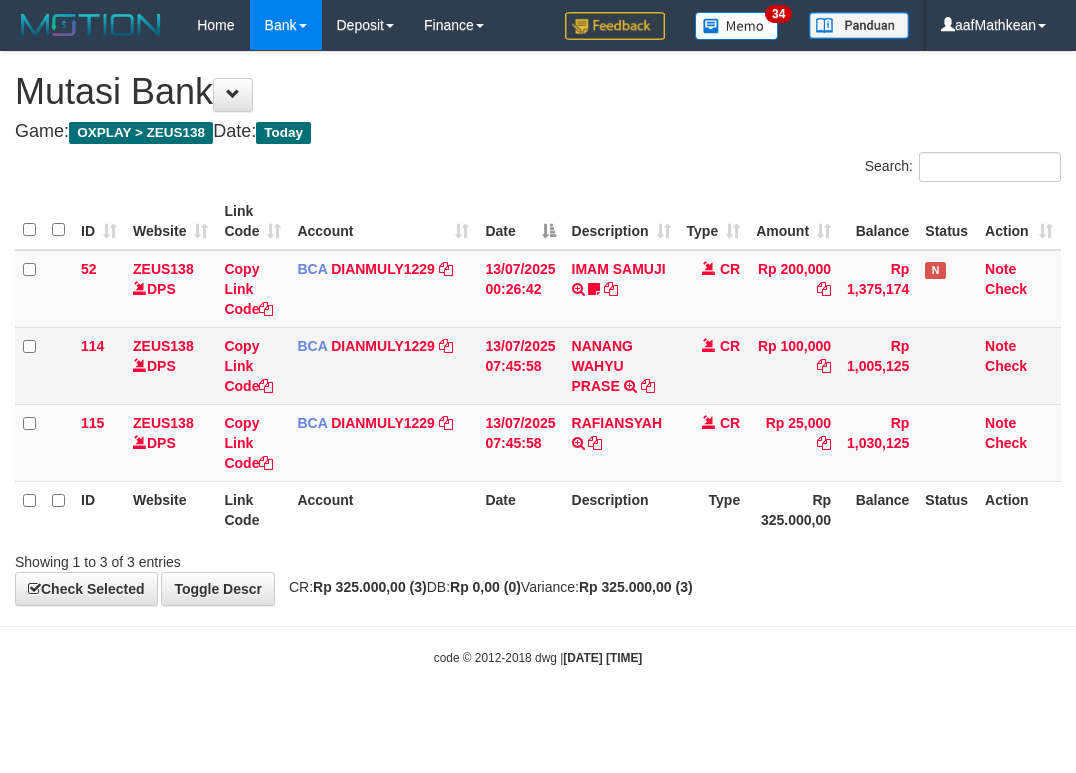 scroll, scrollTop: 0, scrollLeft: 0, axis: both 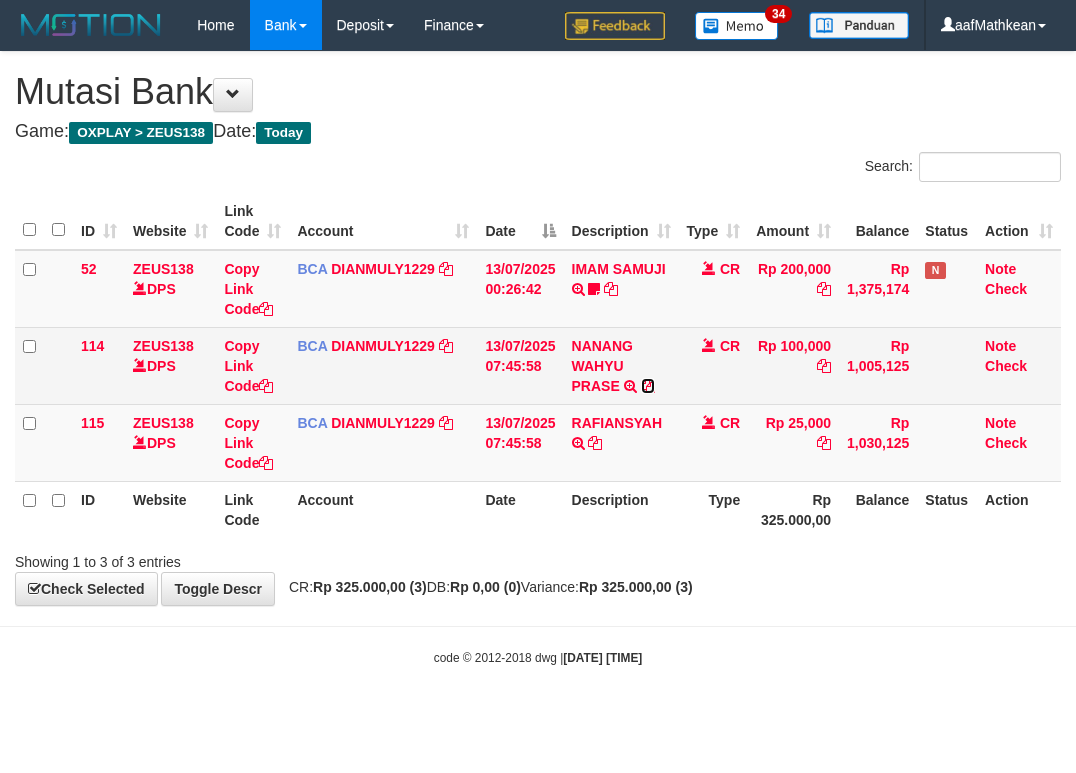click at bounding box center (648, 386) 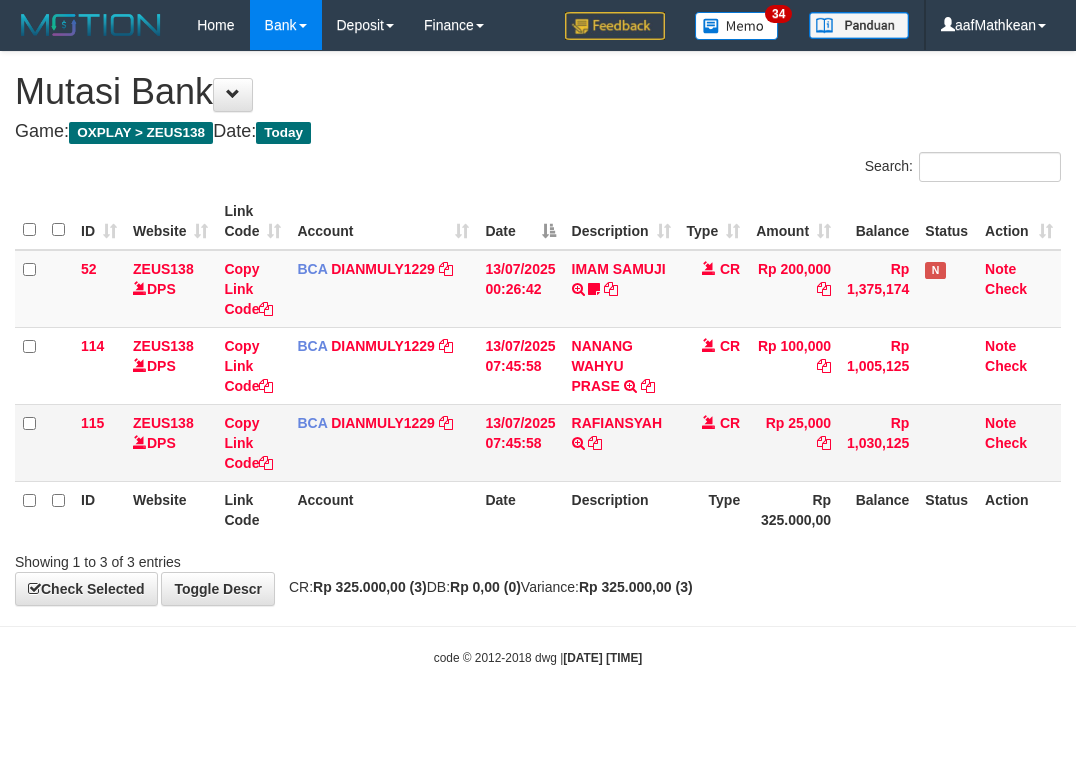 click on "13/07/2025 07:45:58" at bounding box center [520, 442] 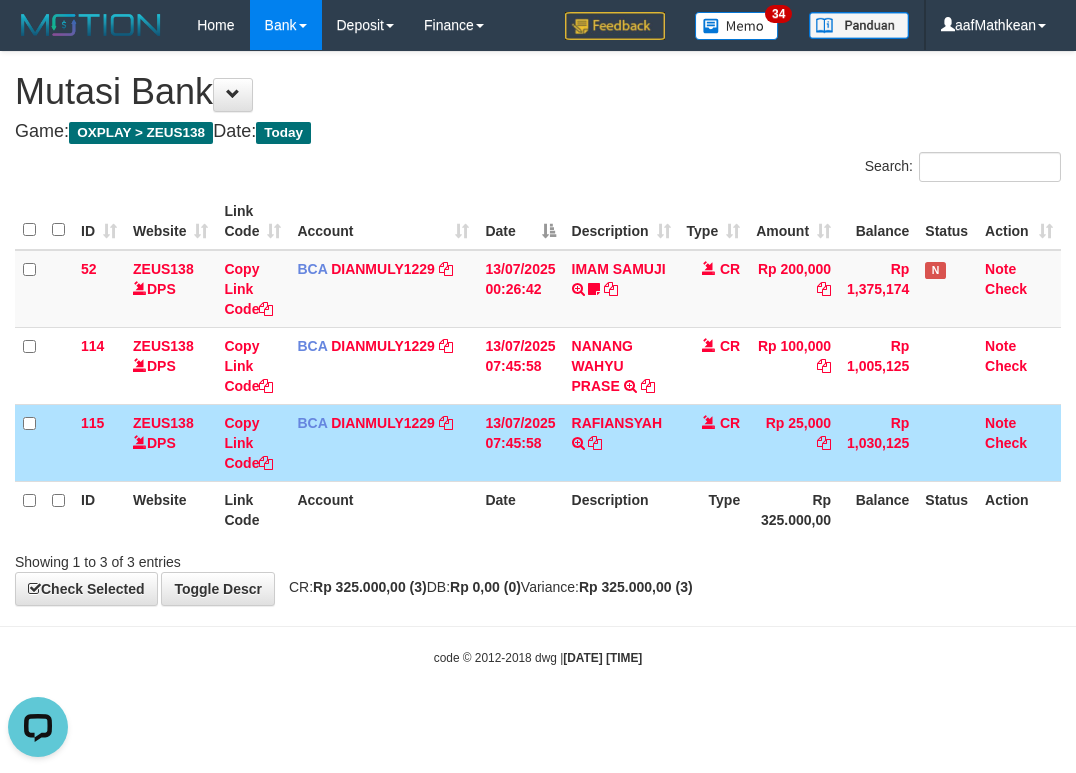 scroll, scrollTop: 0, scrollLeft: 0, axis: both 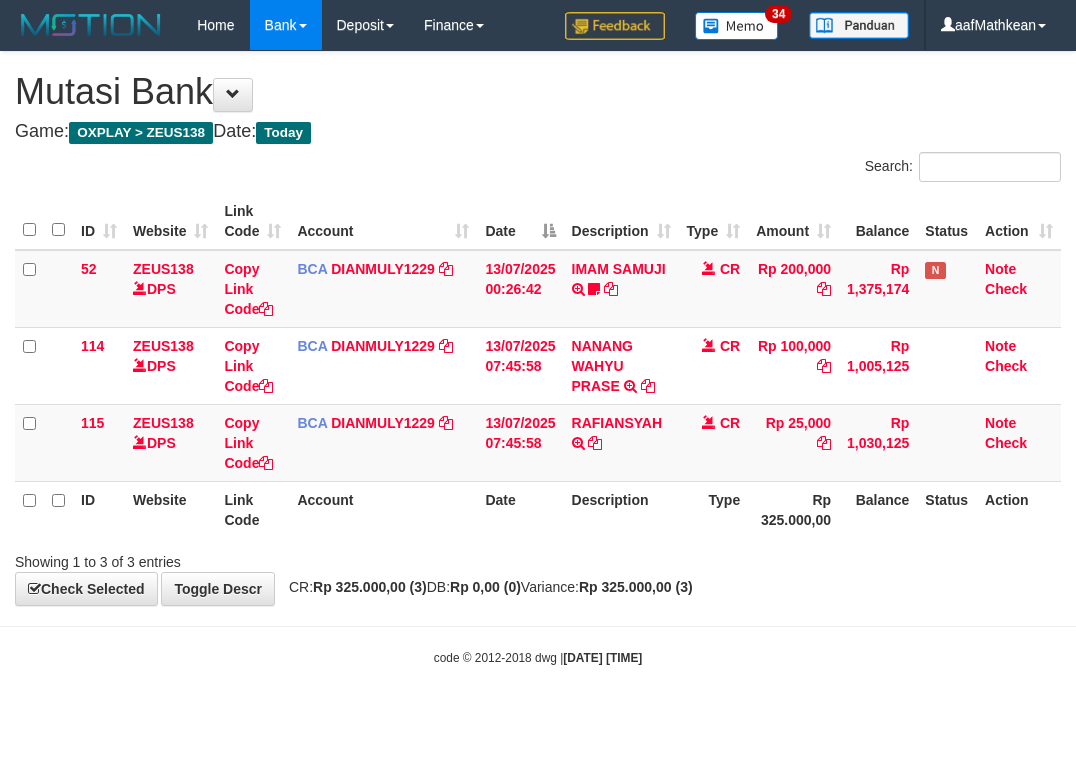 click on "**********" at bounding box center (538, 328) 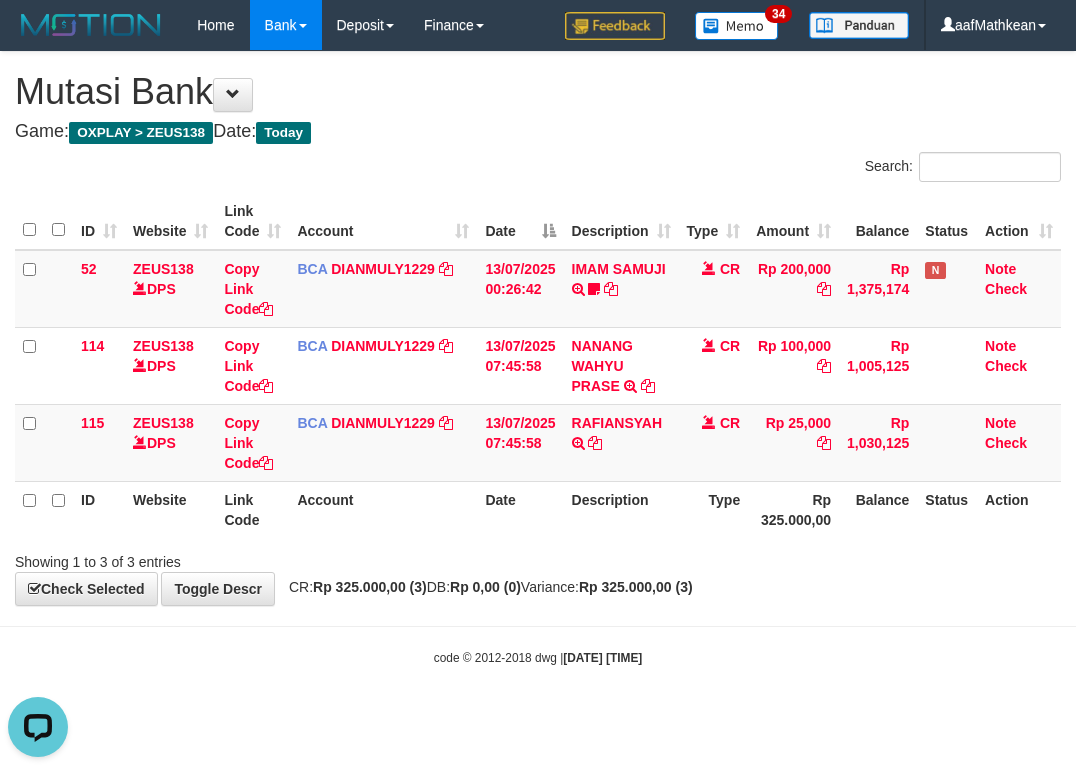 scroll, scrollTop: 0, scrollLeft: 0, axis: both 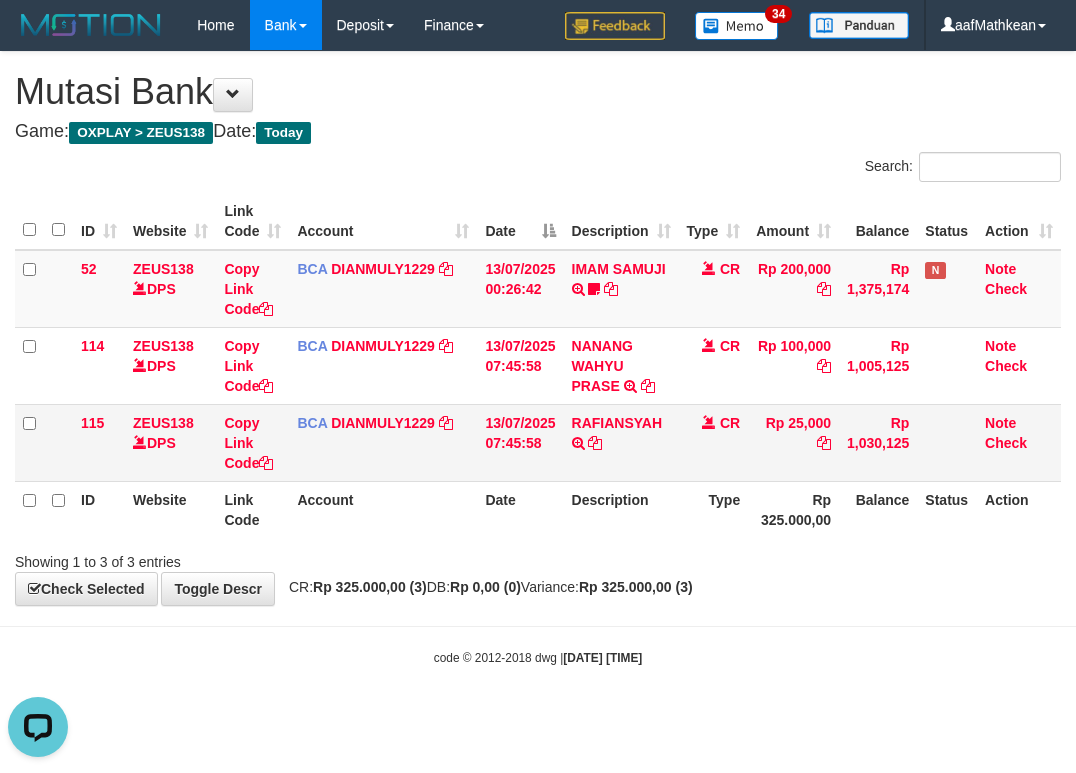 click on "RAFIANSYAH         TRSF E-BANKING CR 1307/FTSCY/WS95031
25000.00RAFIANSYAH" at bounding box center (621, 442) 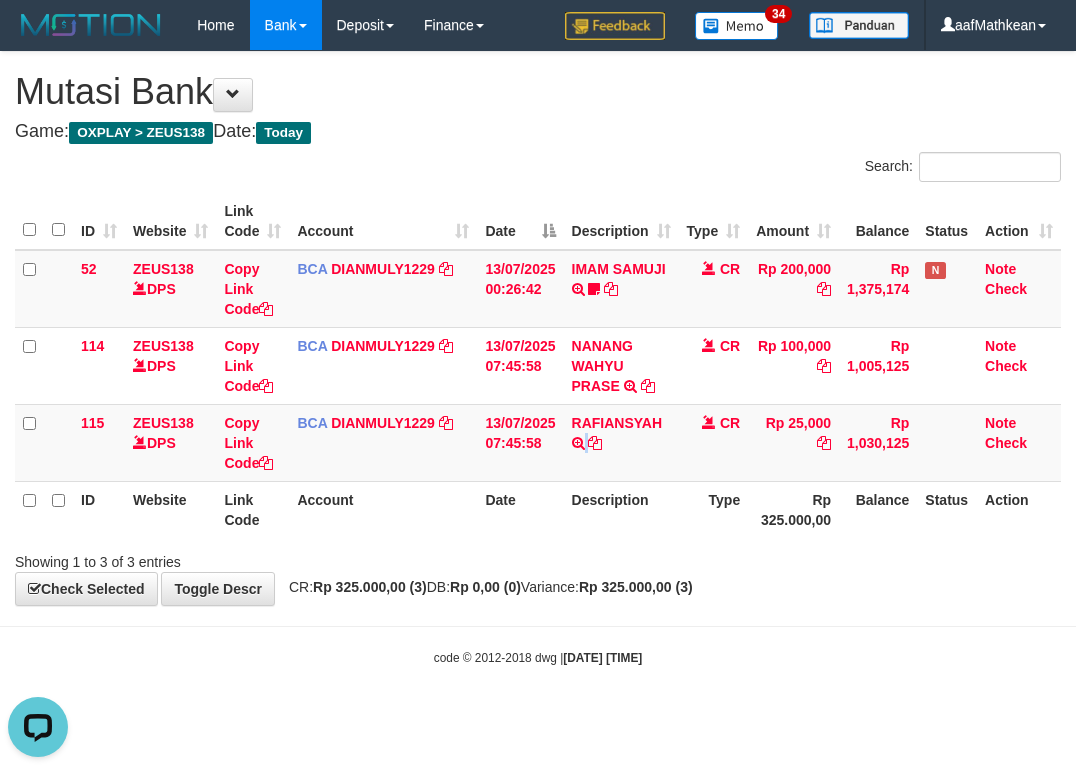 click on "Date" at bounding box center (520, 509) 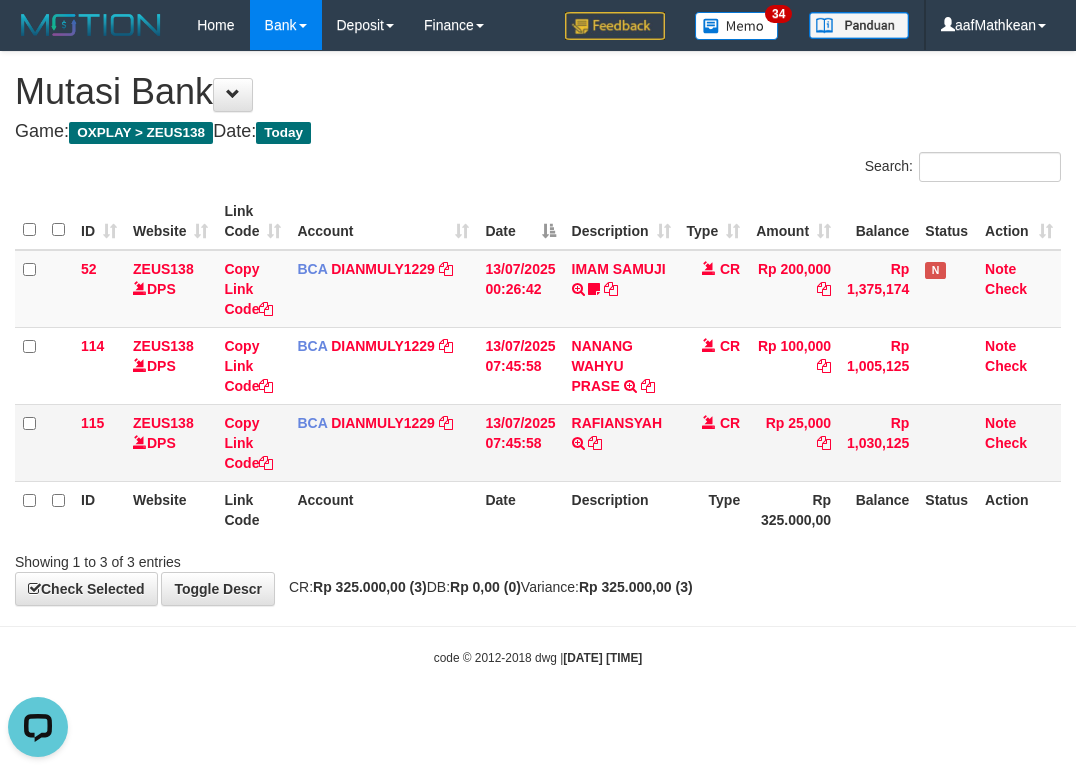 drag, startPoint x: 633, startPoint y: 502, endPoint x: 612, endPoint y: 434, distance: 71.168816 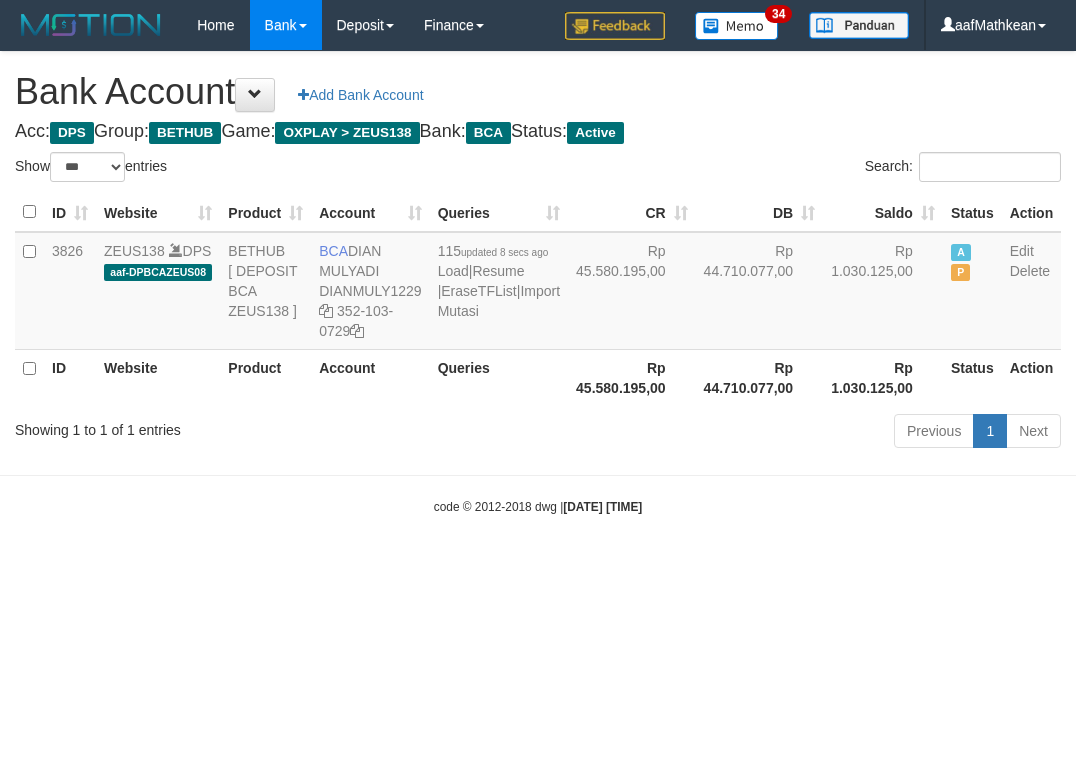 select on "***" 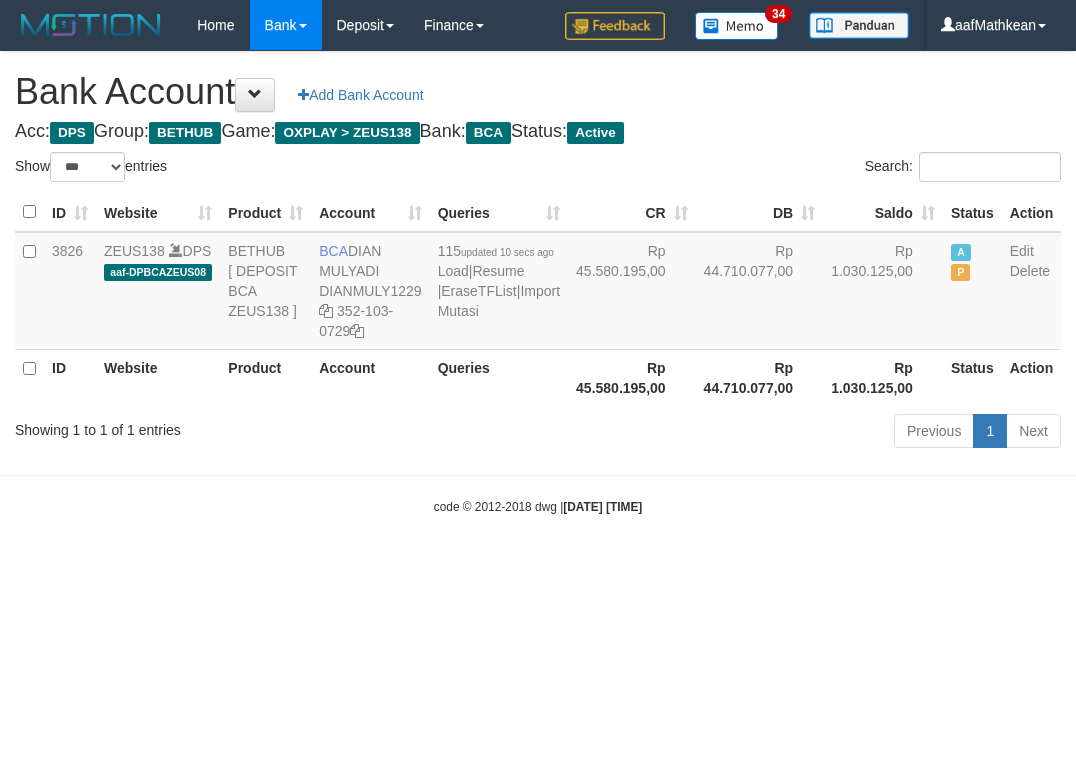 select on "***" 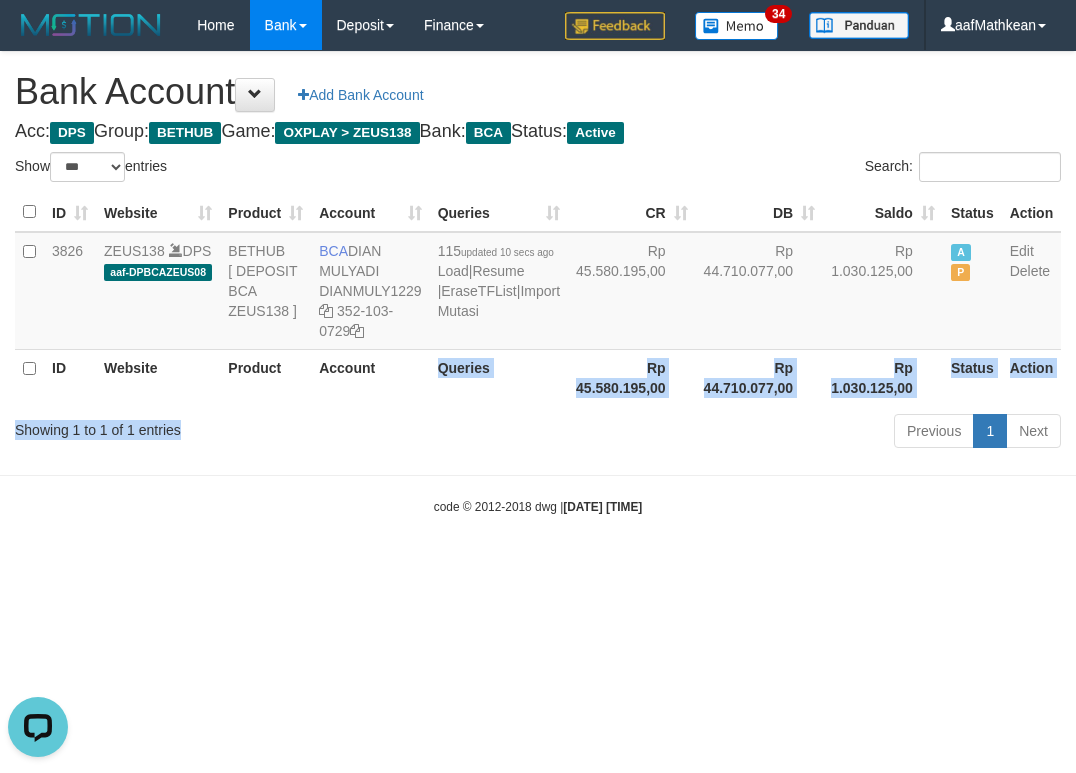 scroll, scrollTop: 0, scrollLeft: 0, axis: both 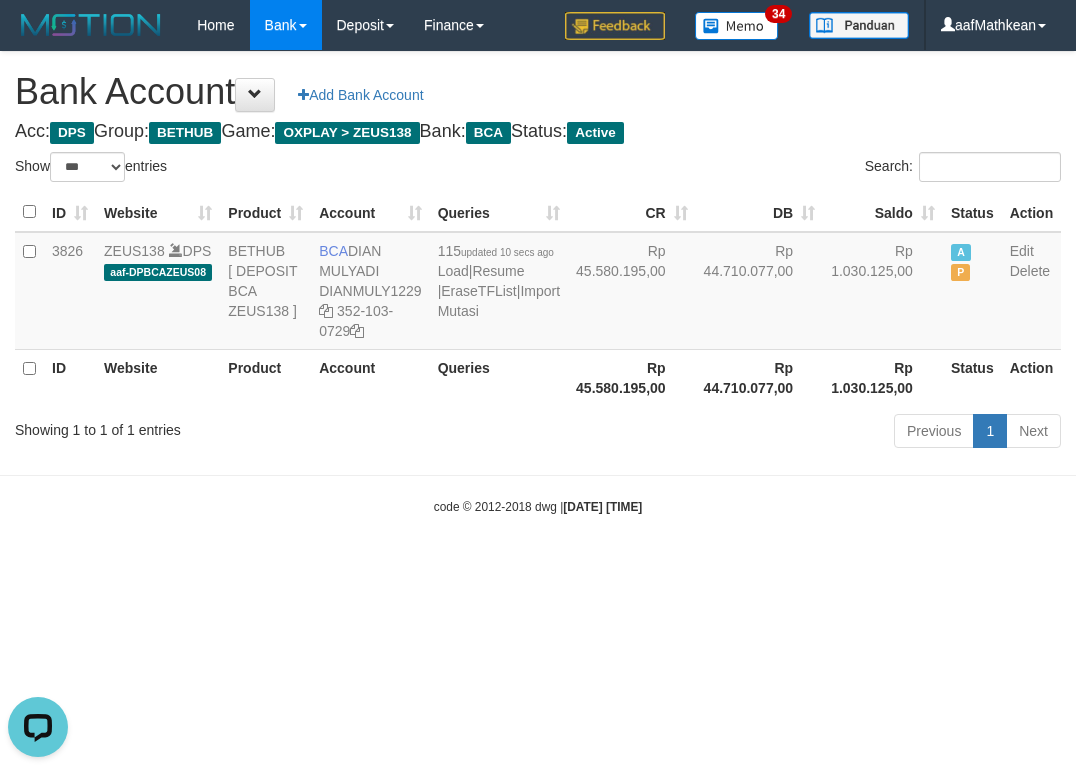 drag, startPoint x: 272, startPoint y: 534, endPoint x: 432, endPoint y: 710, distance: 237.8571 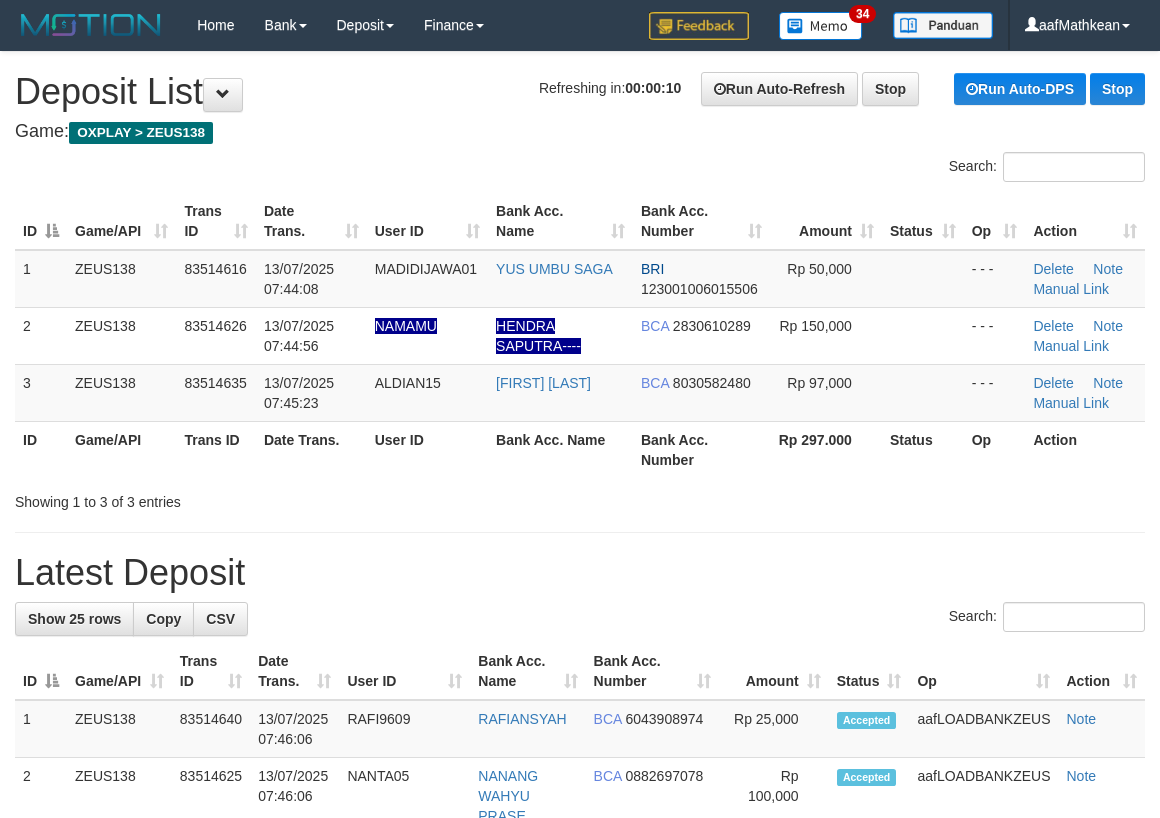 scroll, scrollTop: 0, scrollLeft: 0, axis: both 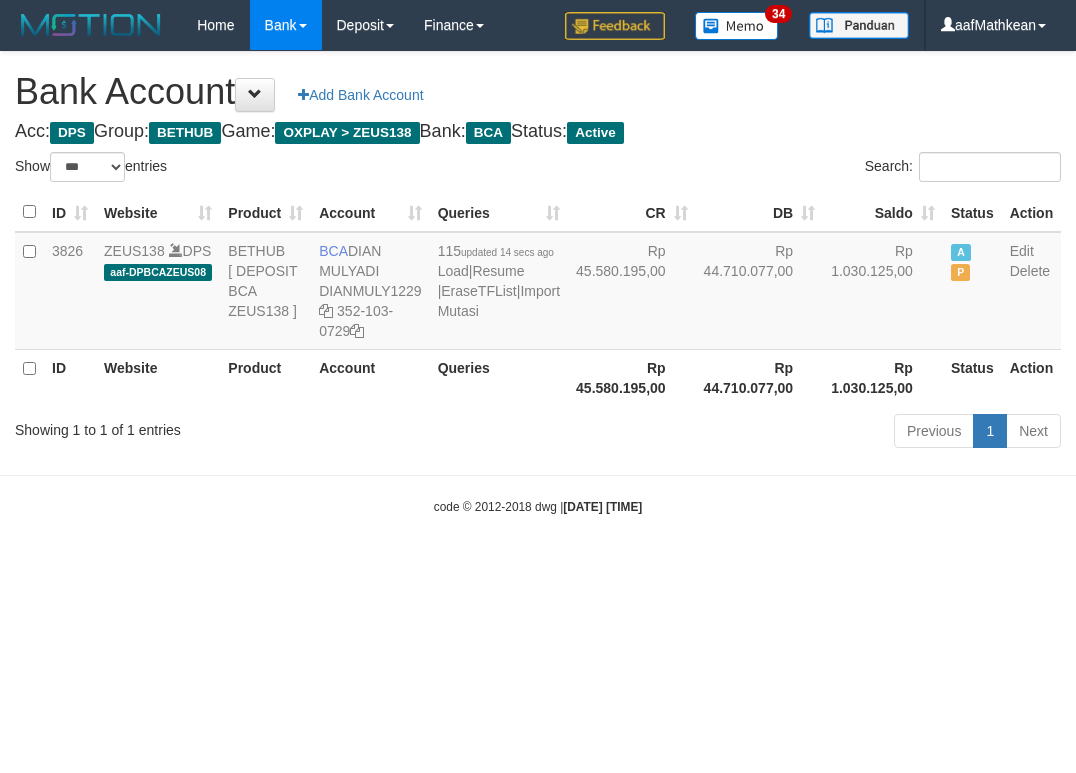 select on "***" 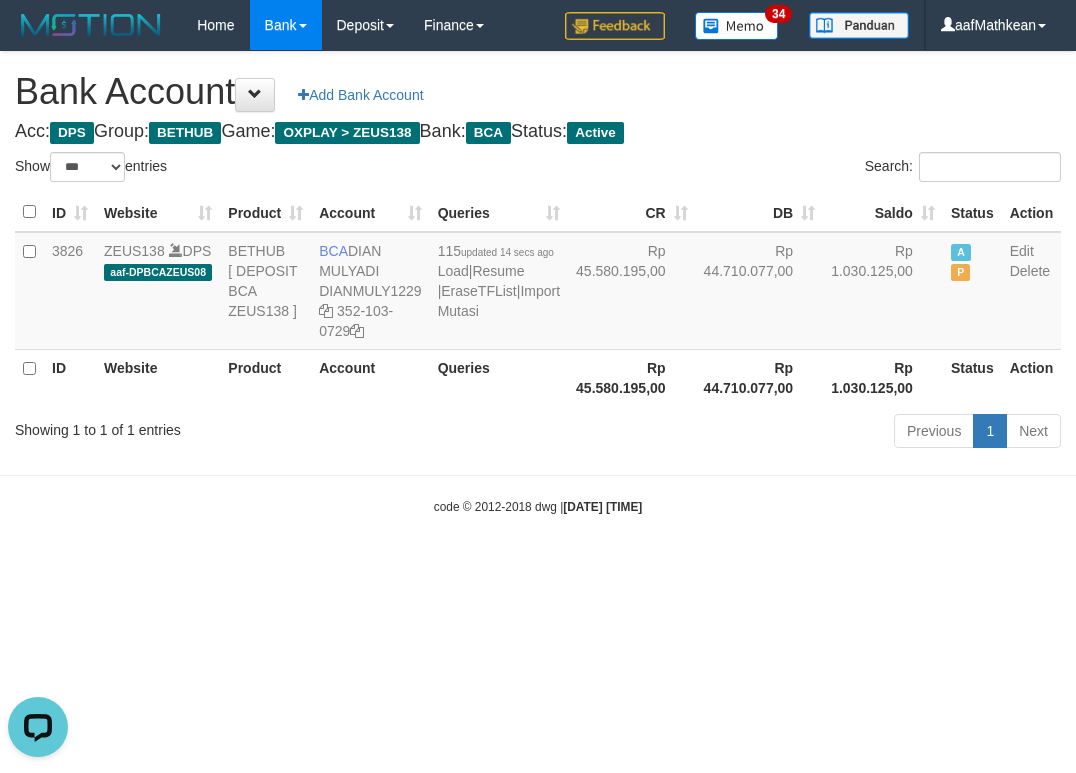 scroll, scrollTop: 0, scrollLeft: 0, axis: both 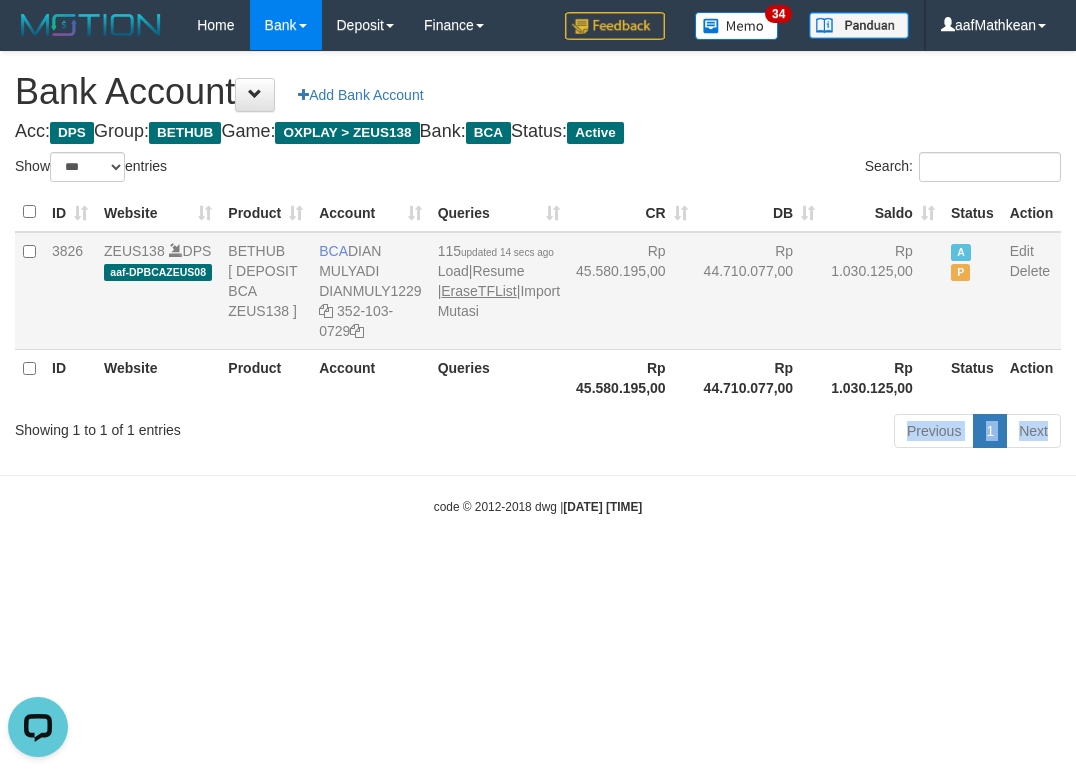drag, startPoint x: 482, startPoint y: 300, endPoint x: 491, endPoint y: 338, distance: 39.051247 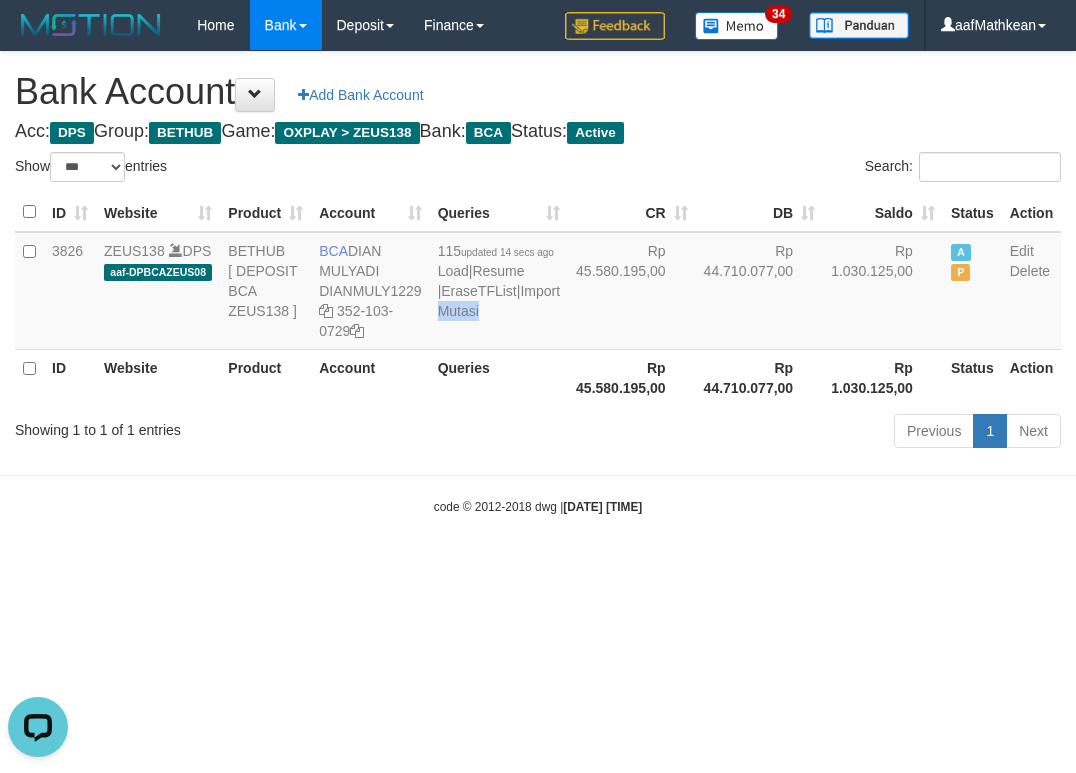 drag, startPoint x: 487, startPoint y: 374, endPoint x: 494, endPoint y: 411, distance: 37.65634 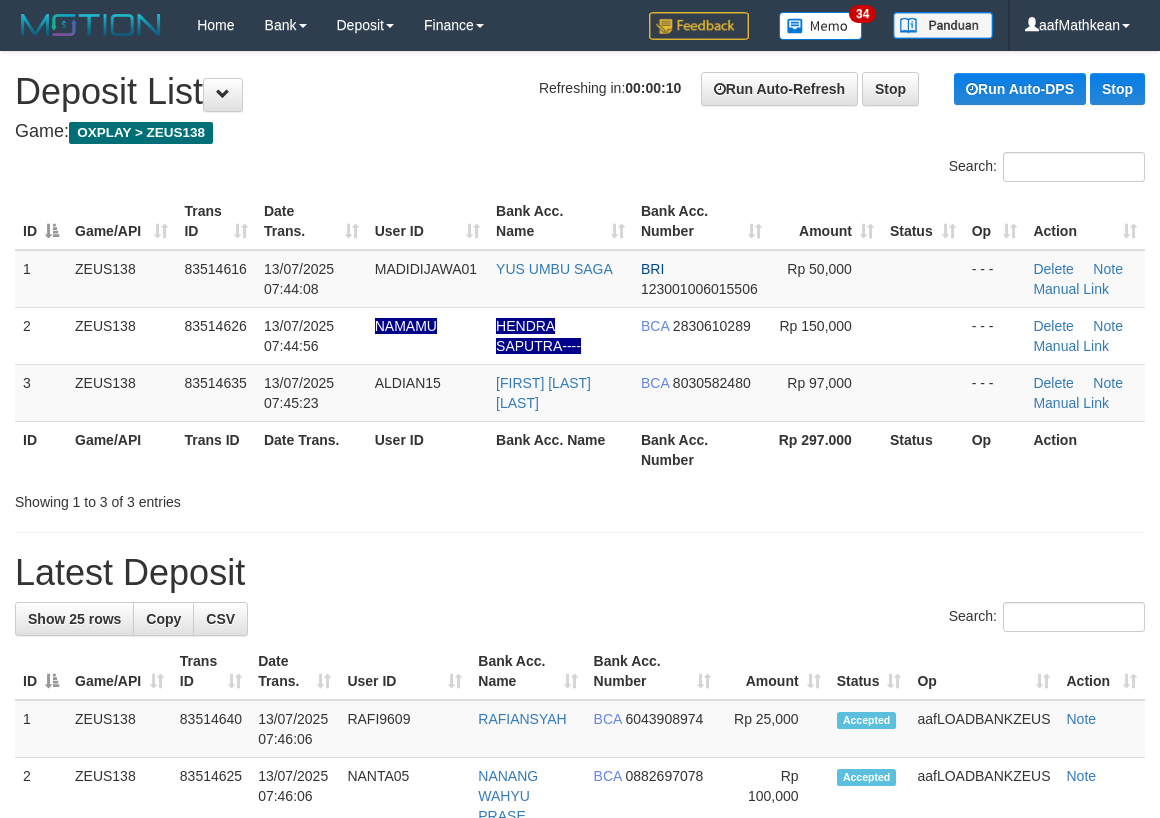 scroll, scrollTop: 0, scrollLeft: 0, axis: both 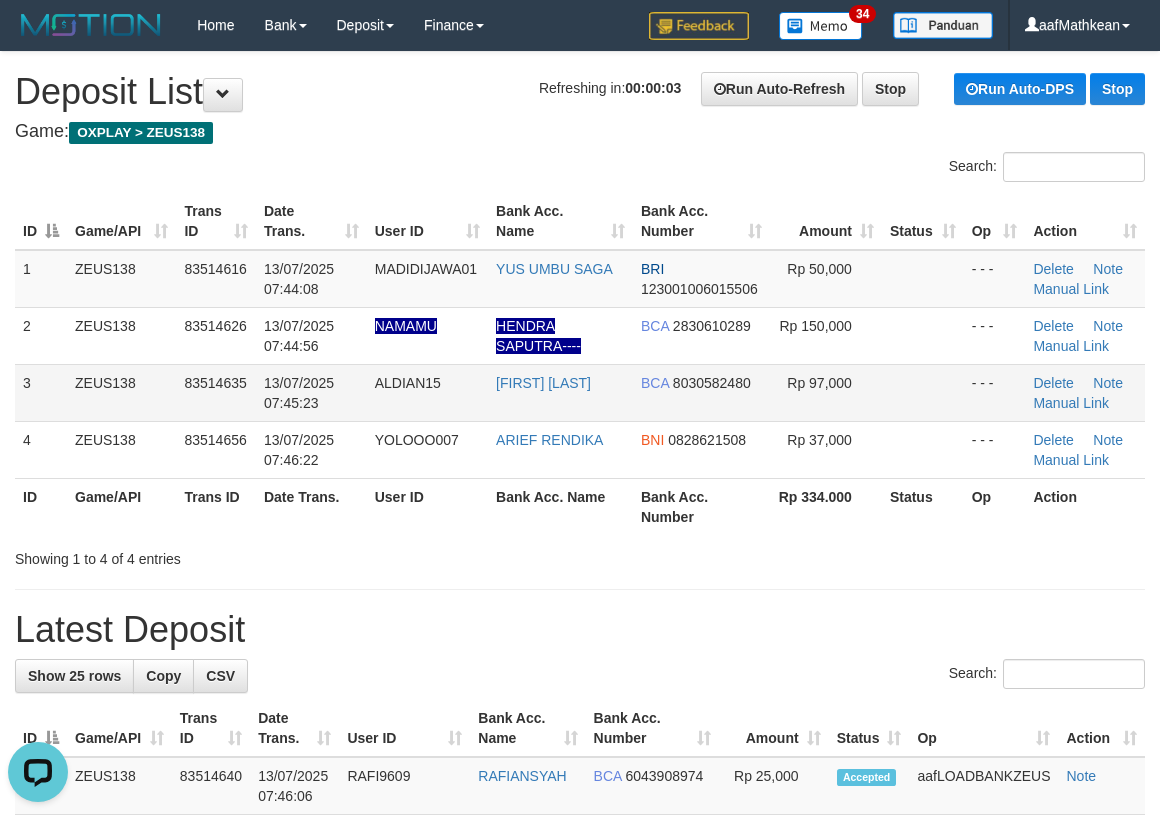click on "1
ZEUS138
83514616
13/07/2025 07:44:08
MADIDIJAWA01
YUS UMBU SAGA
BRI
123001006015506
Rp 50,000
- - -
Delete
Note
Manual Link" at bounding box center (580, 279) 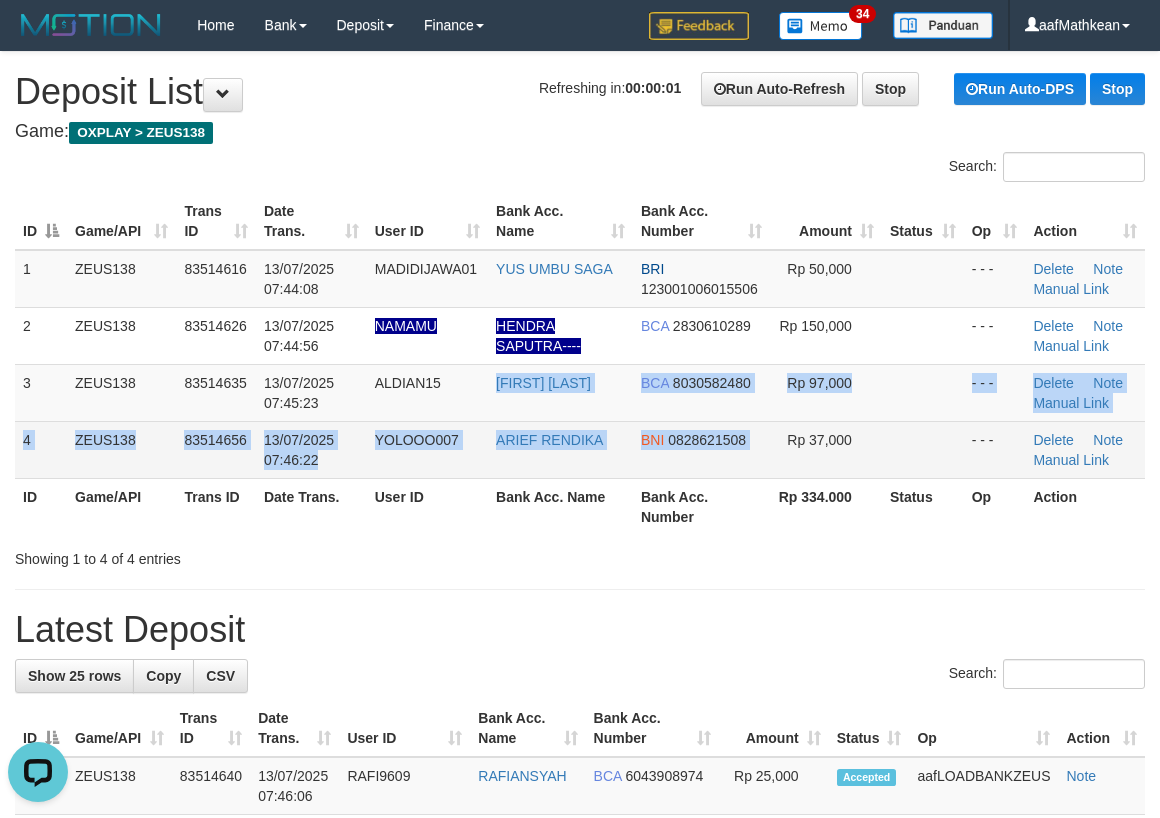 drag, startPoint x: 857, startPoint y: 447, endPoint x: 929, endPoint y: 433, distance: 73.34848 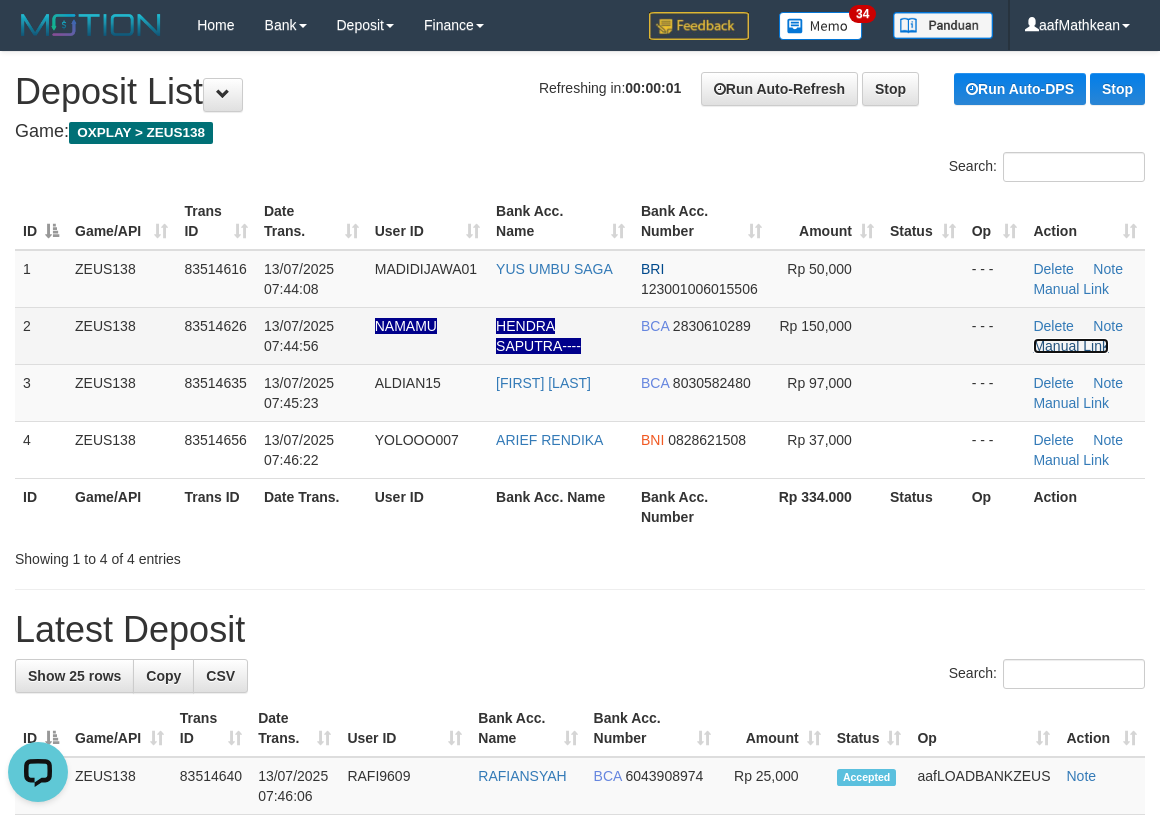 click on "Manual Link" at bounding box center (1071, 346) 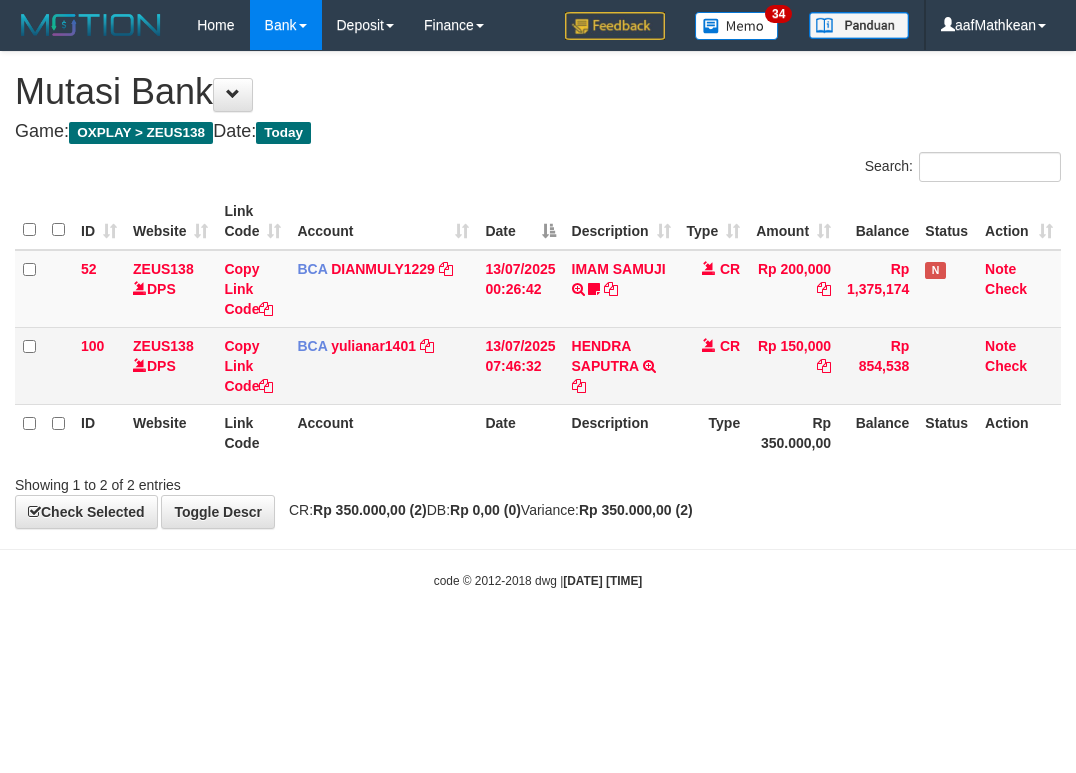 scroll, scrollTop: 0, scrollLeft: 0, axis: both 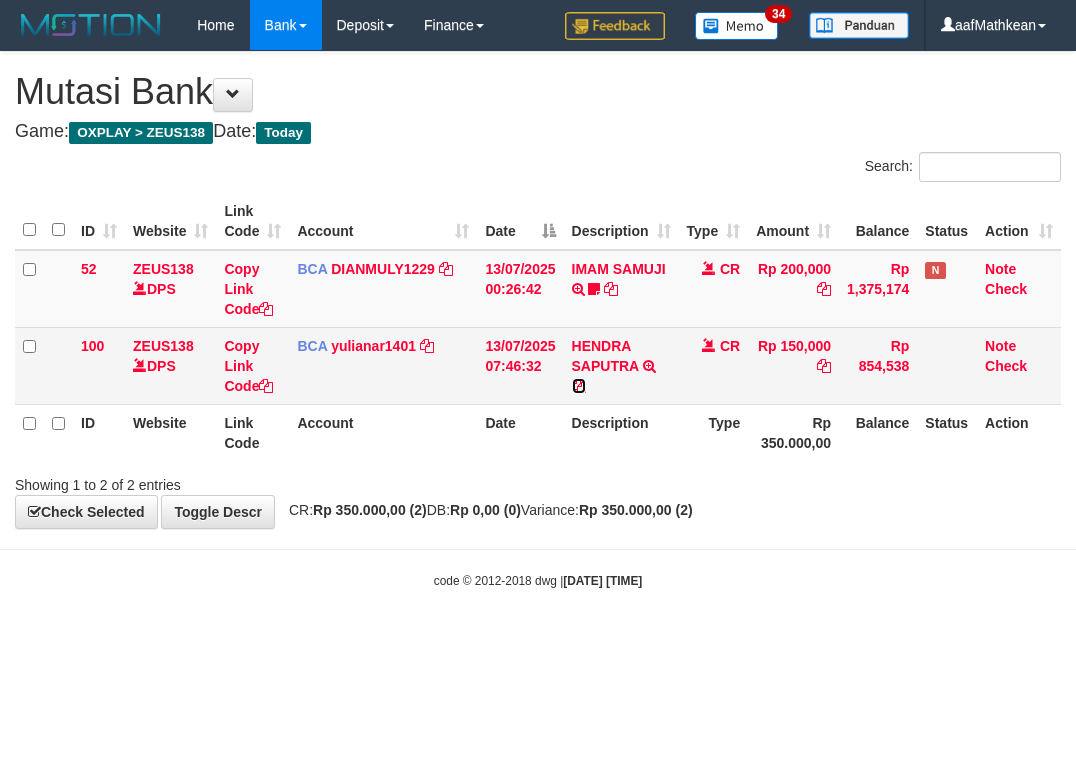 click at bounding box center [579, 386] 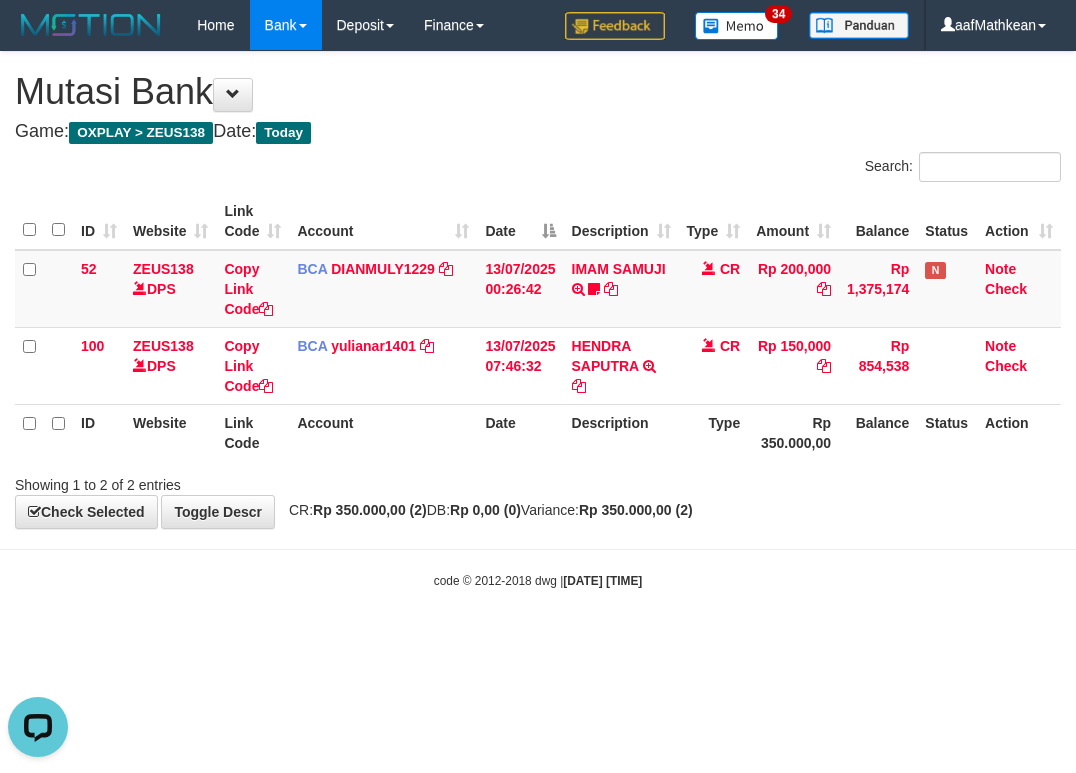 scroll, scrollTop: 0, scrollLeft: 0, axis: both 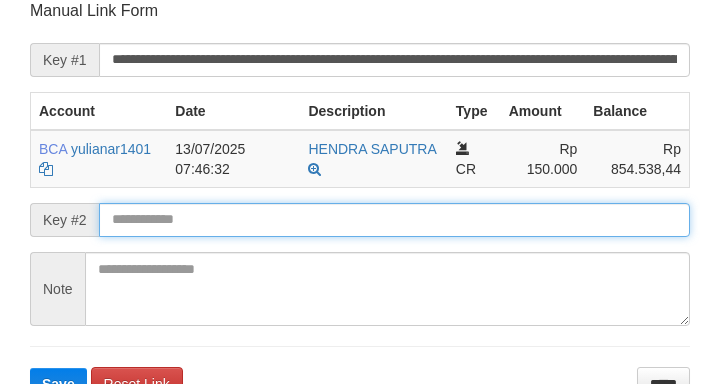 click on "Save" at bounding box center [58, 384] 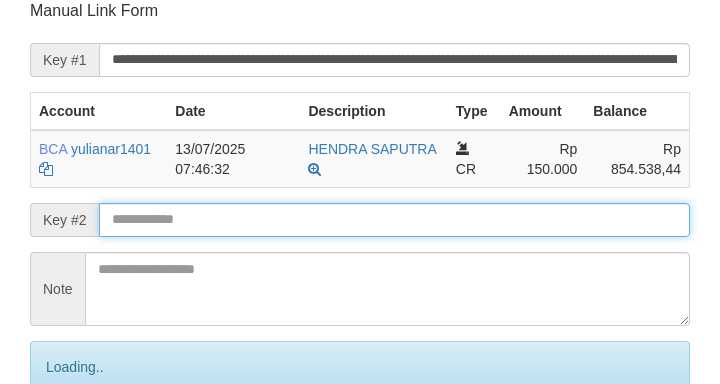 scroll, scrollTop: 392, scrollLeft: 0, axis: vertical 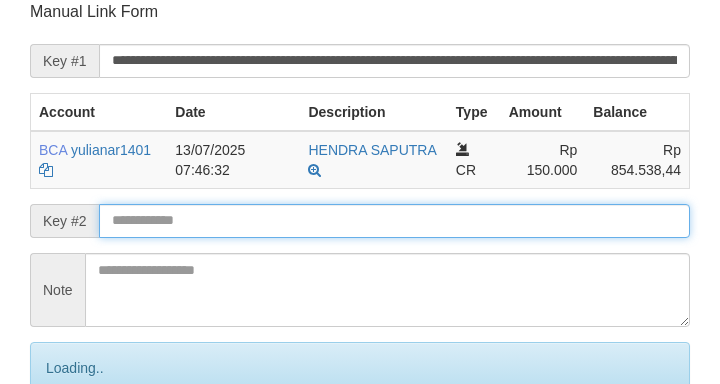 click at bounding box center (394, 221) 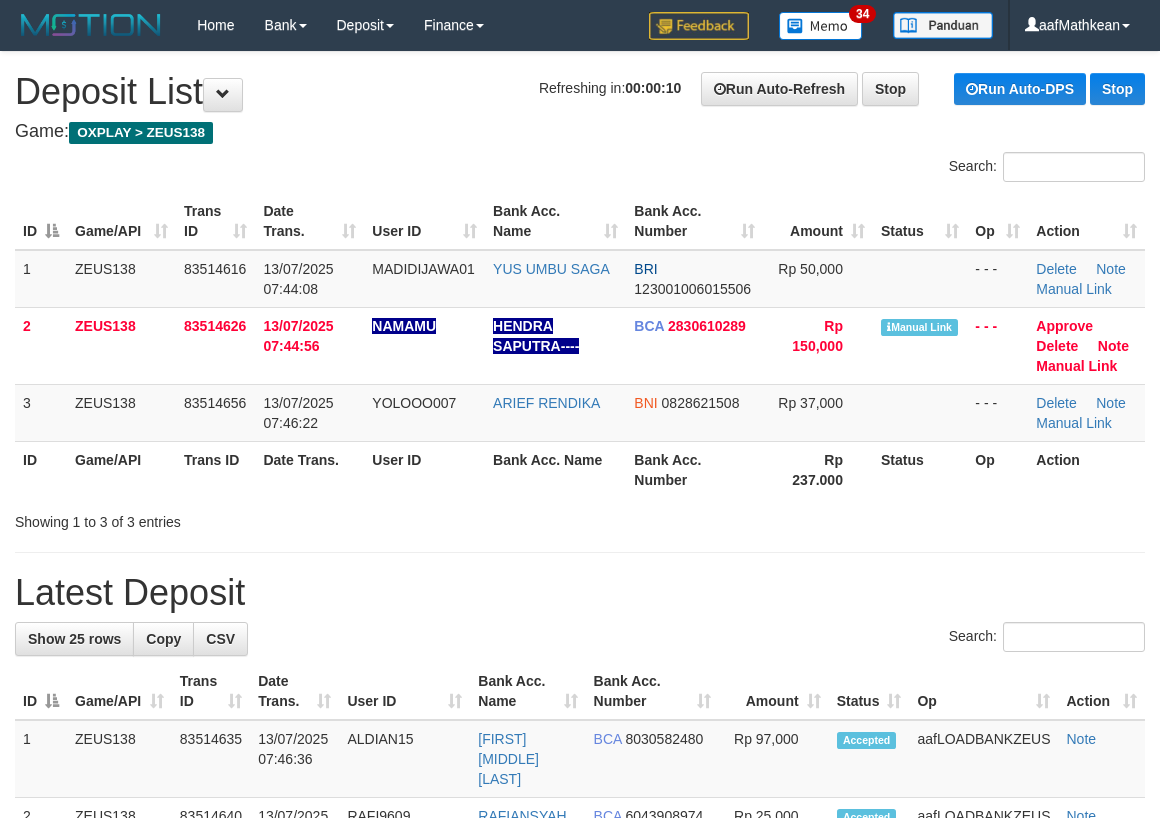 scroll, scrollTop: 0, scrollLeft: 0, axis: both 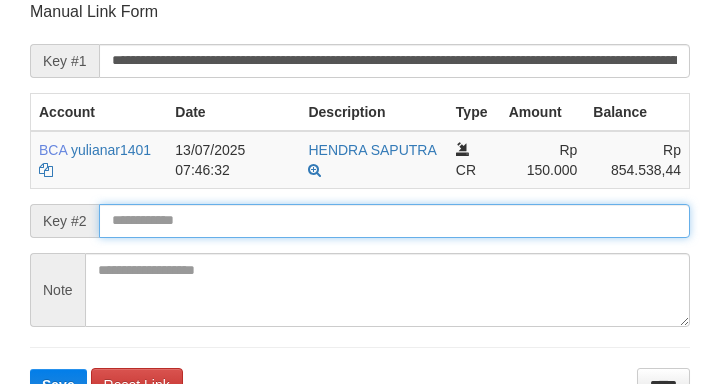 click at bounding box center (394, 221) 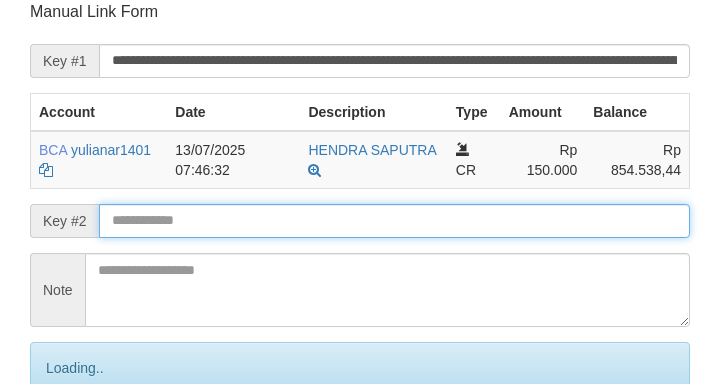 drag, startPoint x: 163, startPoint y: 231, endPoint x: 178, endPoint y: 230, distance: 15.033297 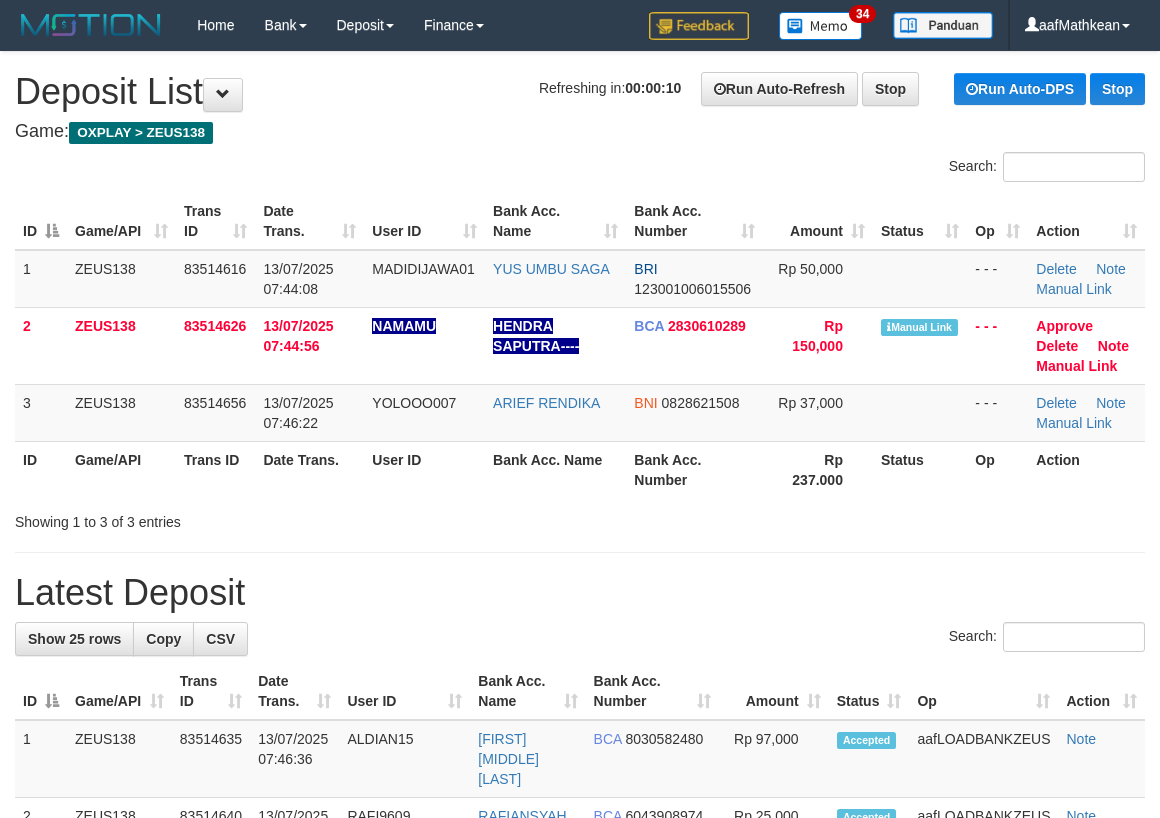scroll, scrollTop: 0, scrollLeft: 0, axis: both 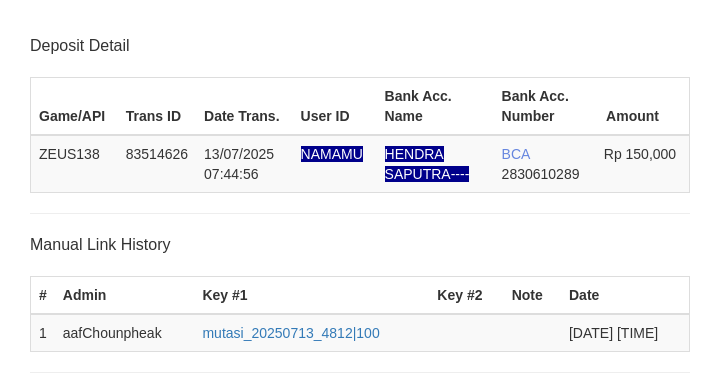 click on "Save" at bounding box center (58, 777) 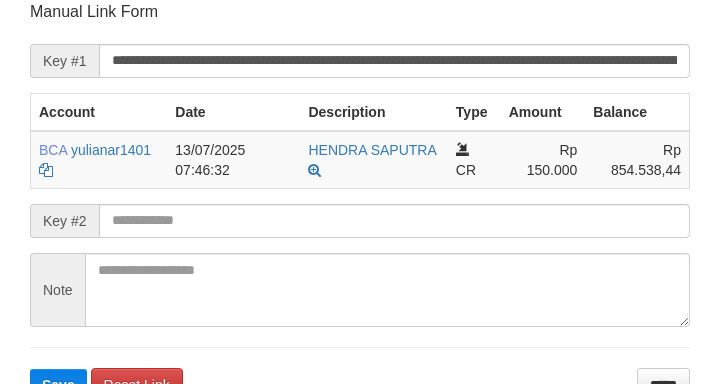 click at bounding box center (394, 221) 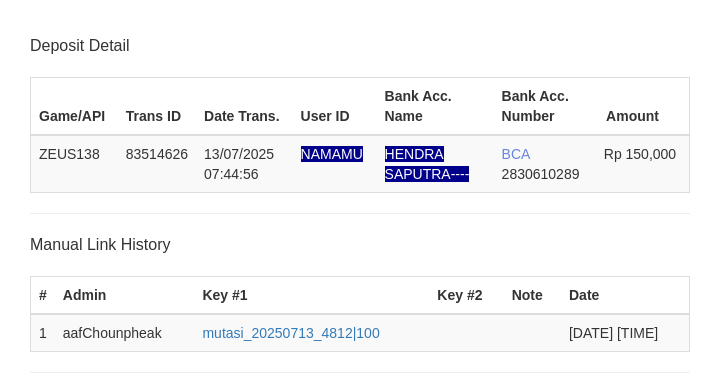 click on "**********" at bounding box center (360, 593) 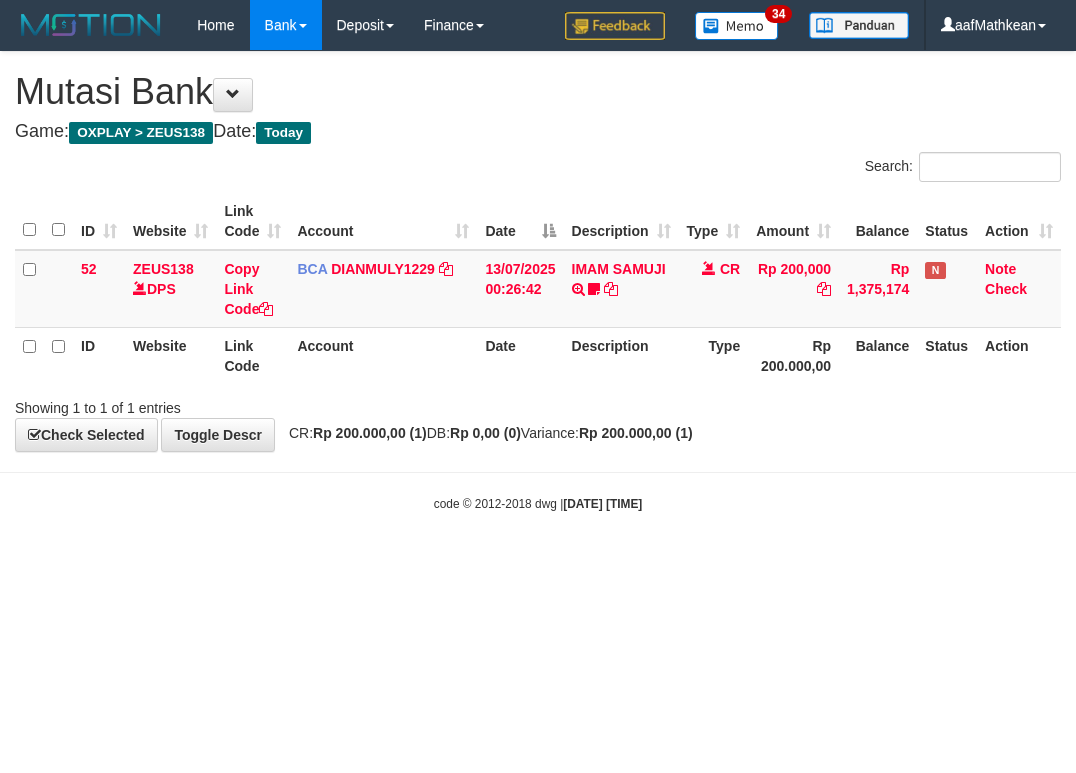 scroll, scrollTop: 0, scrollLeft: 0, axis: both 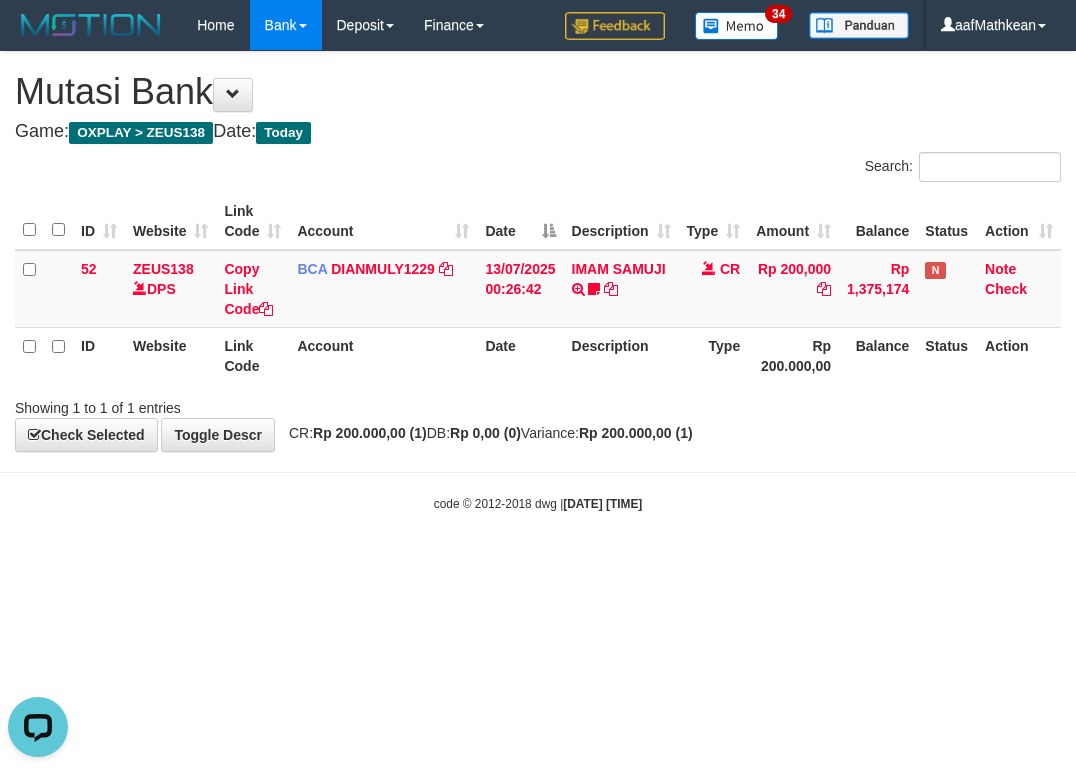 click on "Toggle navigation
Home
Bank
Account List
Load
By Website
Group
[OXPLAY]													ZEUS138
By Load Group (DPS)
Sync" at bounding box center (538, 281) 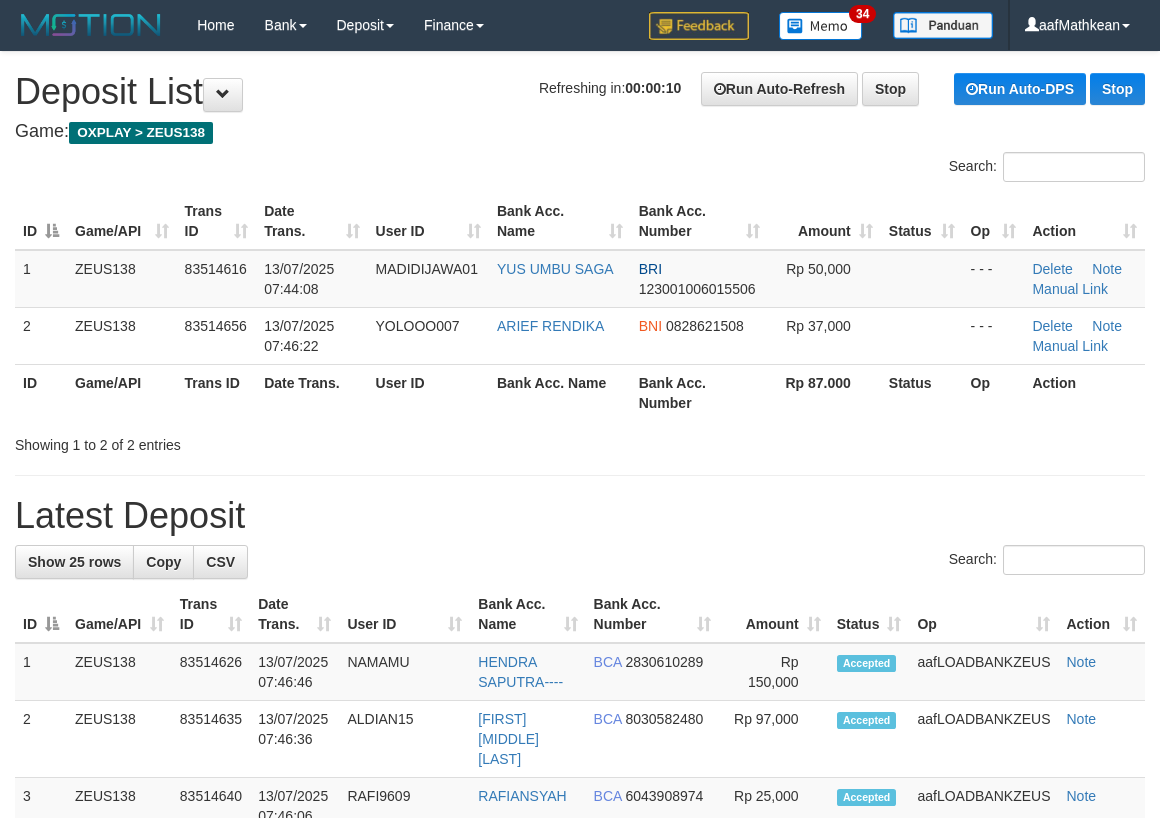 scroll, scrollTop: 0, scrollLeft: 0, axis: both 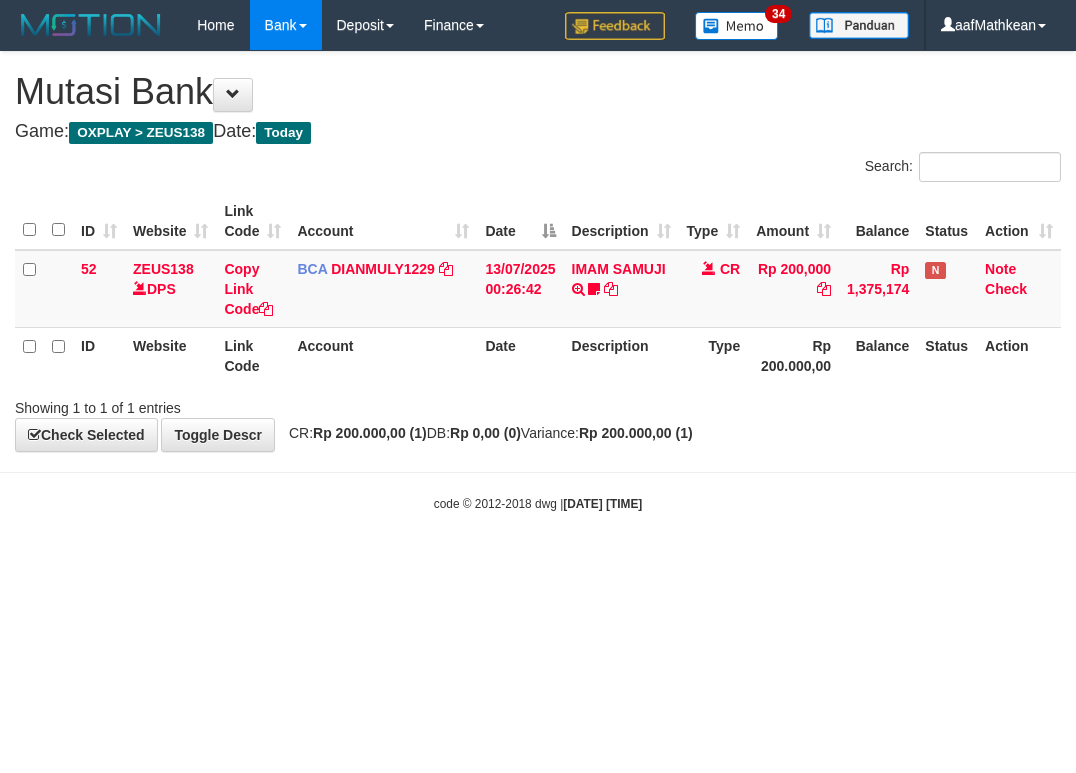 click on "Toggle navigation
Home
Bank
Account List
Load
By Website
Group
[OXPLAY]													ZEUS138
By Load Group (DPS)
Sync" at bounding box center [538, 281] 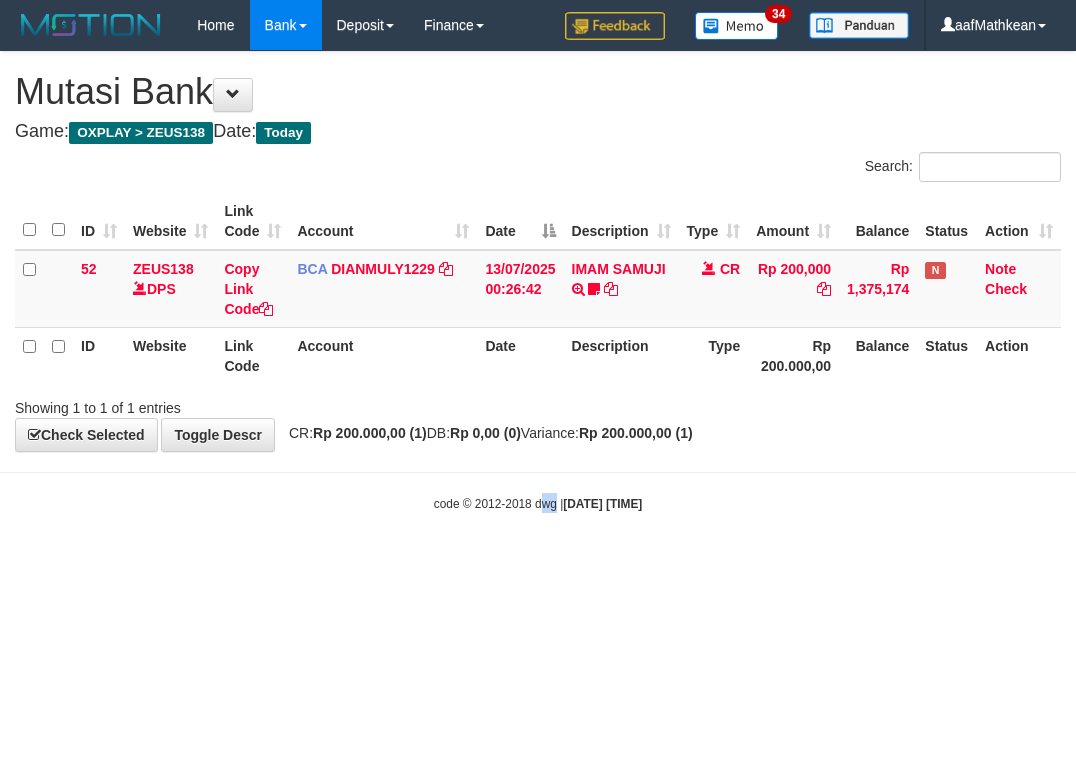 drag, startPoint x: 528, startPoint y: 609, endPoint x: 538, endPoint y: 620, distance: 14.866069 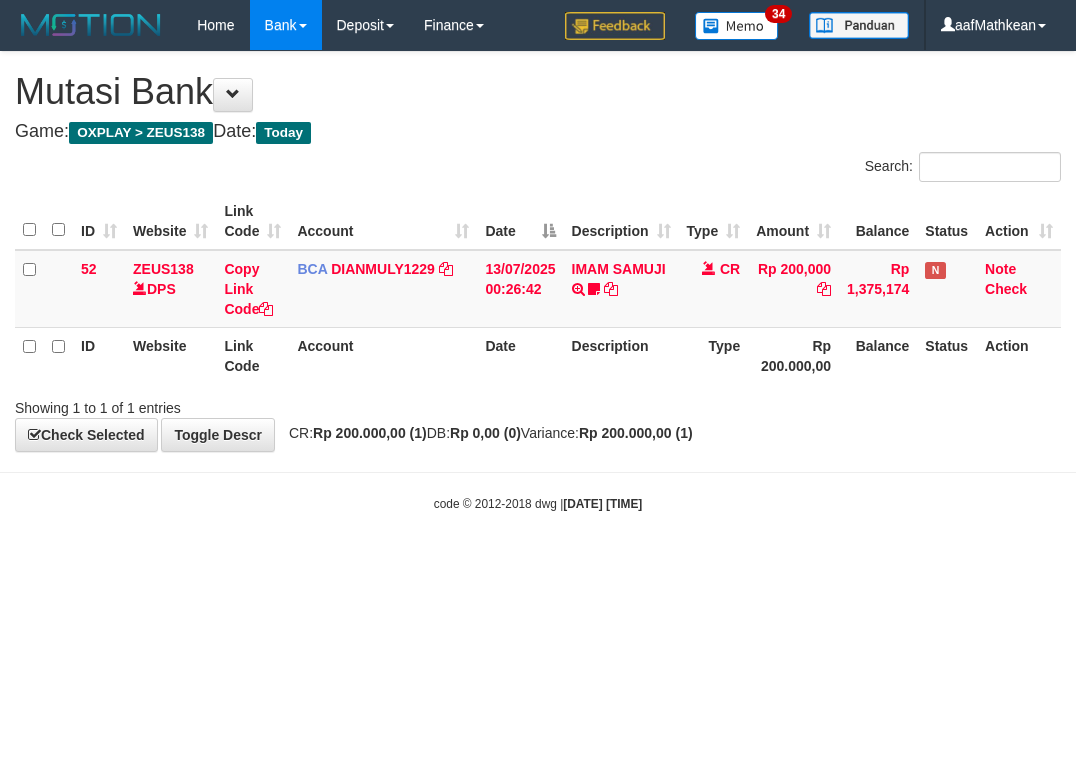 click on "Toggle navigation
Home
Bank
Account List
Load
By Website
Group
[OXPLAY]													ZEUS138
By Load Group (DPS)
Sync" at bounding box center (538, 281) 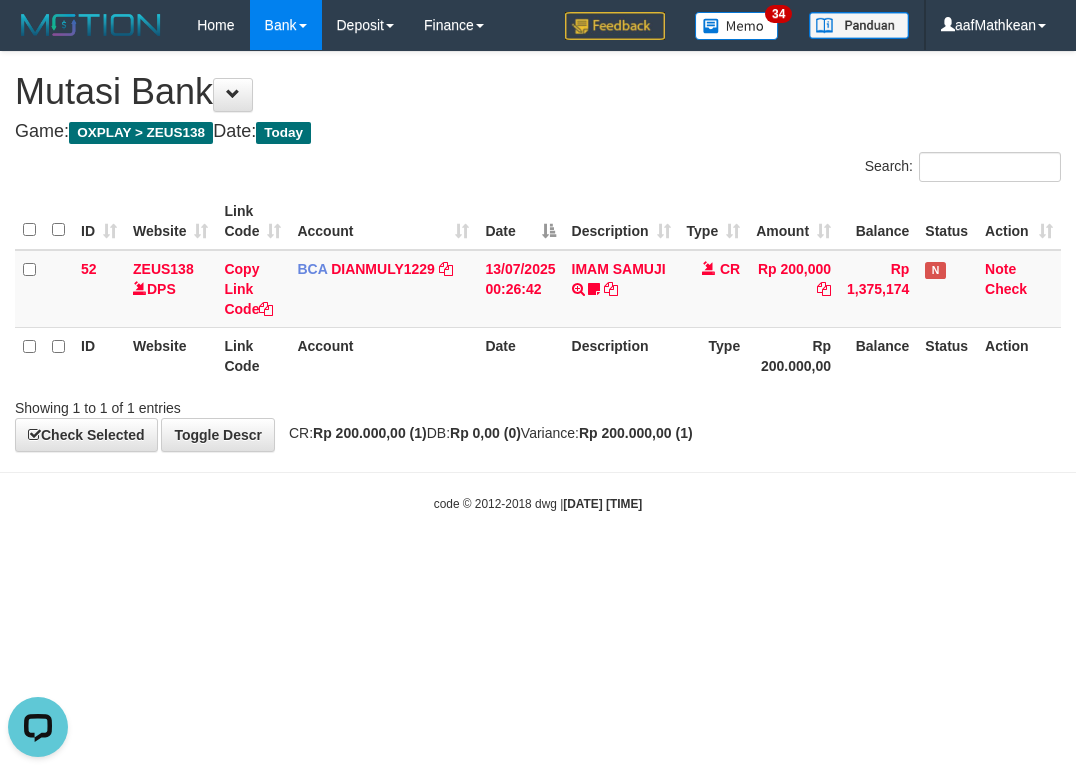scroll, scrollTop: 0, scrollLeft: 0, axis: both 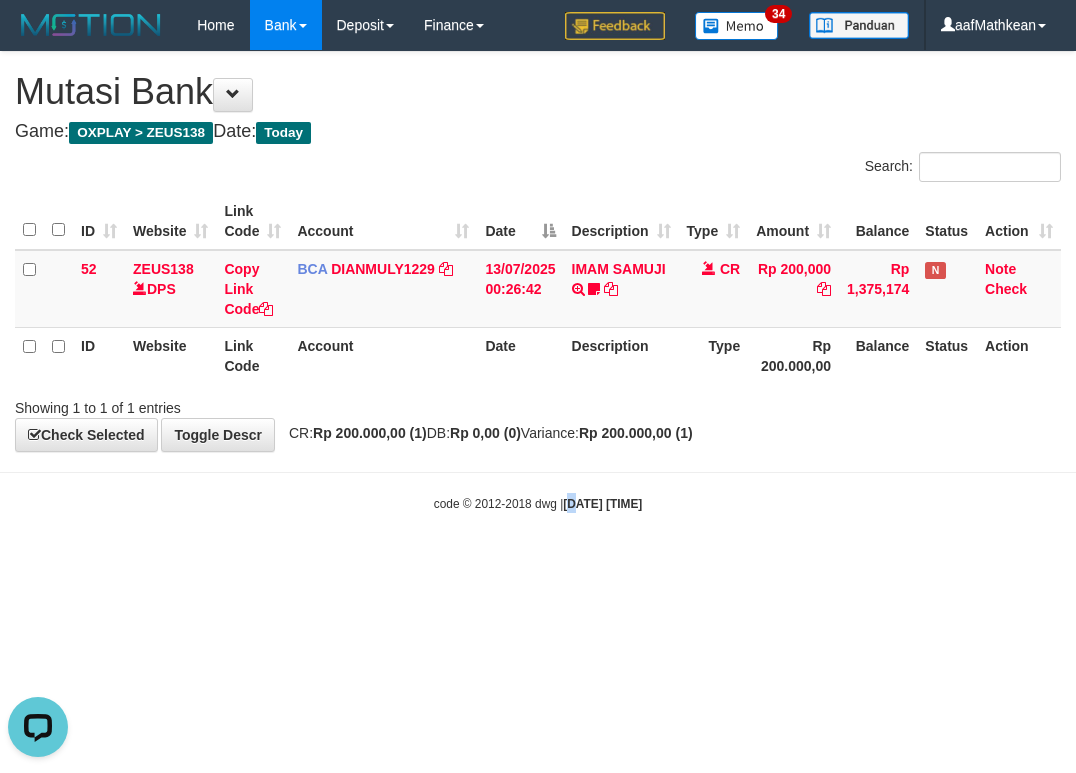 click on "Toggle navigation
Home
Bank
Account List
Load
By Website
Group
[OXPLAY]													ZEUS138
By Load Group (DPS)
Sync" at bounding box center [538, 281] 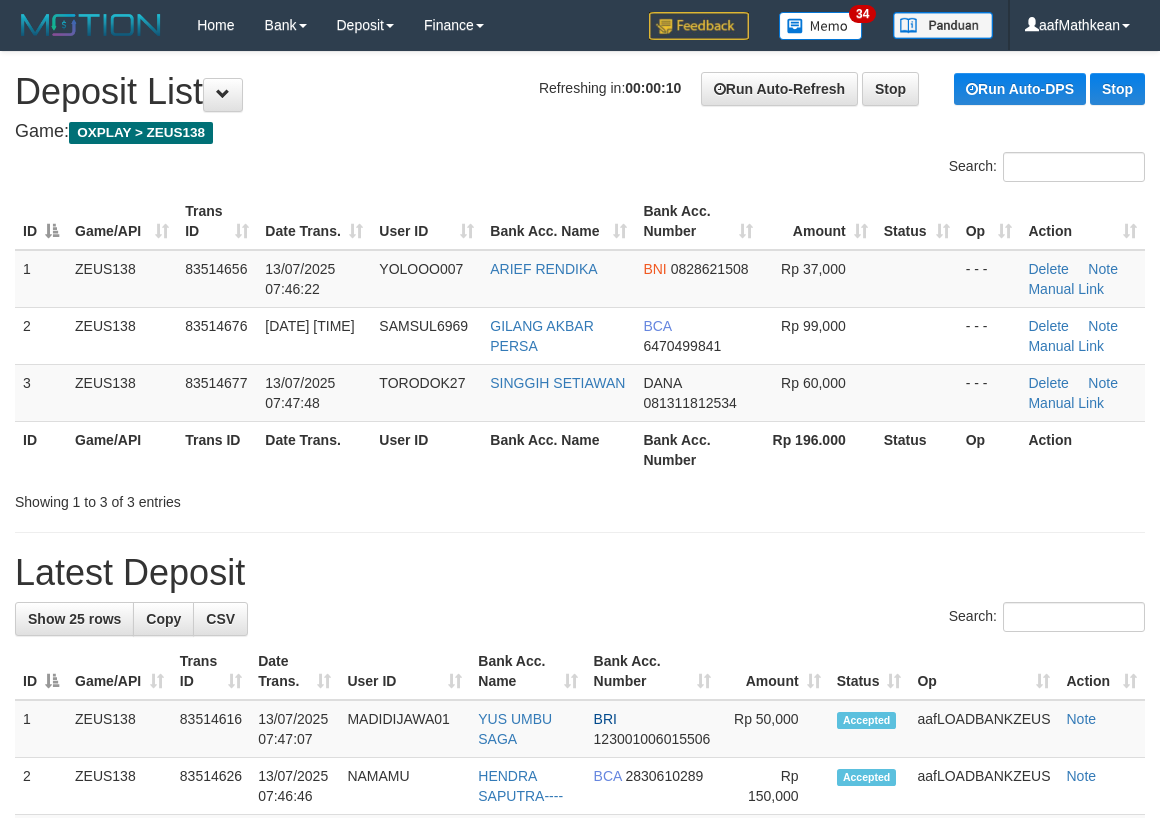 scroll, scrollTop: 0, scrollLeft: 0, axis: both 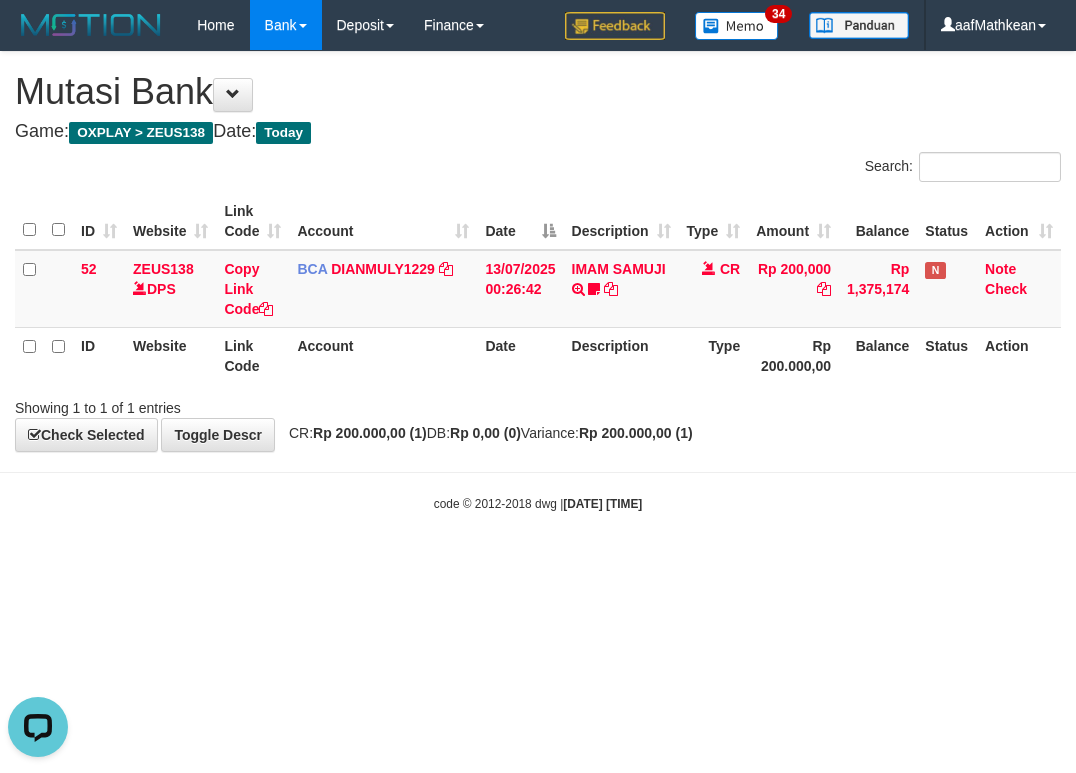 click on "Toggle navigation
Home
Bank
Account List
Load
By Website
Group
[OXPLAY]													ZEUS138
By Load Group (DPS)
Sync" at bounding box center [538, 281] 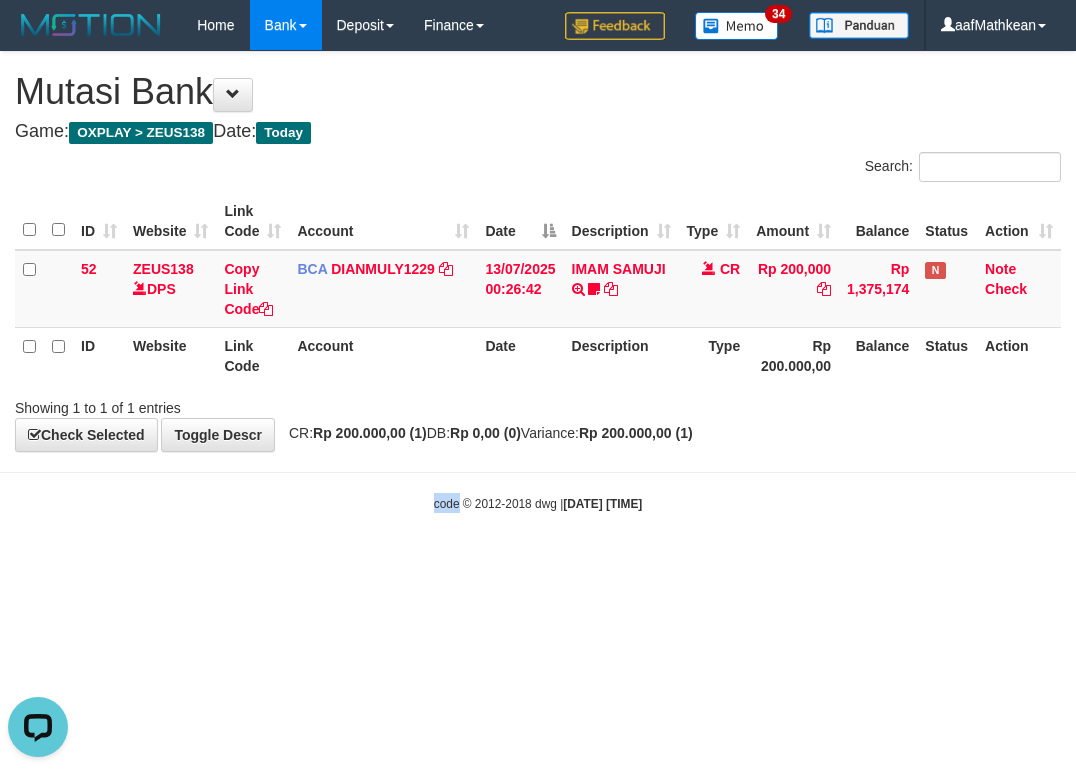 click on "Toggle navigation
Home
Bank
Account List
Load
By Website
Group
[OXPLAY]													ZEUS138
By Load Group (DPS)
Sync" at bounding box center [538, 281] 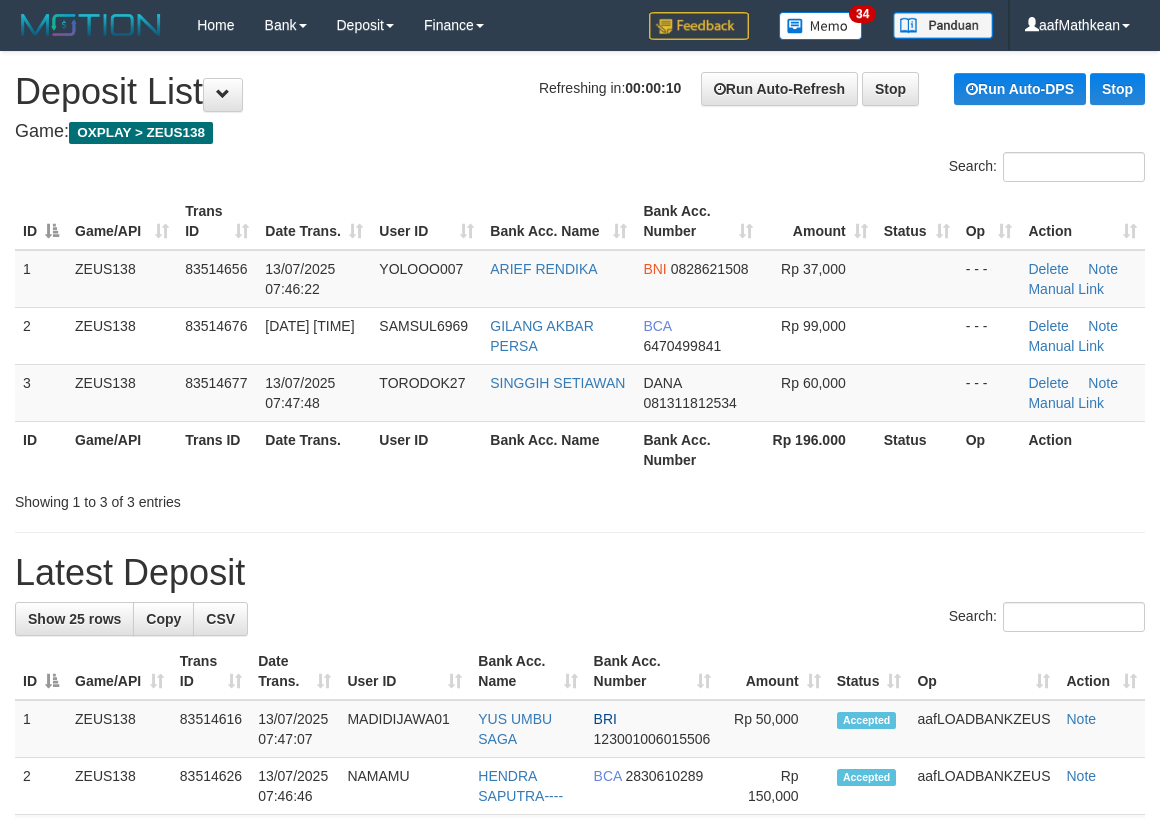 scroll, scrollTop: 0, scrollLeft: 0, axis: both 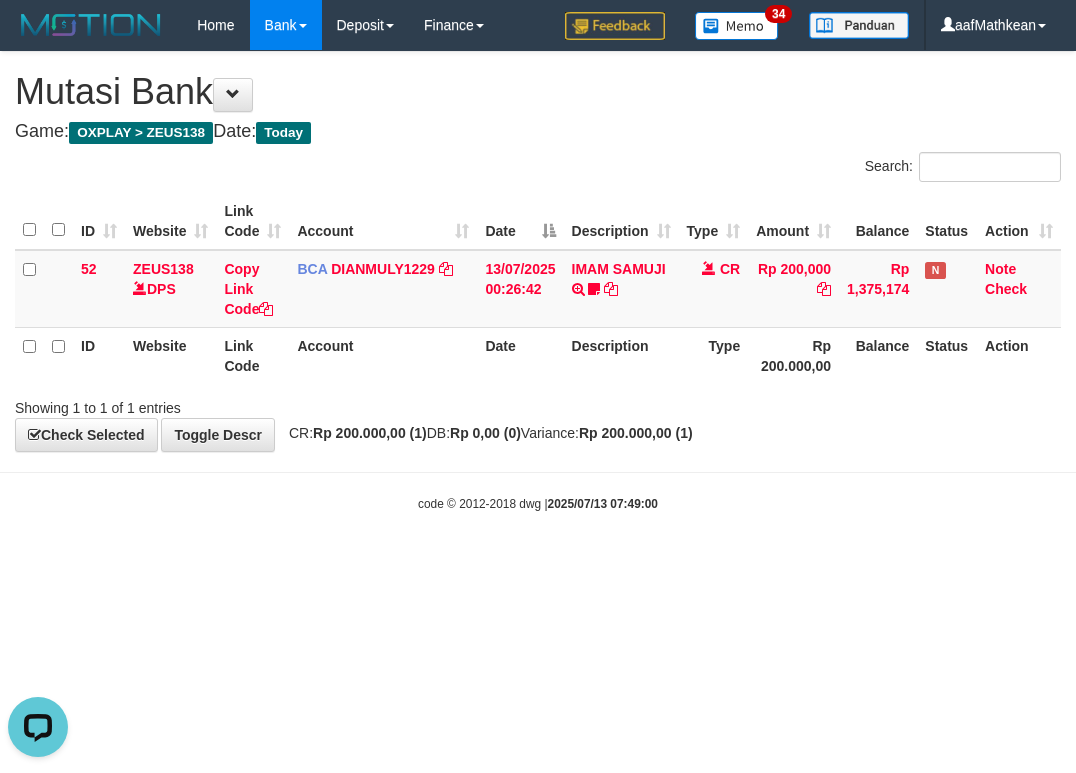 click on "Toggle navigation
Home
Bank
Account List
Load
By Website
Group
[OXPLAY]													ZEUS138
By Load Group (DPS)
Sync" at bounding box center [538, 281] 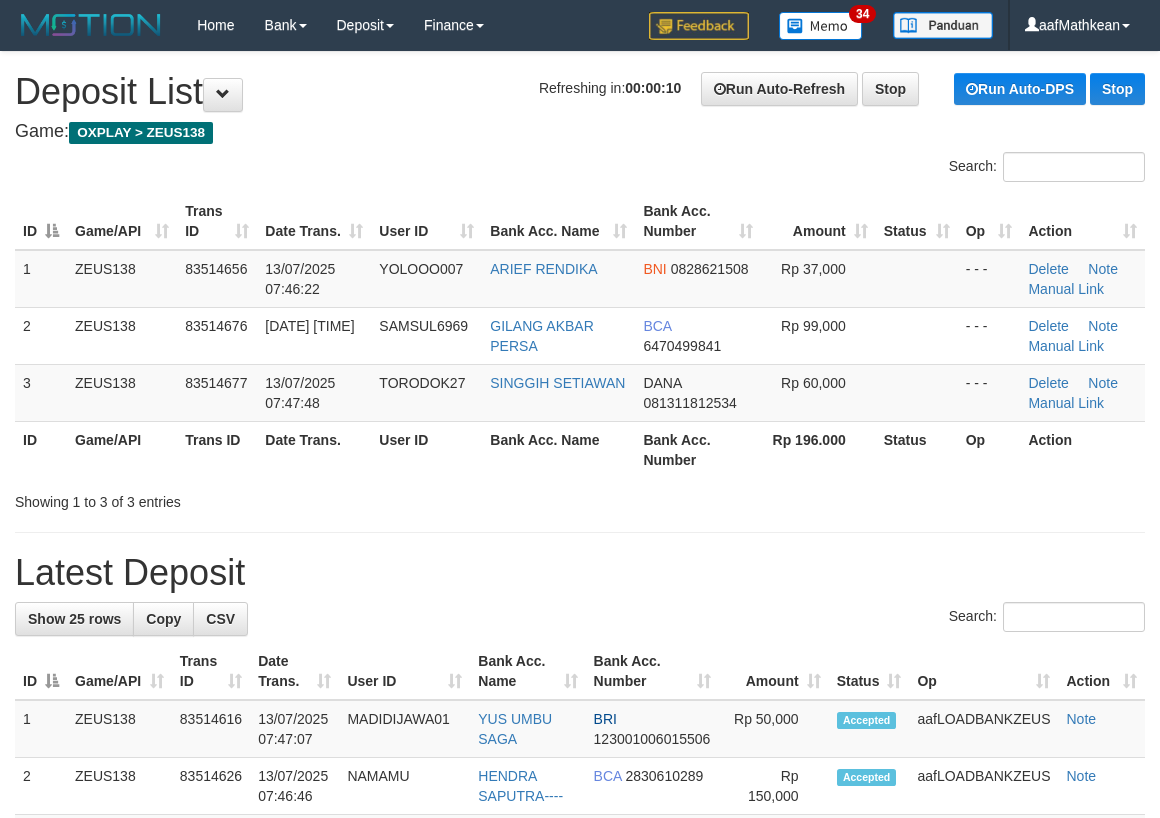 scroll, scrollTop: 0, scrollLeft: 0, axis: both 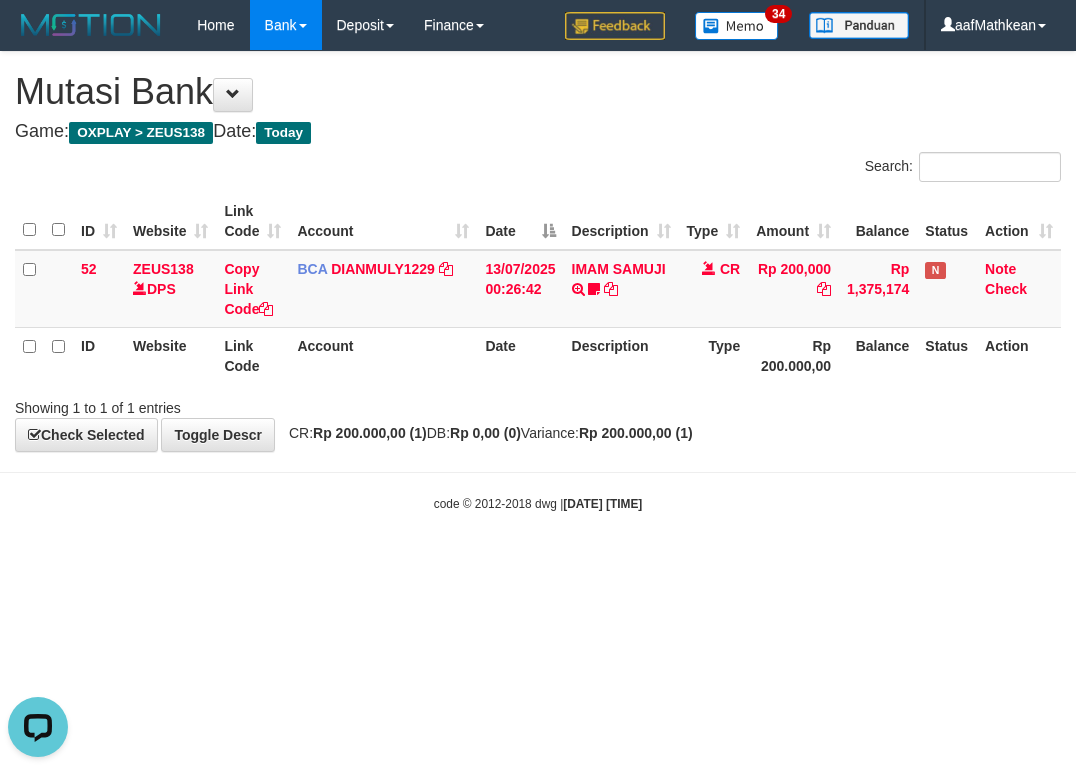 drag, startPoint x: 690, startPoint y: 521, endPoint x: 703, endPoint y: 529, distance: 15.264338 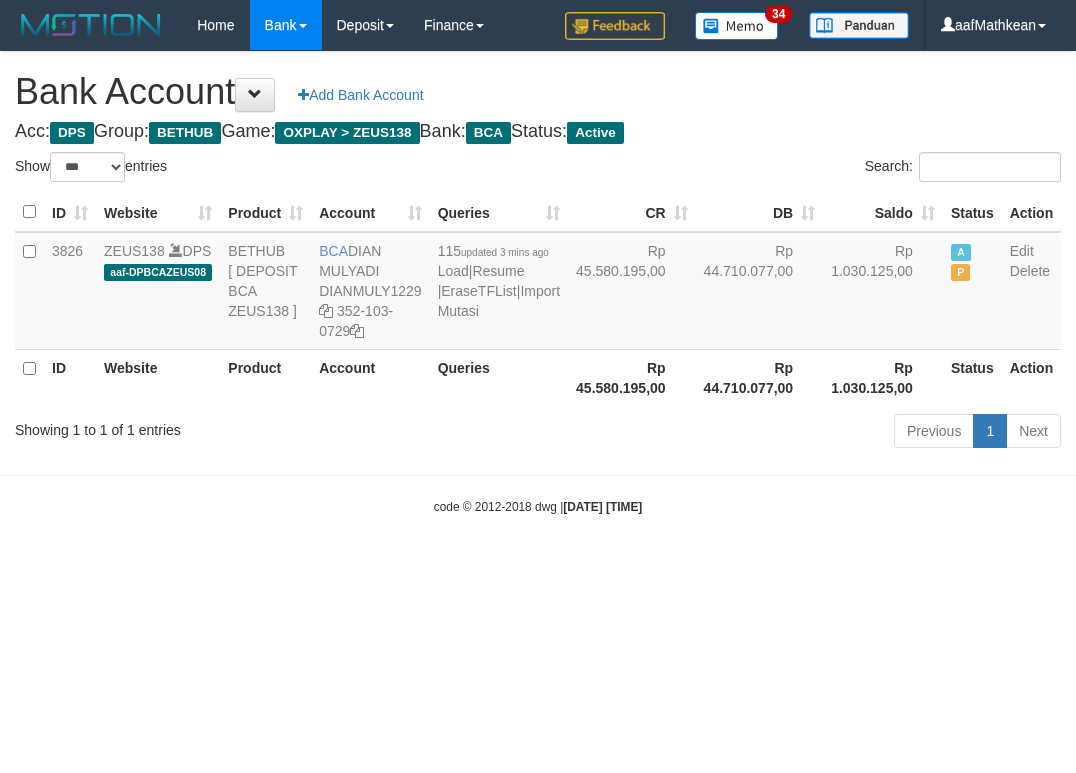 select on "***" 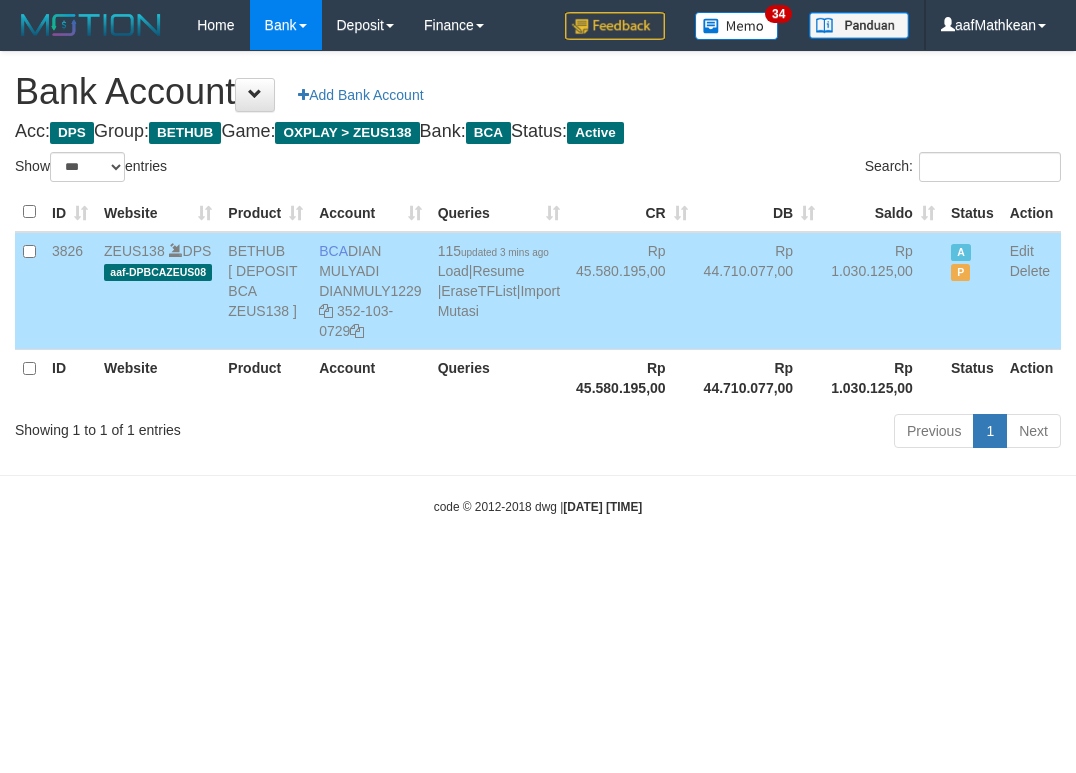 select on "***" 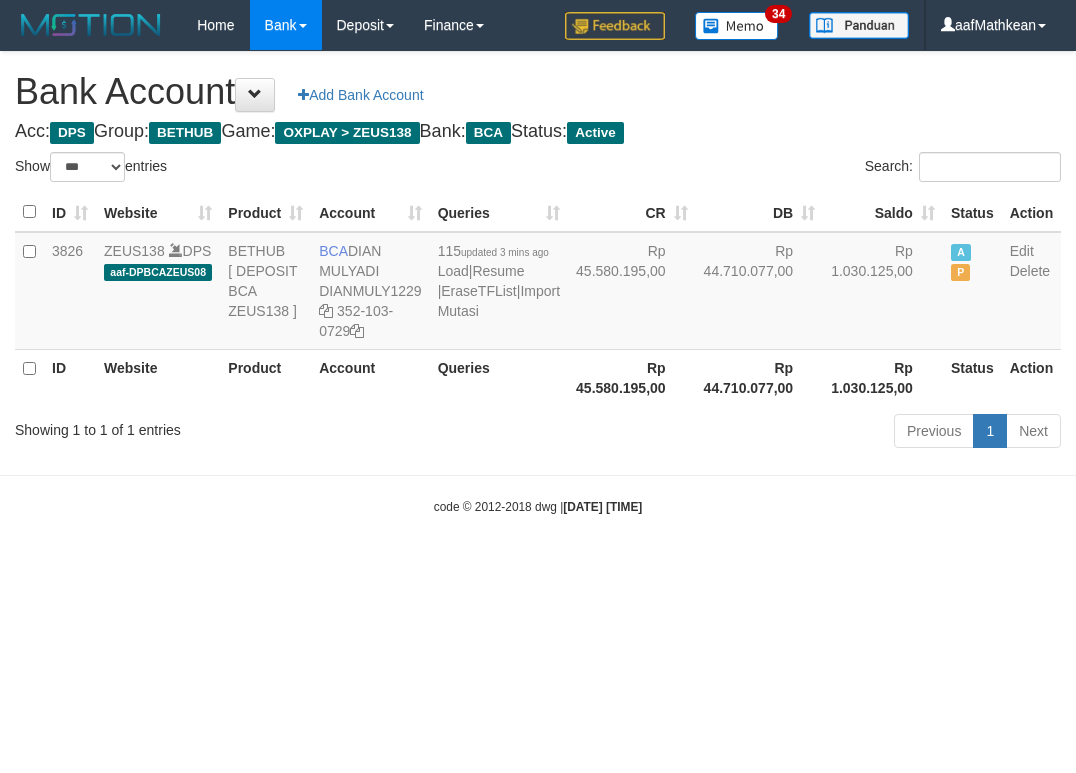 select on "***" 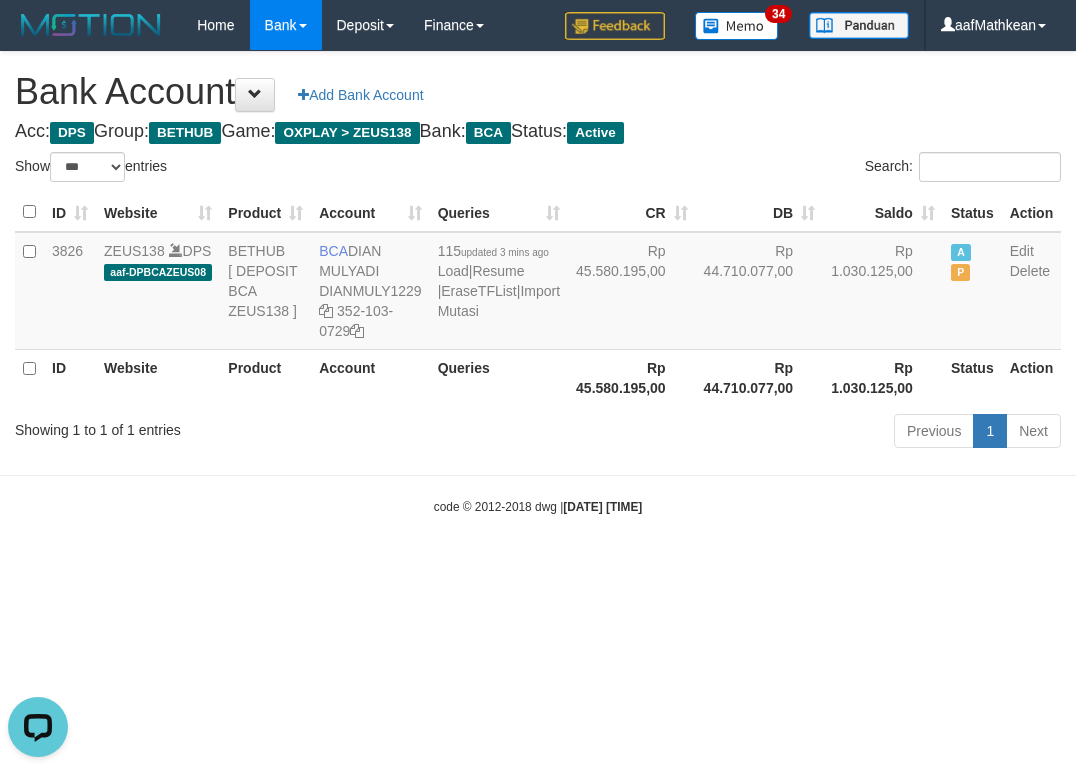 scroll, scrollTop: 0, scrollLeft: 0, axis: both 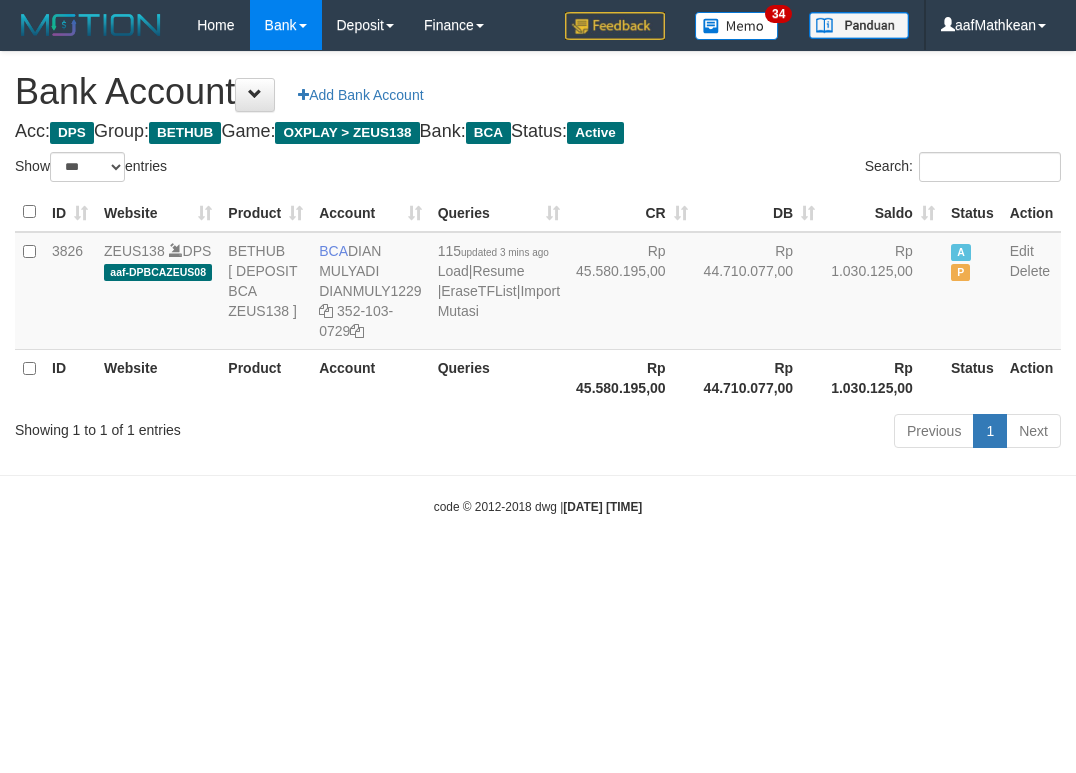 select on "***" 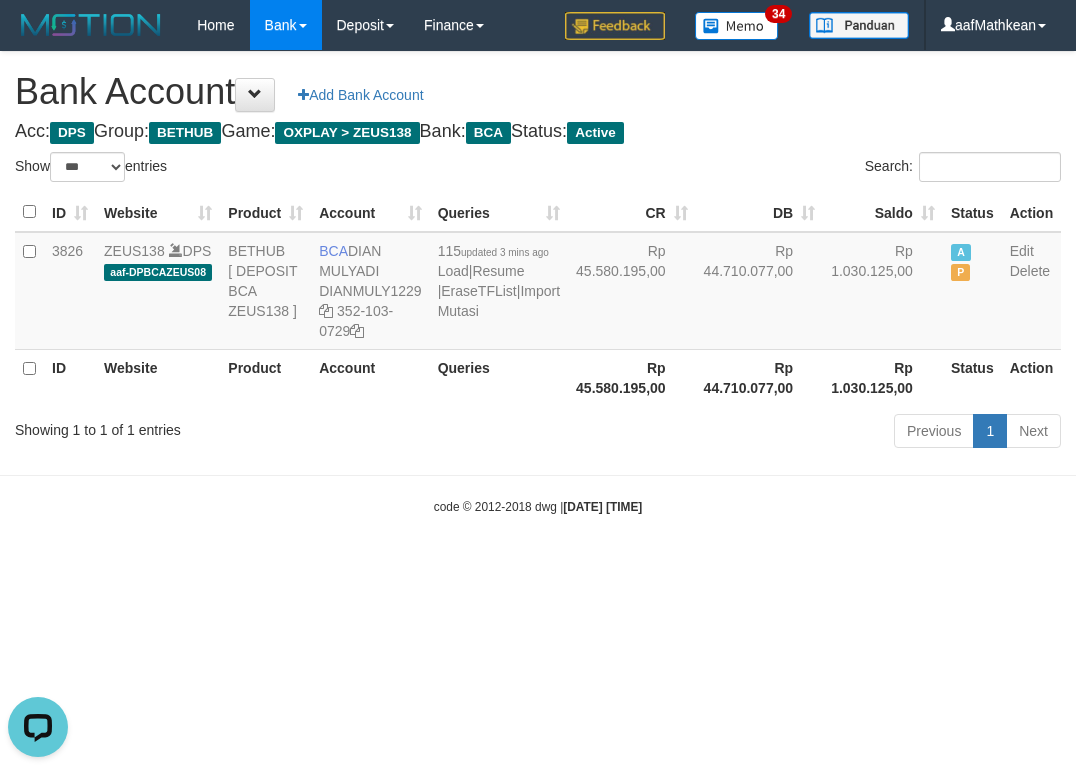 scroll, scrollTop: 0, scrollLeft: 0, axis: both 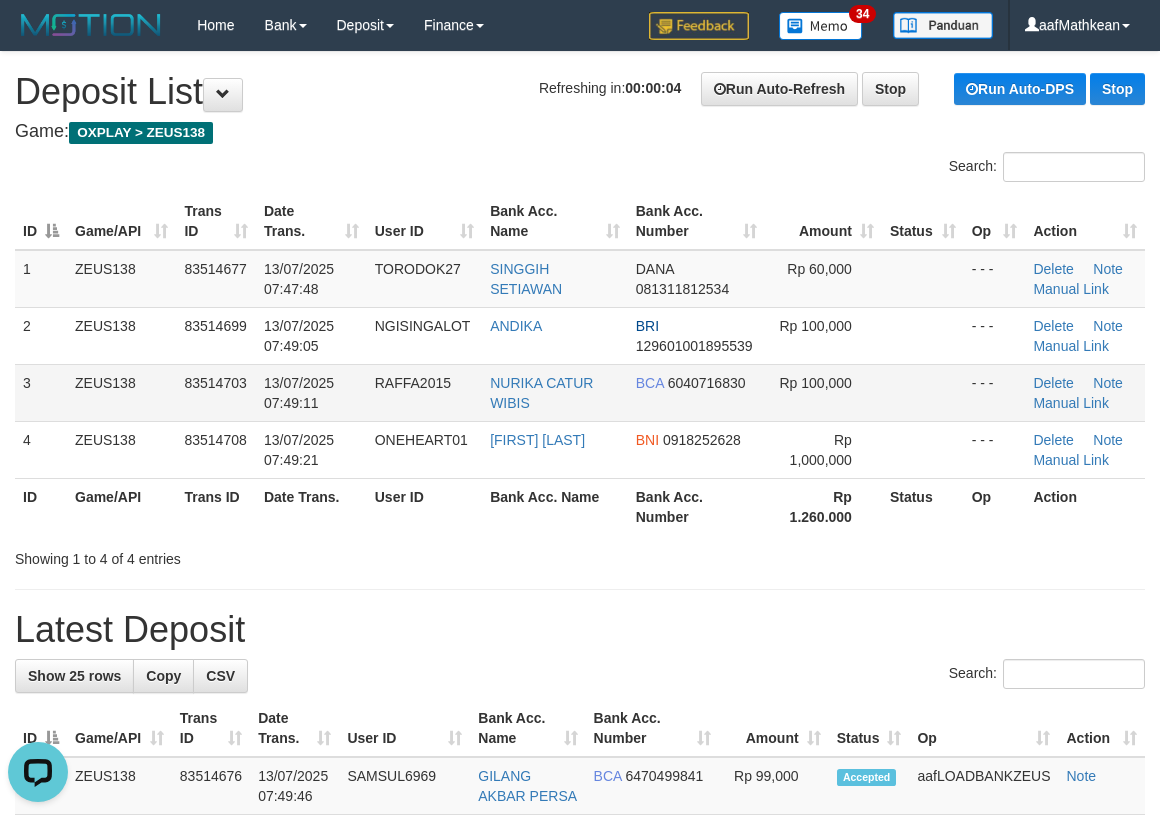 click on "2
ZEUS138
83514699
13/07/2025 07:49:05
NGISINGALOT
ANDIKA
BRI
129601001895539
Rp 100,000
- - -
Delete
Note
Manual Link" at bounding box center [580, 335] 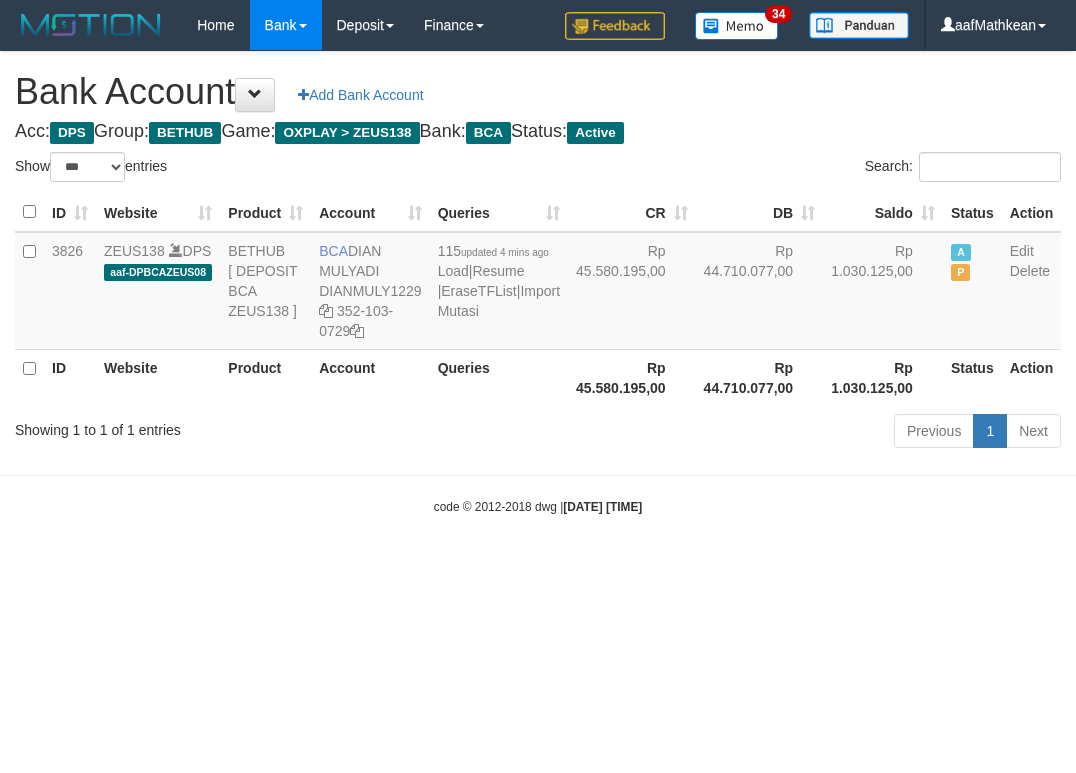 select on "***" 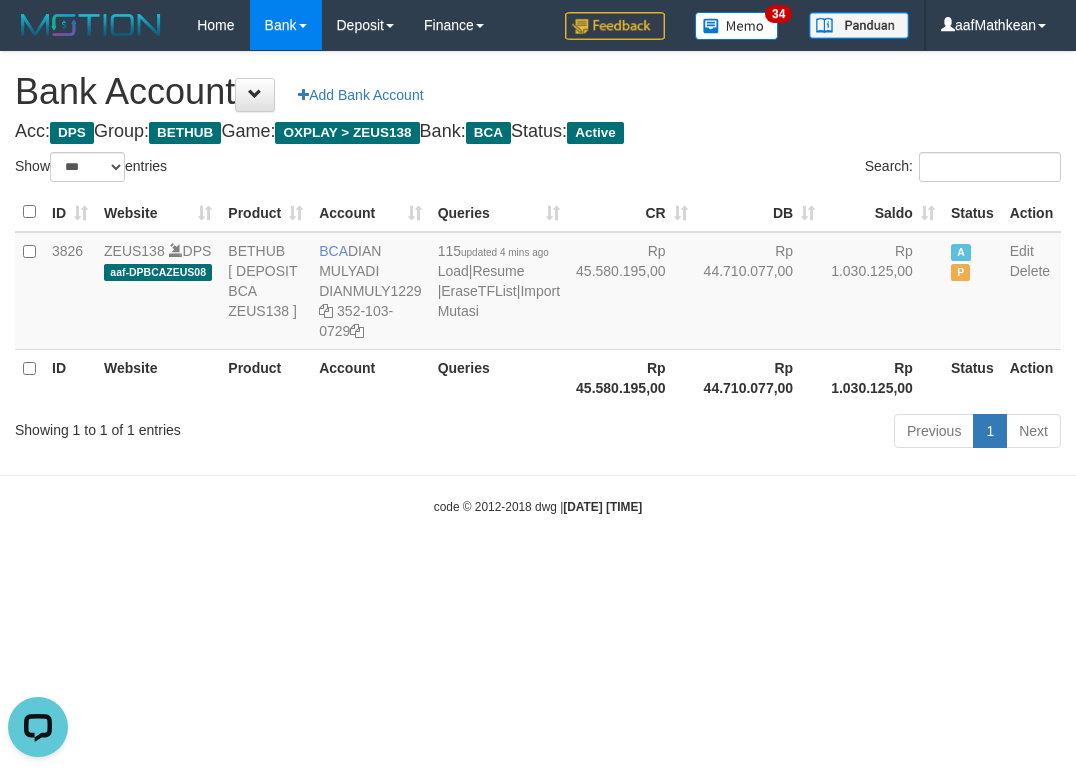 scroll, scrollTop: 0, scrollLeft: 0, axis: both 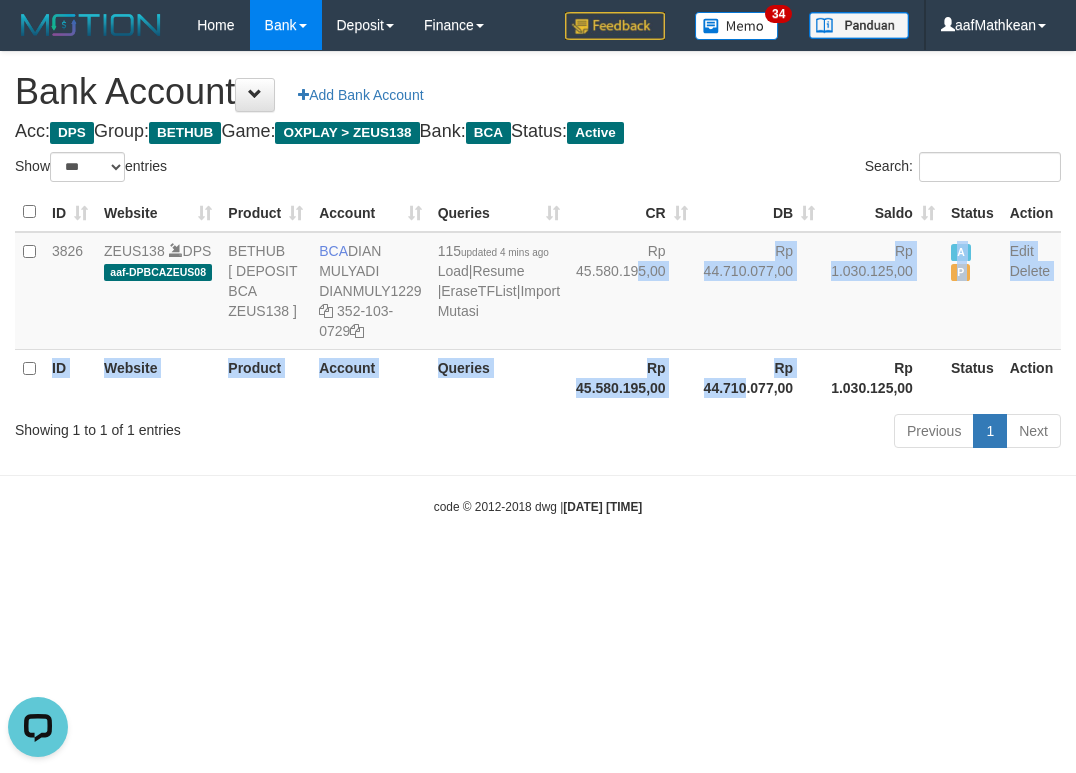 click on "Toggle navigation
Home
Bank
Account List
Load
By Website
Group
[OXPLAY]													ZEUS138
By Load Group (DPS)" at bounding box center (538, 283) 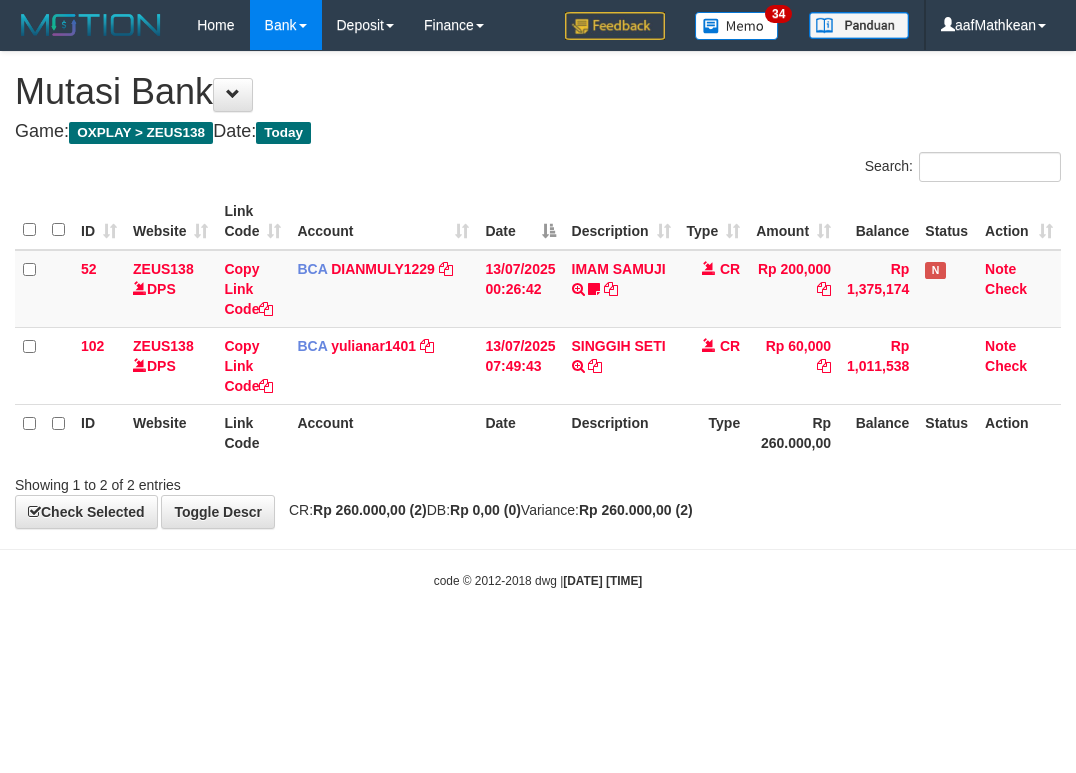 click on "code © 2012-2018 dwg |  [DATE] [TIME]" at bounding box center (538, 580) 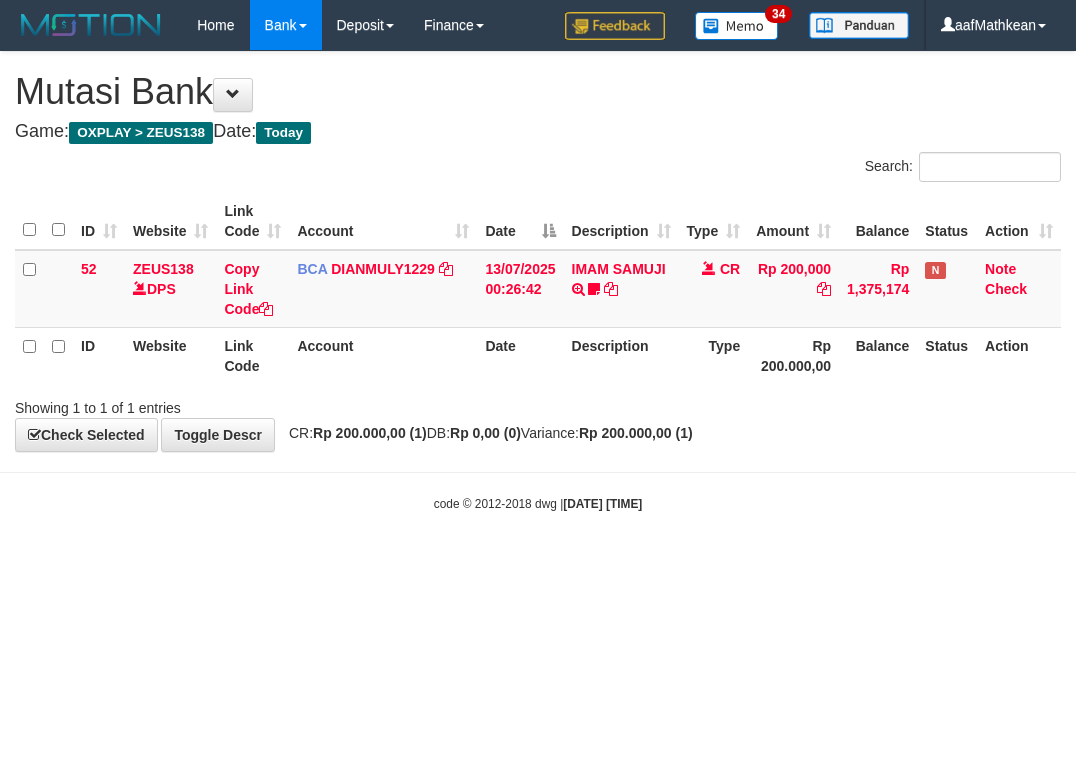 scroll, scrollTop: 0, scrollLeft: 0, axis: both 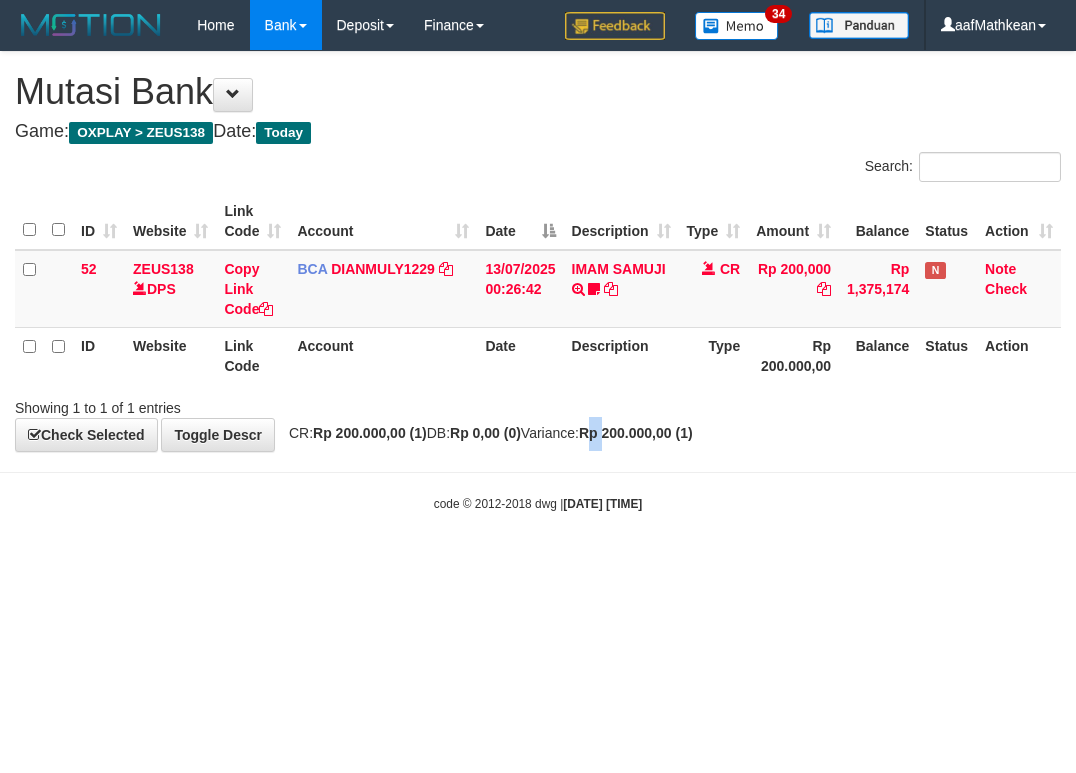 click on "Toggle navigation
Home
Bank
Account List
Load
By Website
Group
[OXPLAY]													ZEUS138
By Load Group (DPS)" at bounding box center [538, 281] 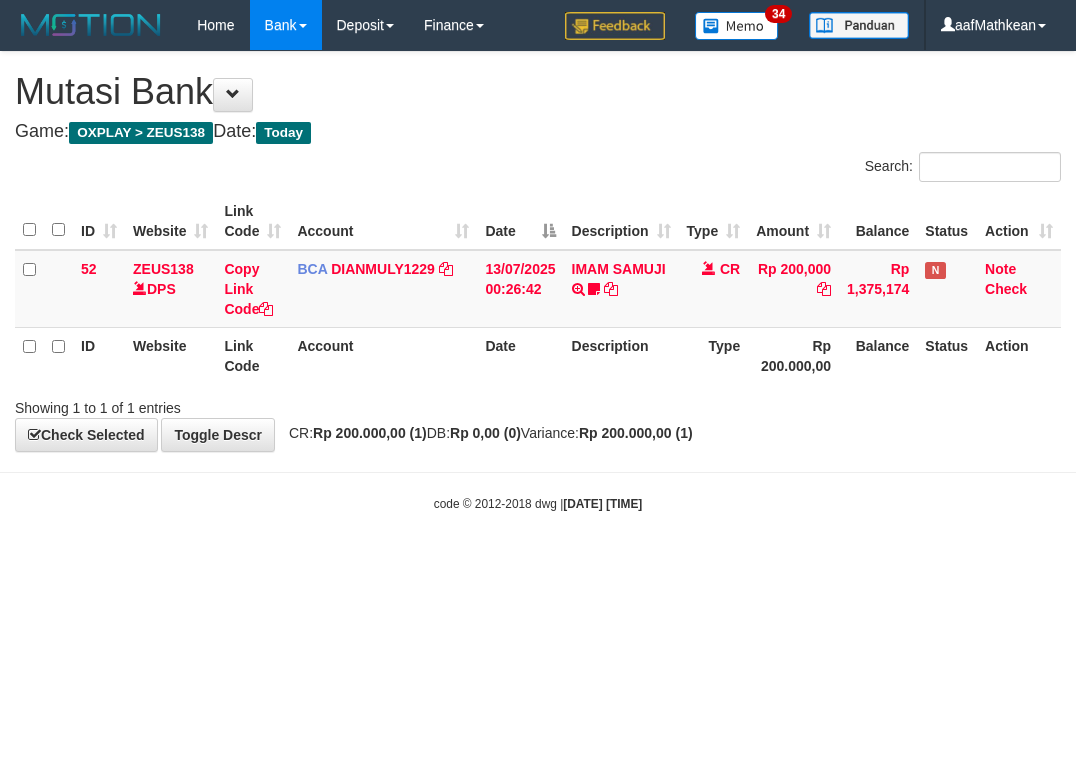 scroll, scrollTop: 0, scrollLeft: 0, axis: both 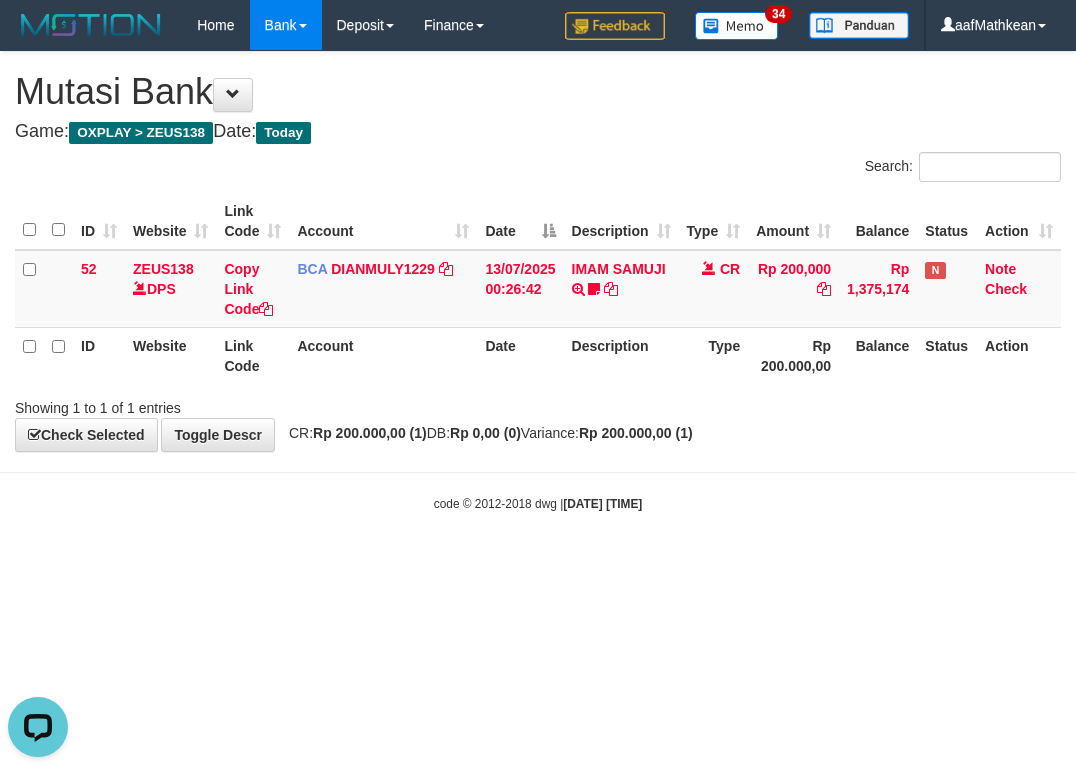 click on "Toggle navigation
Home
Bank
Account List
Load
By Website
Group
[OXPLAY]													ZEUS138
By Load Group (DPS)" at bounding box center [538, 281] 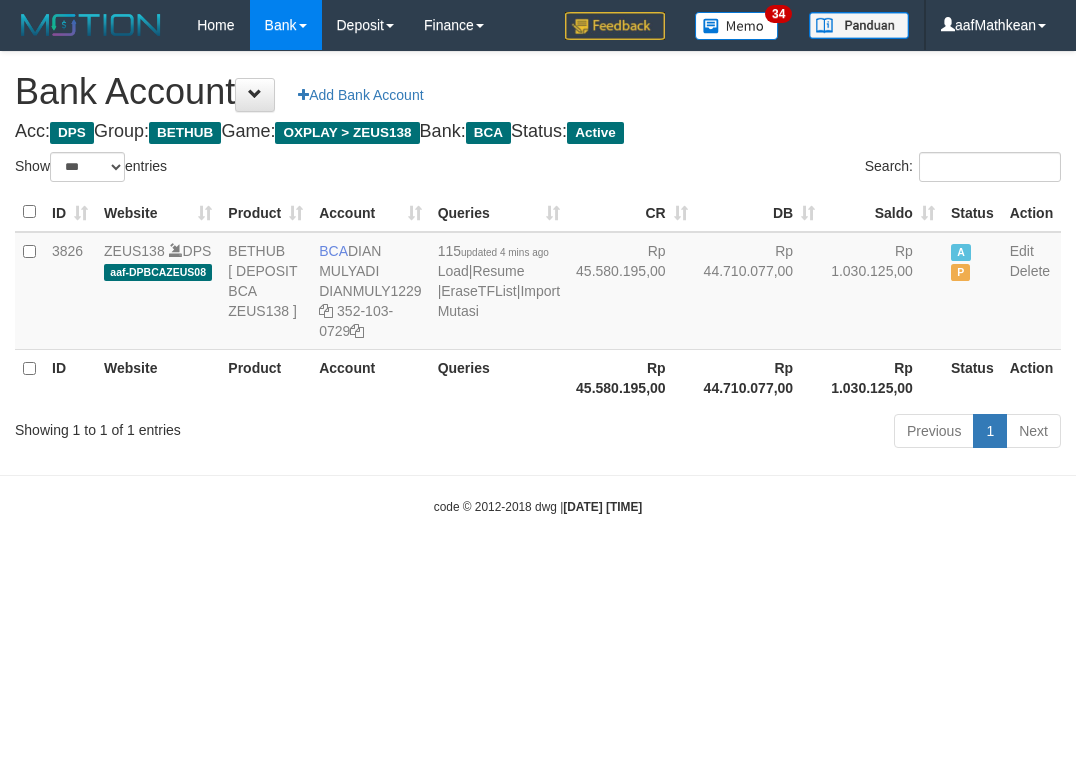 select on "***" 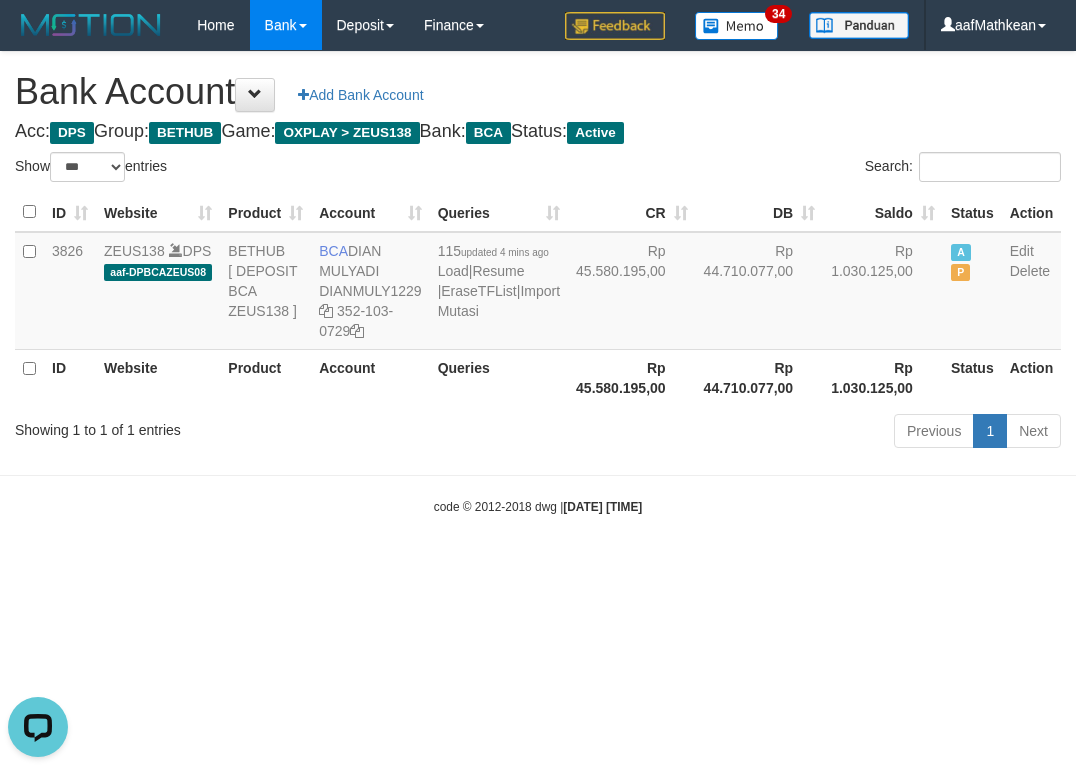 scroll, scrollTop: 0, scrollLeft: 0, axis: both 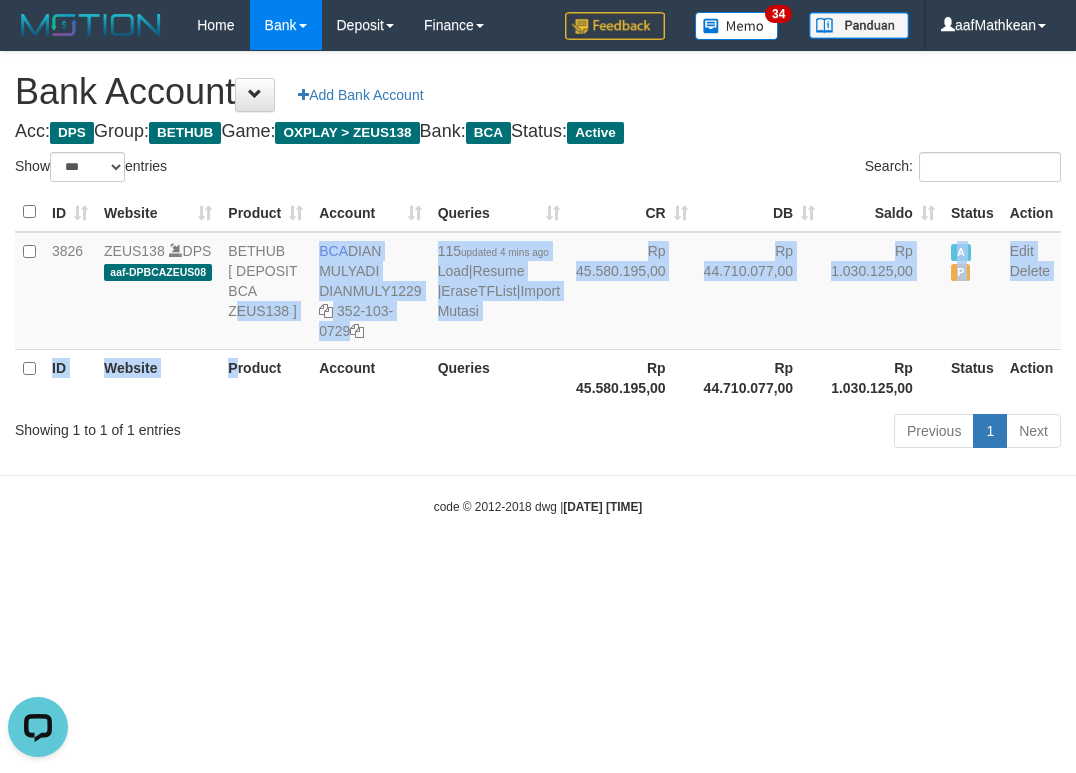 drag, startPoint x: 234, startPoint y: 427, endPoint x: 237, endPoint y: 205, distance: 222.02026 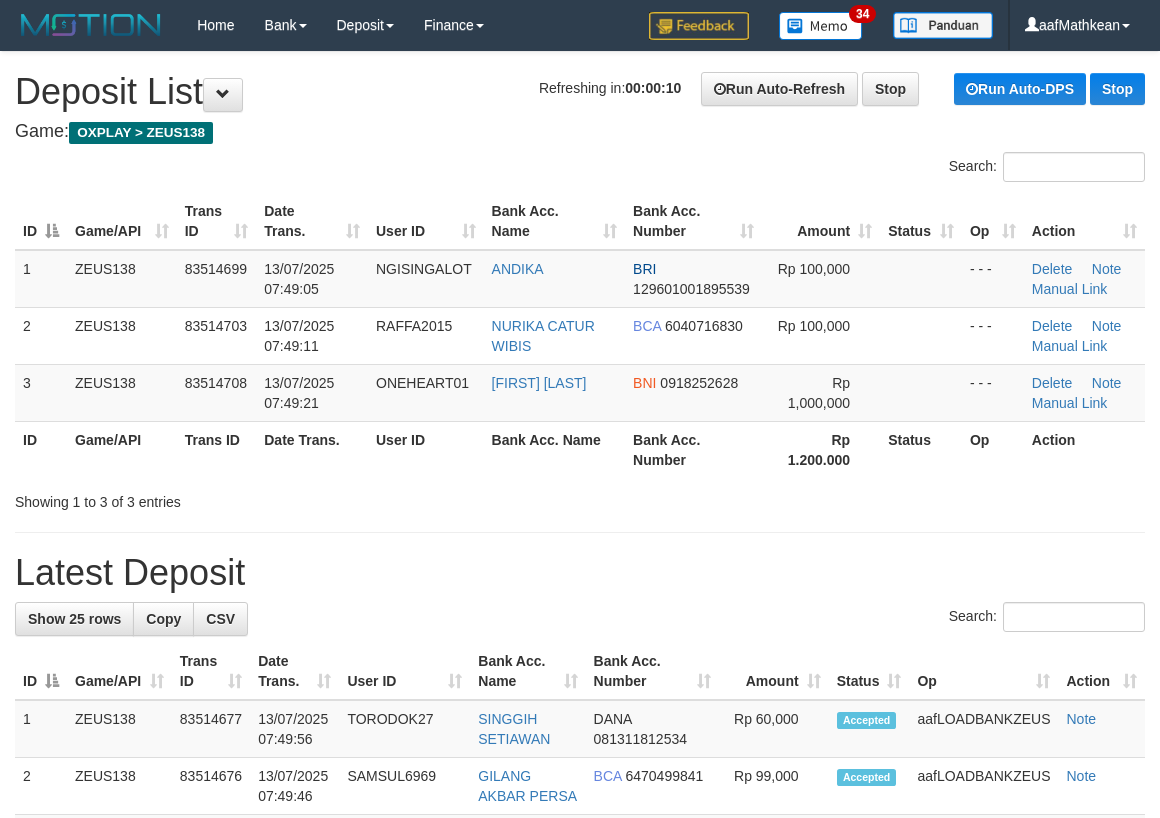 scroll, scrollTop: 0, scrollLeft: 0, axis: both 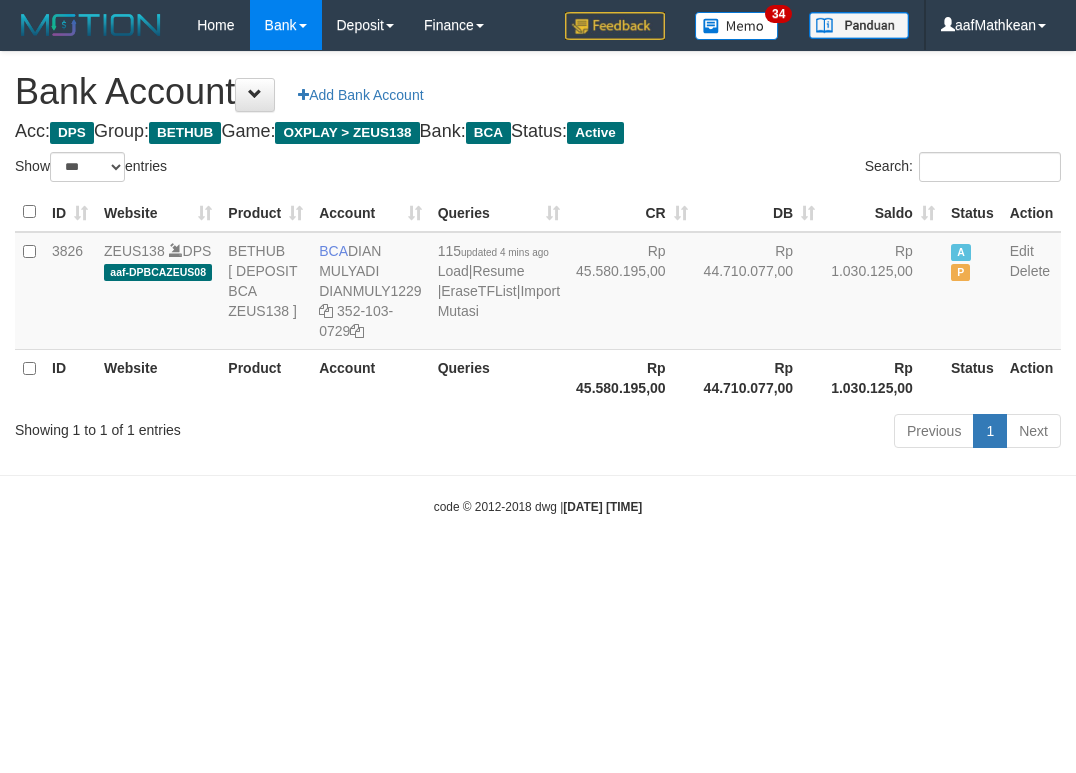 select on "***" 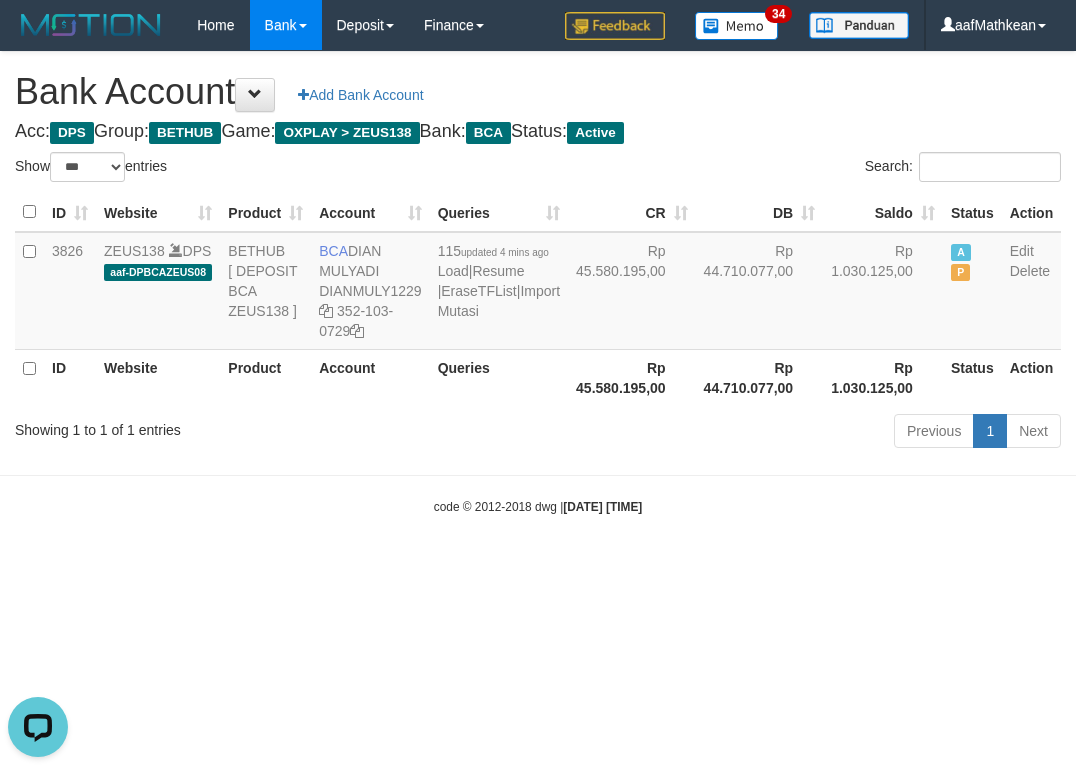scroll, scrollTop: 0, scrollLeft: 0, axis: both 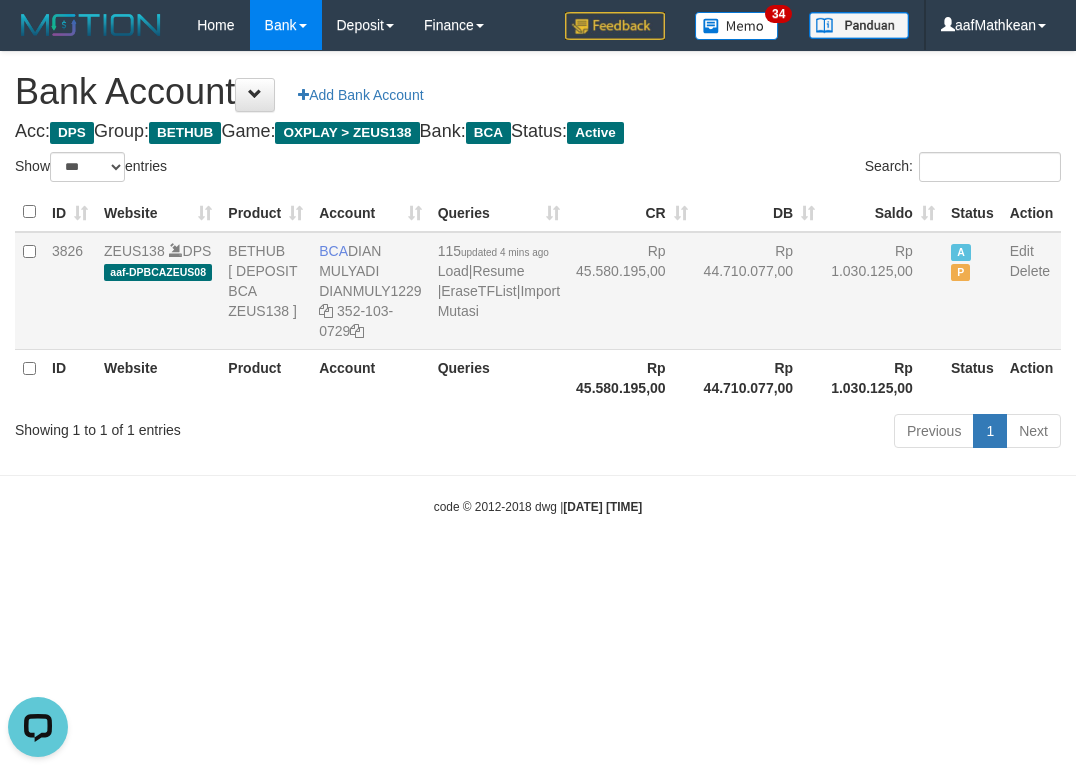 drag, startPoint x: 581, startPoint y: 422, endPoint x: 516, endPoint y: 267, distance: 168.07736 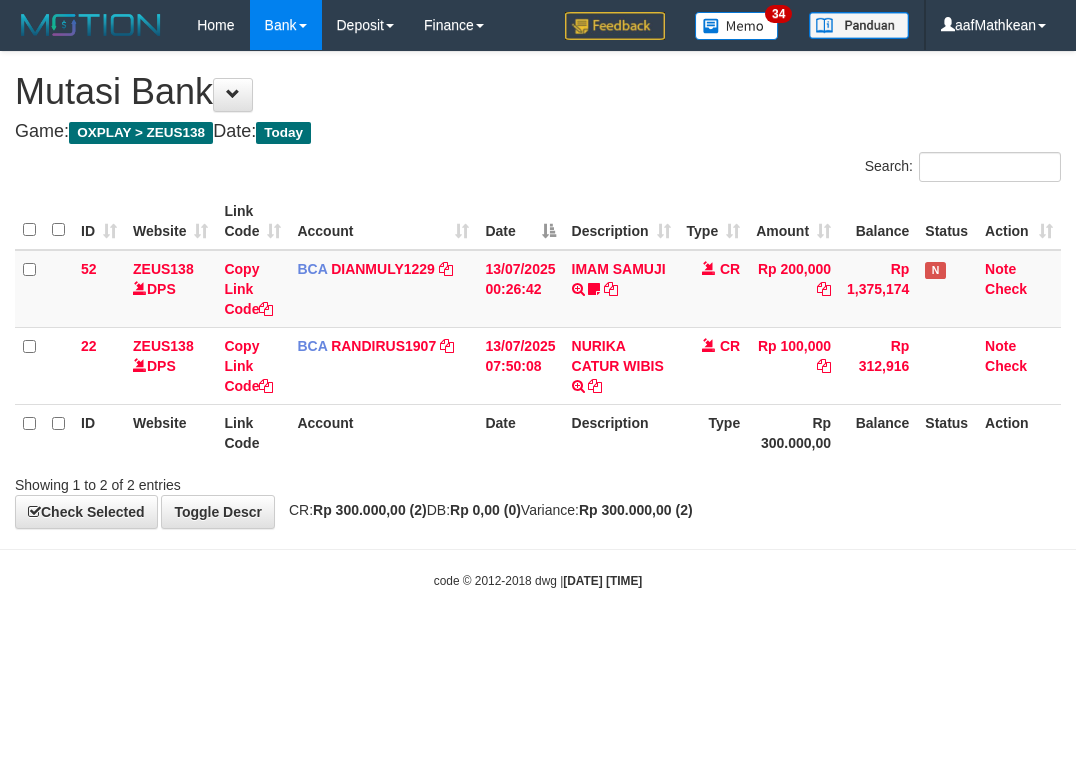 click on "Toggle navigation
Home
Bank
Account List
Load
By Website
Group
[OXPLAY]													ZEUS138
By Load Group (DPS)" at bounding box center (538, 320) 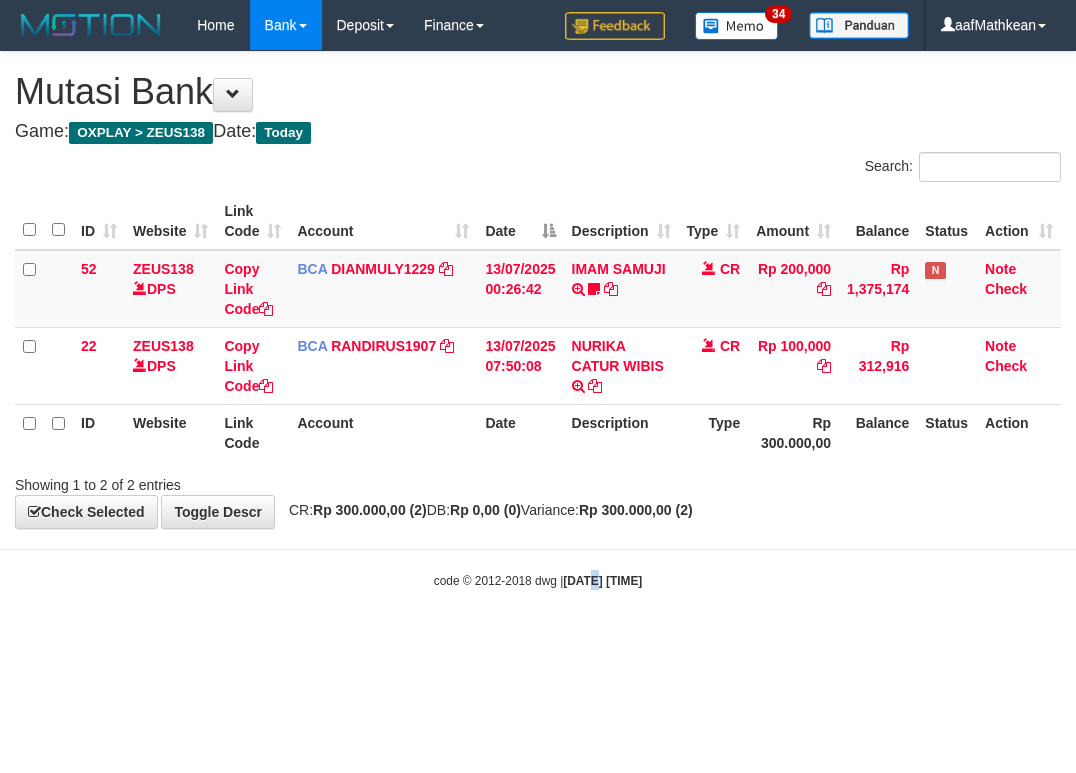 click on "Toggle navigation
Home
Bank
Account List
Load
By Website
Group
[OXPLAY]													ZEUS138
By Load Group (DPS)" at bounding box center (538, 320) 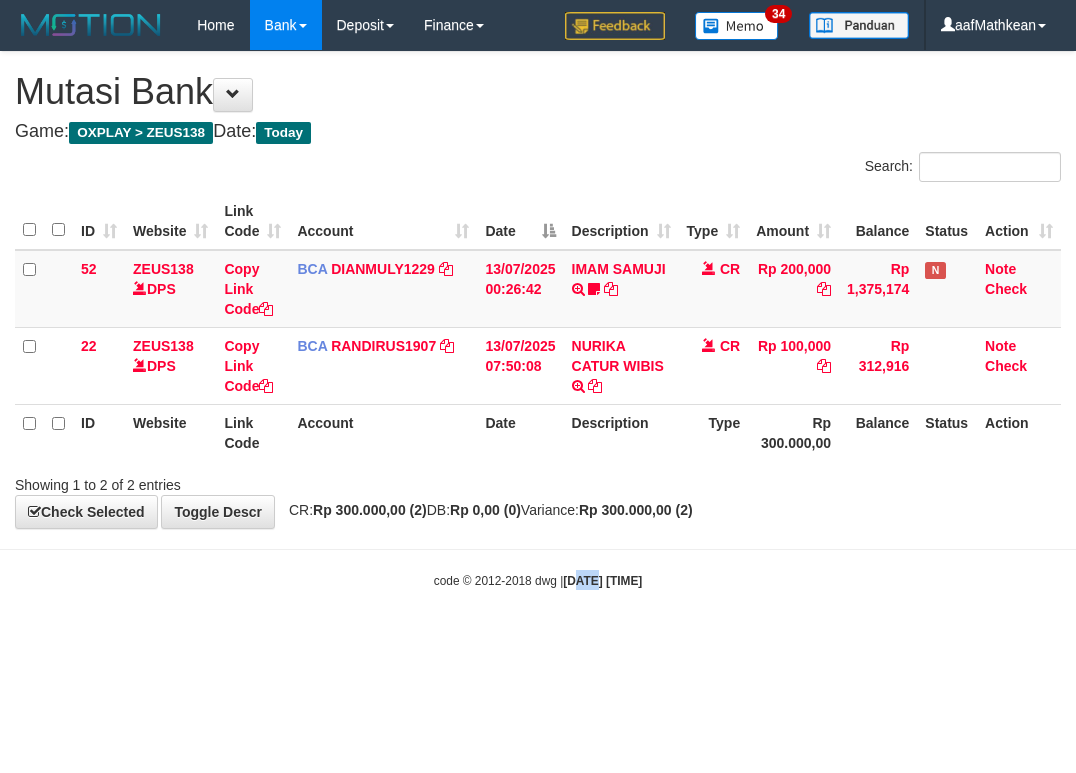 click on "Toggle navigation
Home
Bank
Account List
Load
By Website
Group
[OXPLAY]													ZEUS138
By Load Group (DPS)" at bounding box center (538, 320) 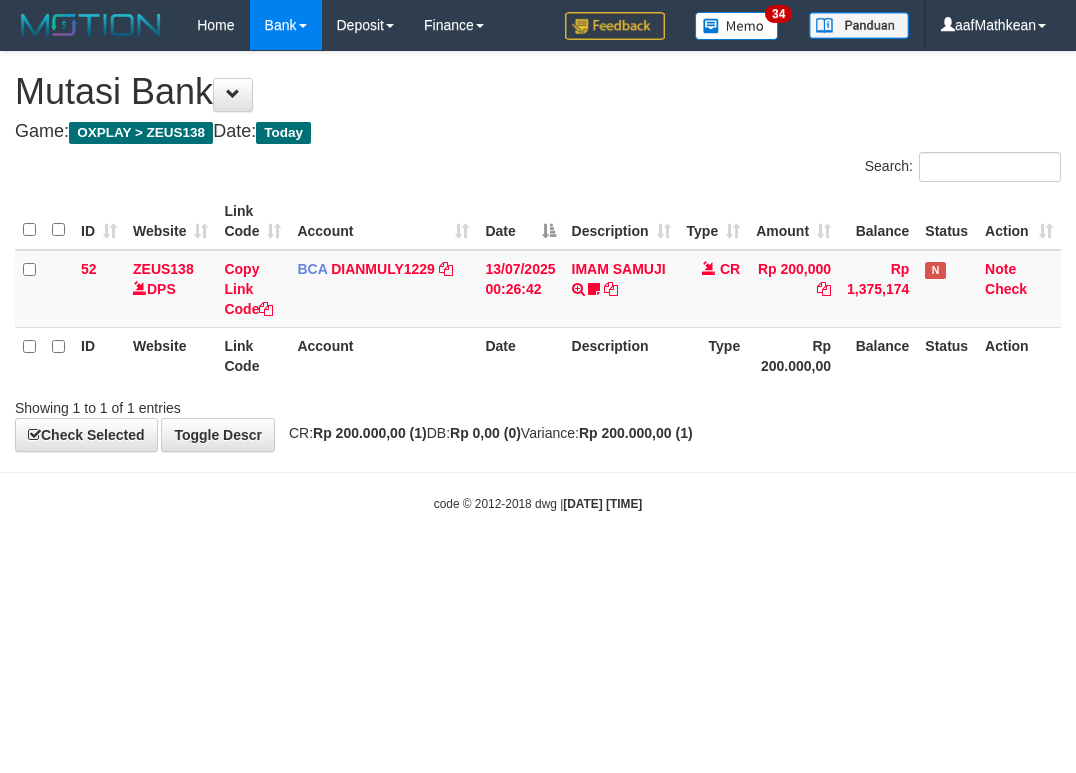 scroll, scrollTop: 0, scrollLeft: 0, axis: both 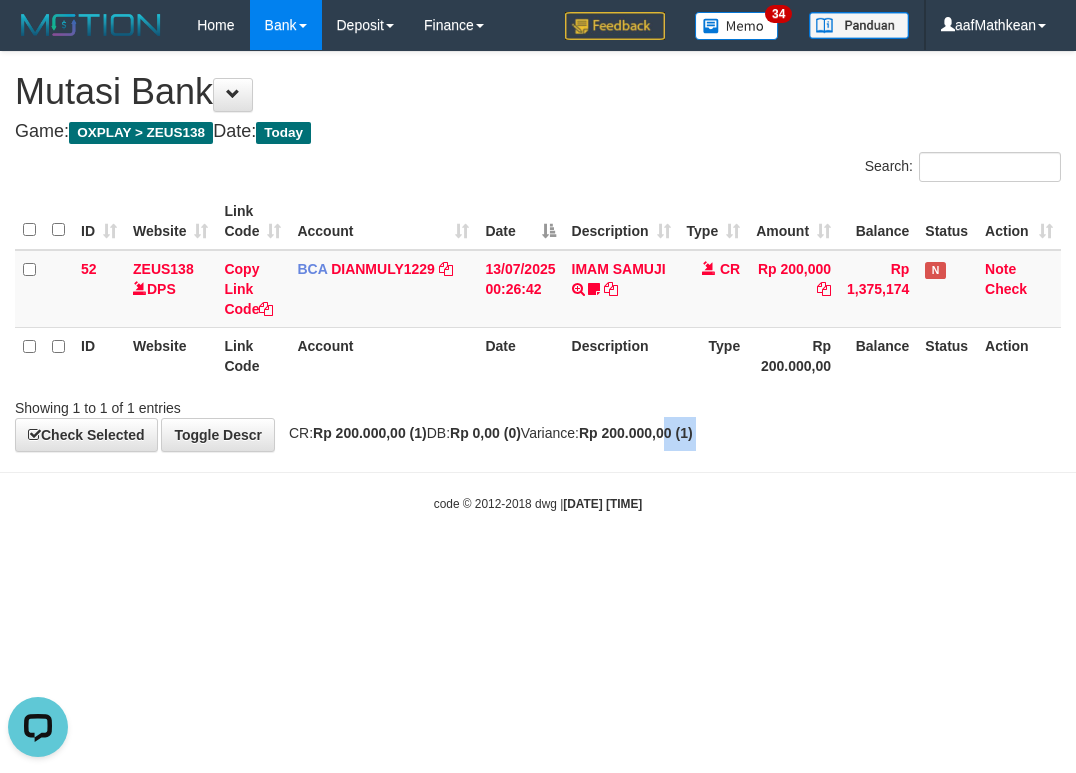 click on "Toggle navigation
Home
Bank
Account List
Load
By Website
Group
[OXPLAY]													ZEUS138
By Load Group (DPS)" at bounding box center [538, 281] 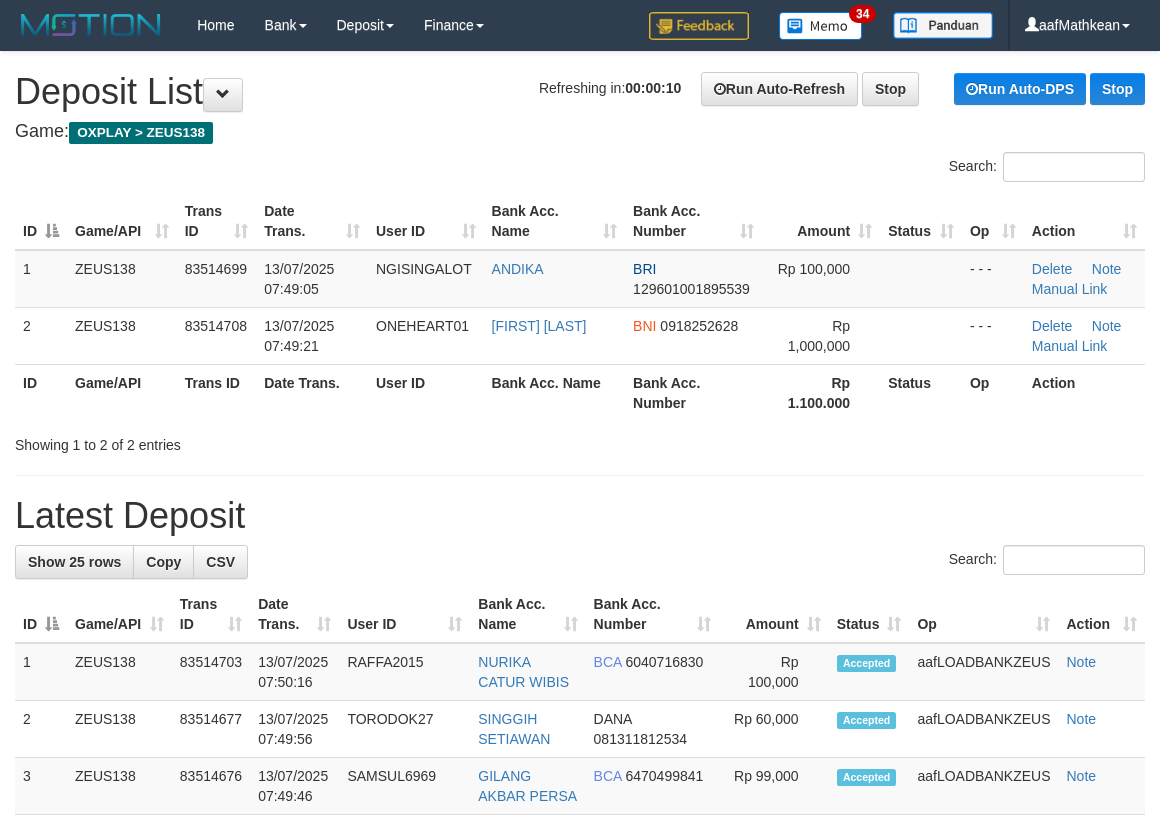scroll, scrollTop: 0, scrollLeft: 0, axis: both 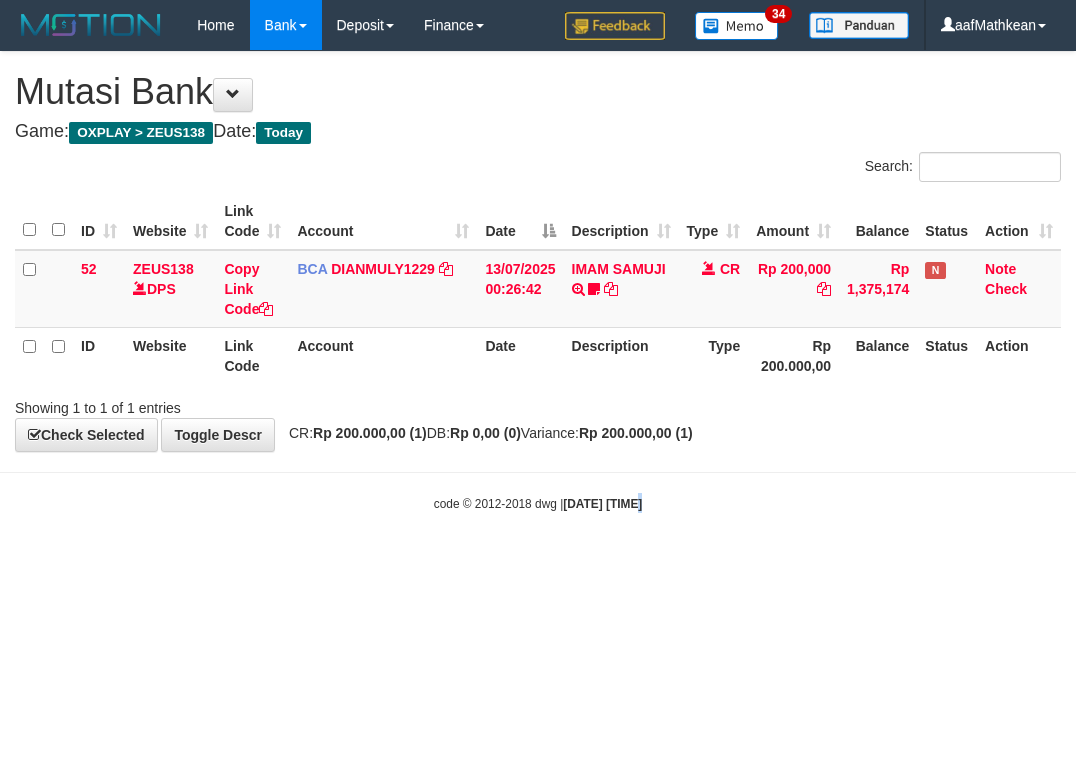 click on "Toggle navigation
Home
Bank
Account List
Load
By Website
Group
[OXPLAY]													ZEUS138
By Load Group (DPS)" 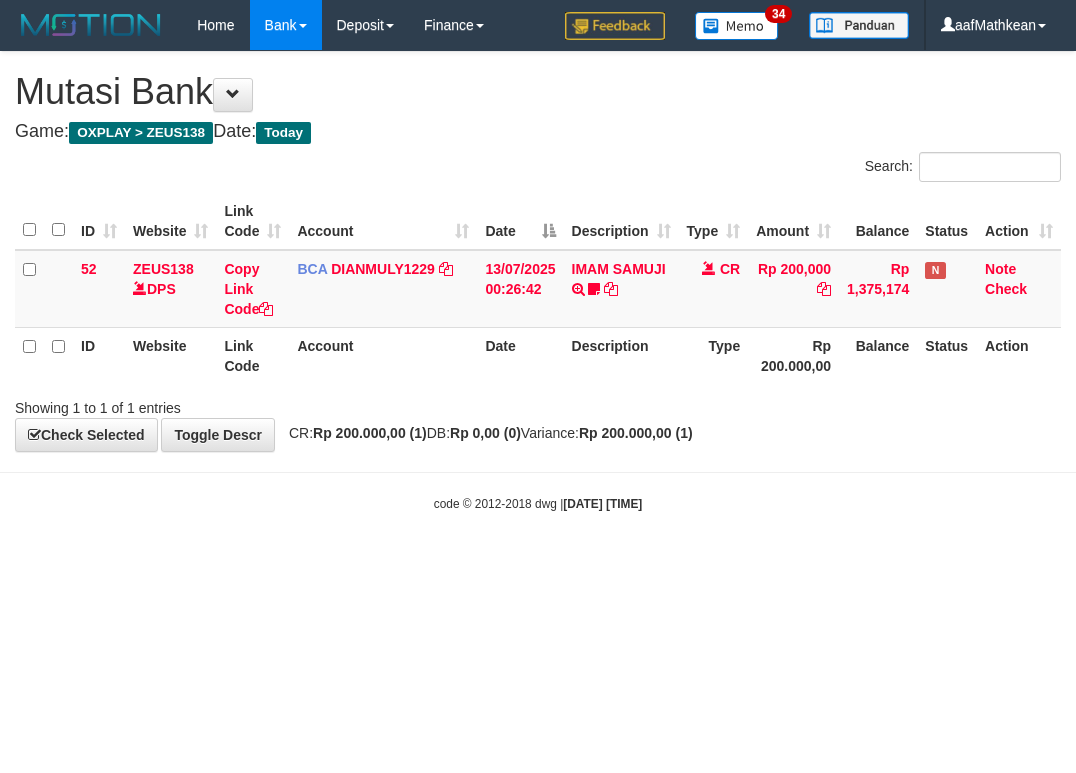 click on "Toggle navigation
Home
Bank
Account List
Load
By Website
Group
[OXPLAY]													ZEUS138
By Load Group (DPS)" 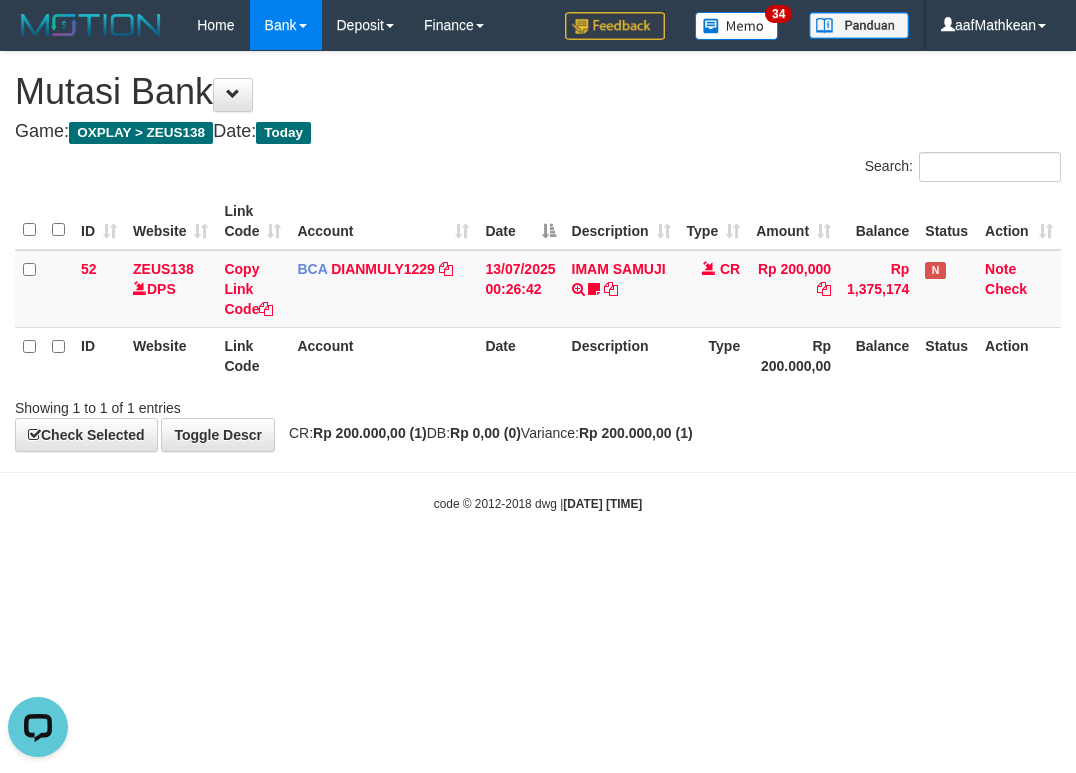 scroll, scrollTop: 0, scrollLeft: 0, axis: both 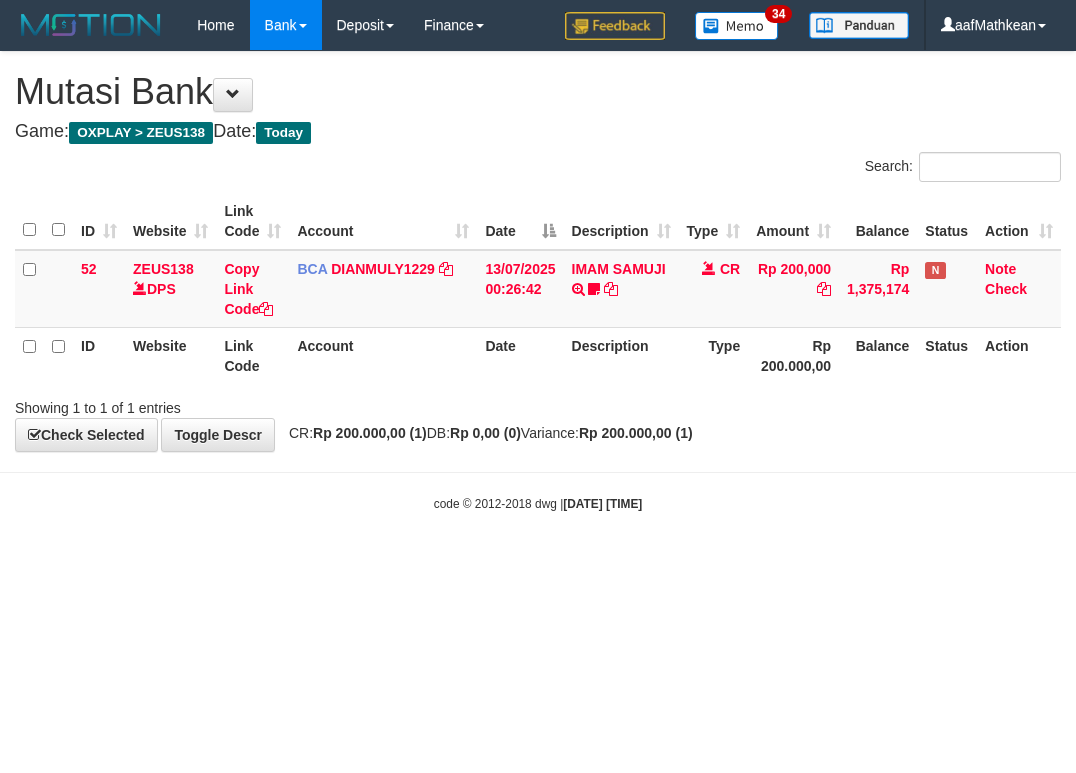 click on "Toggle navigation
Home
Bank
Account List
Load
By Website
Group
[OXPLAY]													ZEUS138
By Load Group (DPS)" at bounding box center [538, 281] 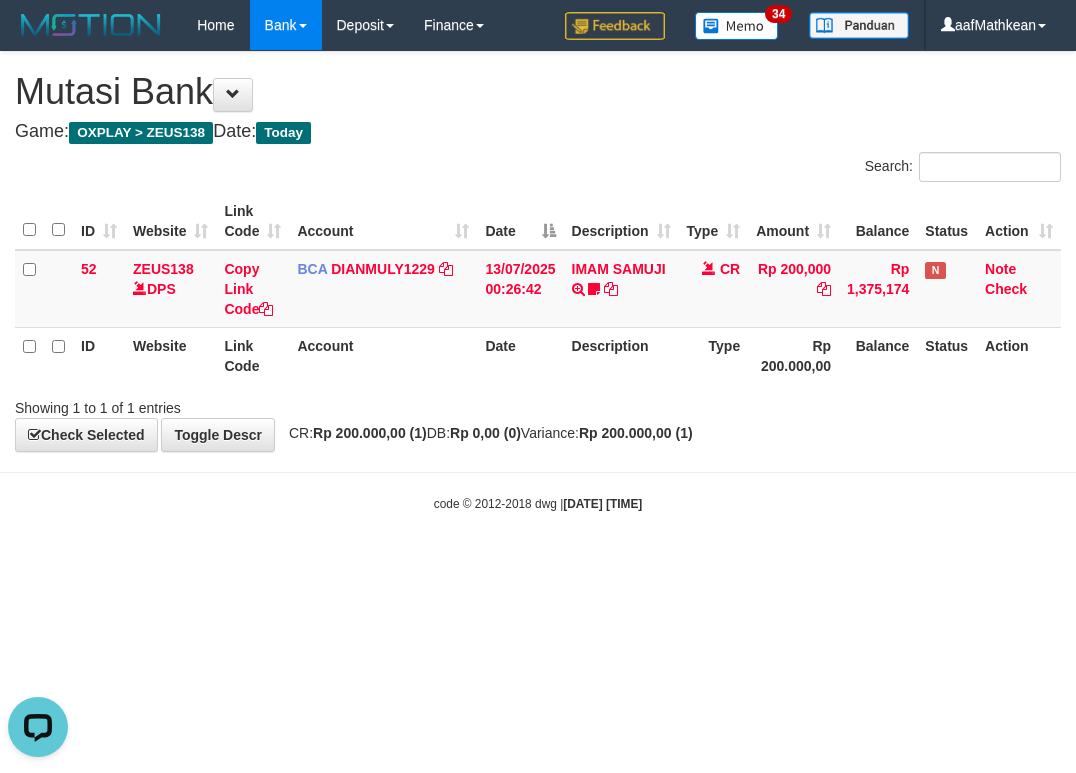 scroll, scrollTop: 0, scrollLeft: 0, axis: both 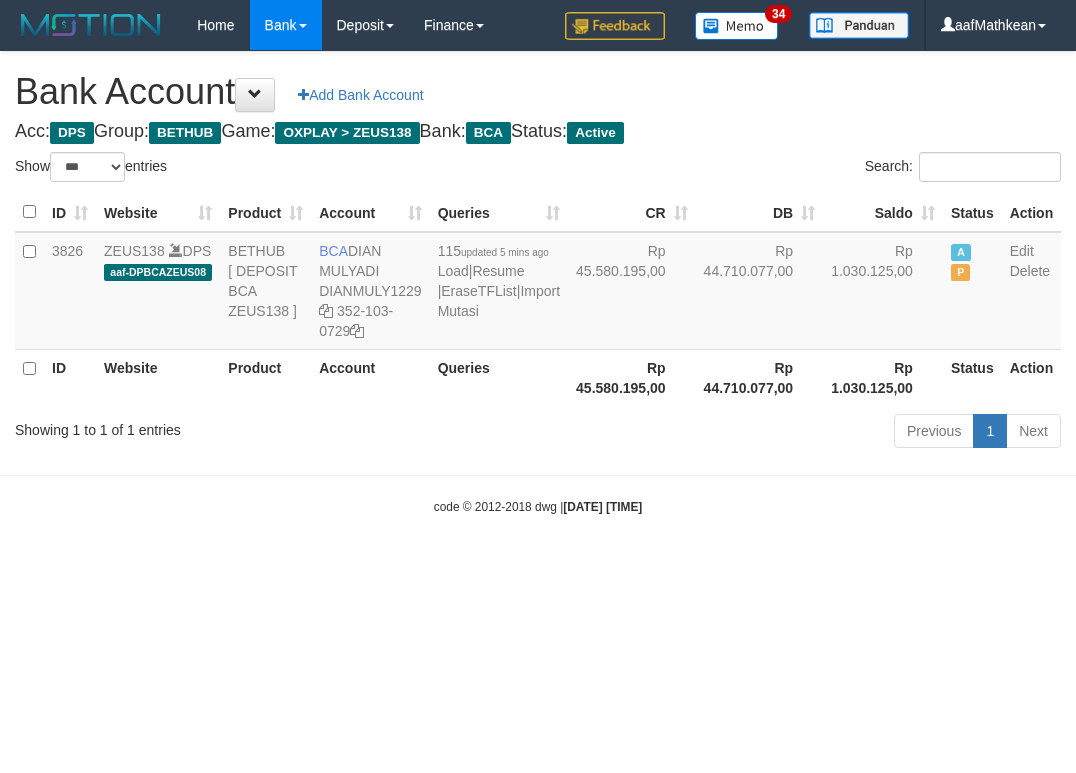 select on "***" 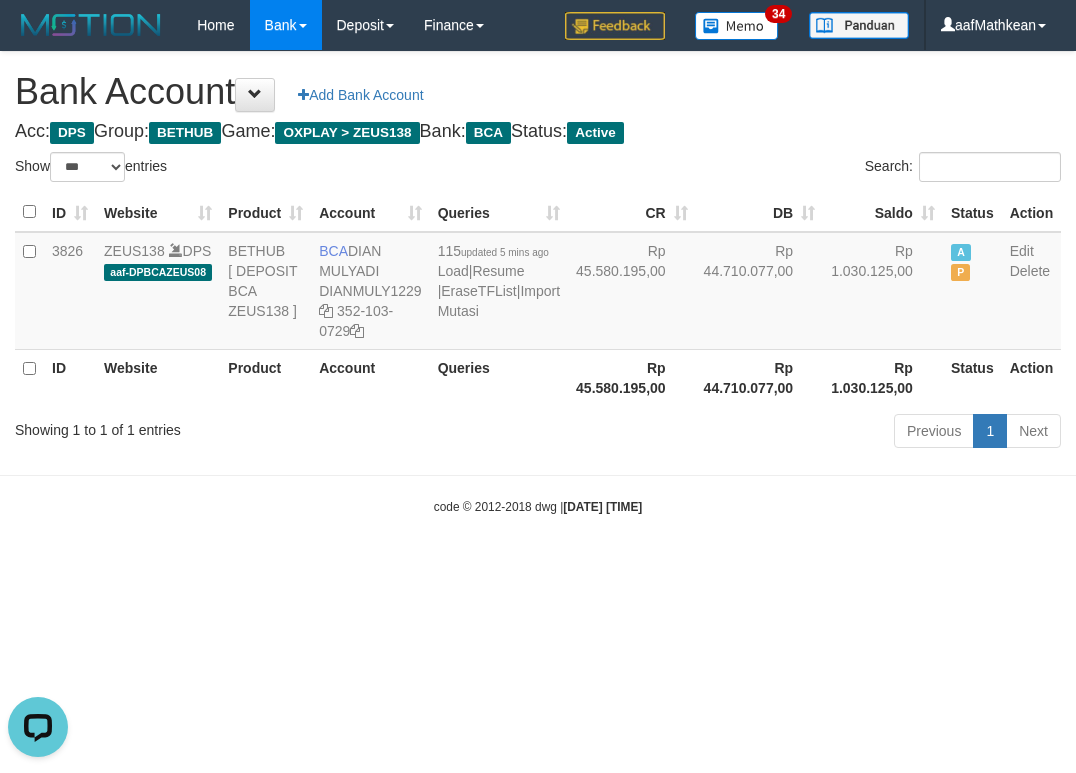 scroll, scrollTop: 0, scrollLeft: 0, axis: both 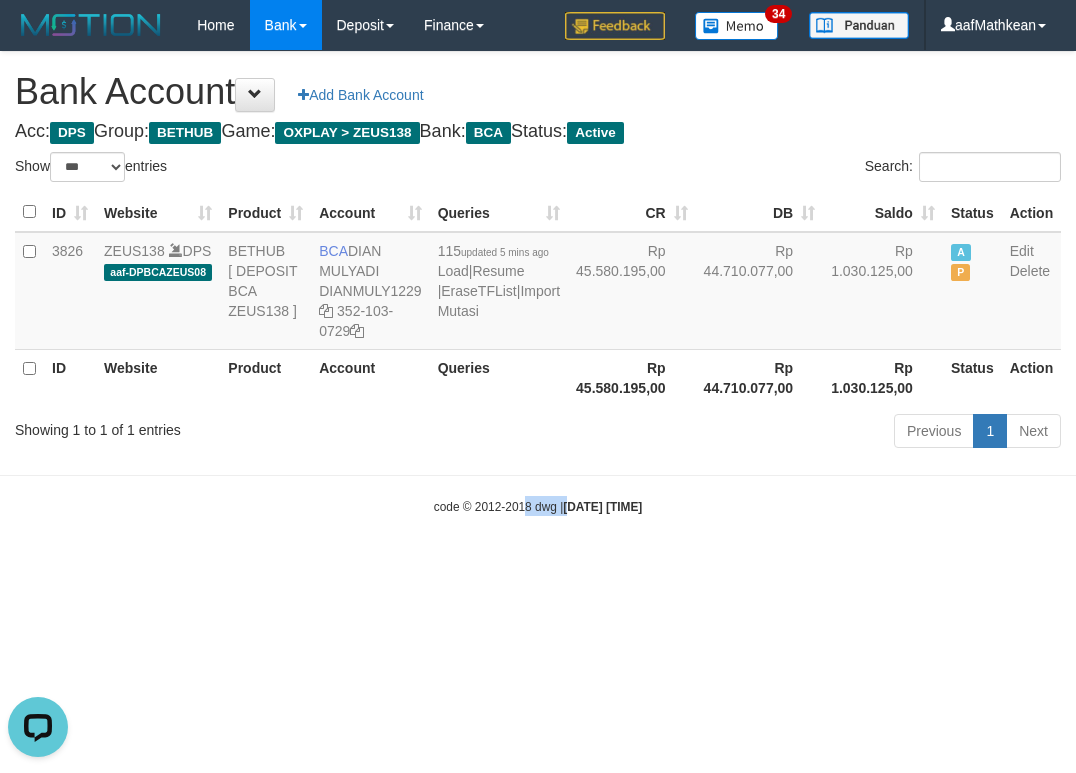 drag, startPoint x: 557, startPoint y: 606, endPoint x: 612, endPoint y: 602, distance: 55.145264 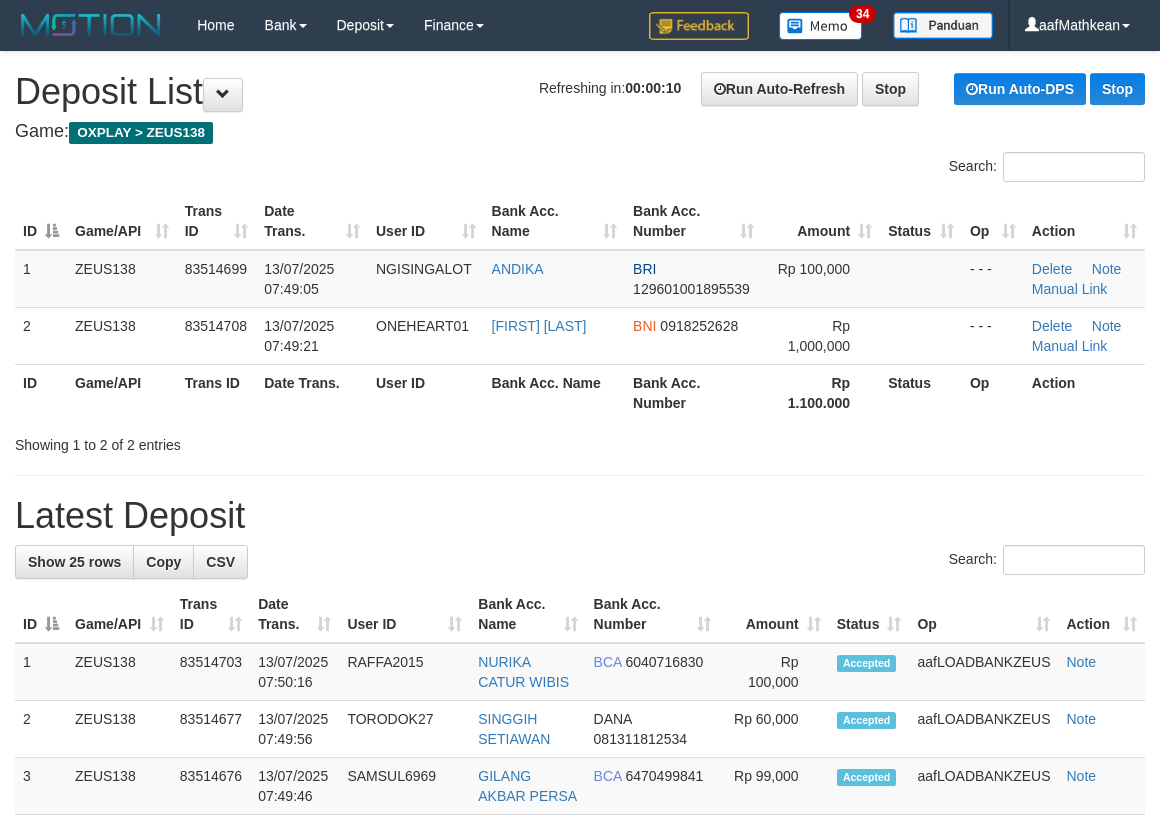 scroll, scrollTop: 0, scrollLeft: 0, axis: both 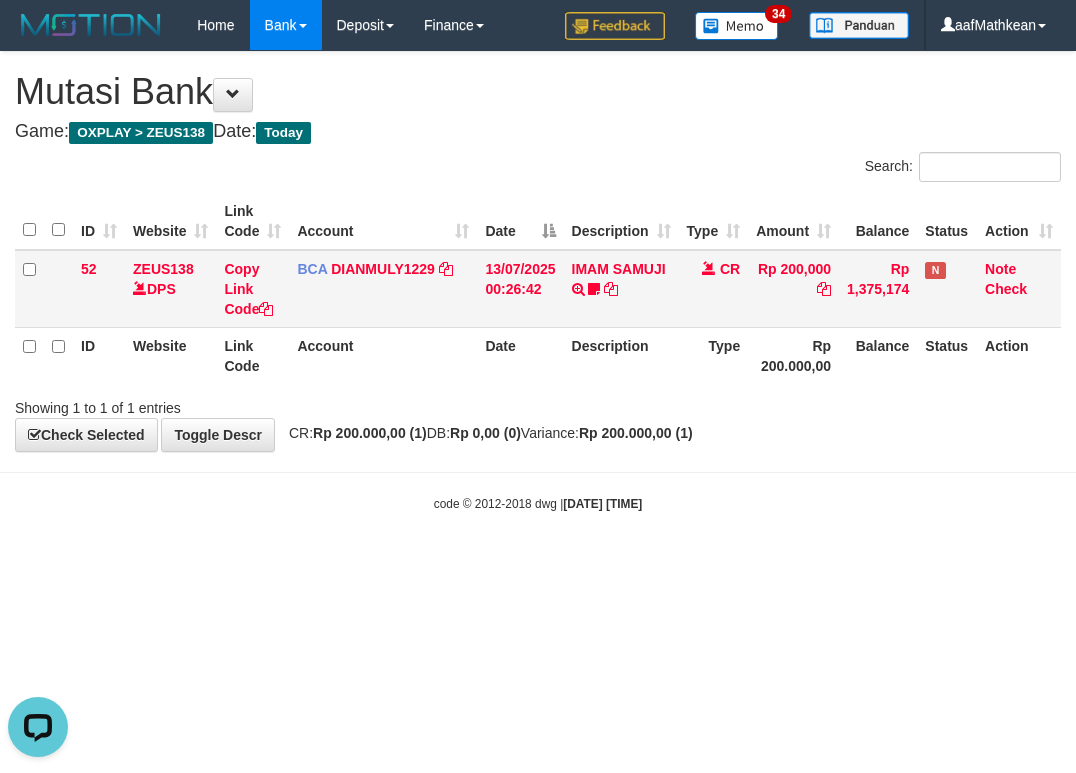 click on "13/07/2025 00:26:42" at bounding box center (520, 289) 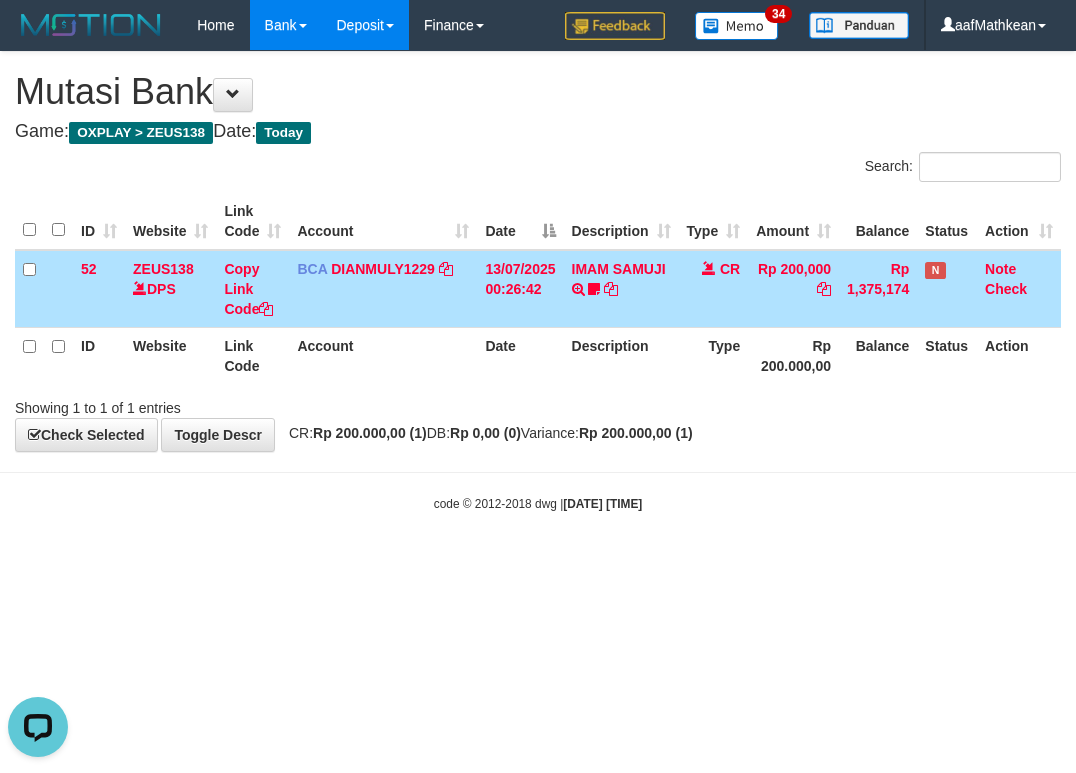 click on "Toggle navigation
Home
Bank
Account List
Load
By Website
Group
[OXPLAY]													ZEUS138
By Load Group (DPS)" at bounding box center [538, 281] 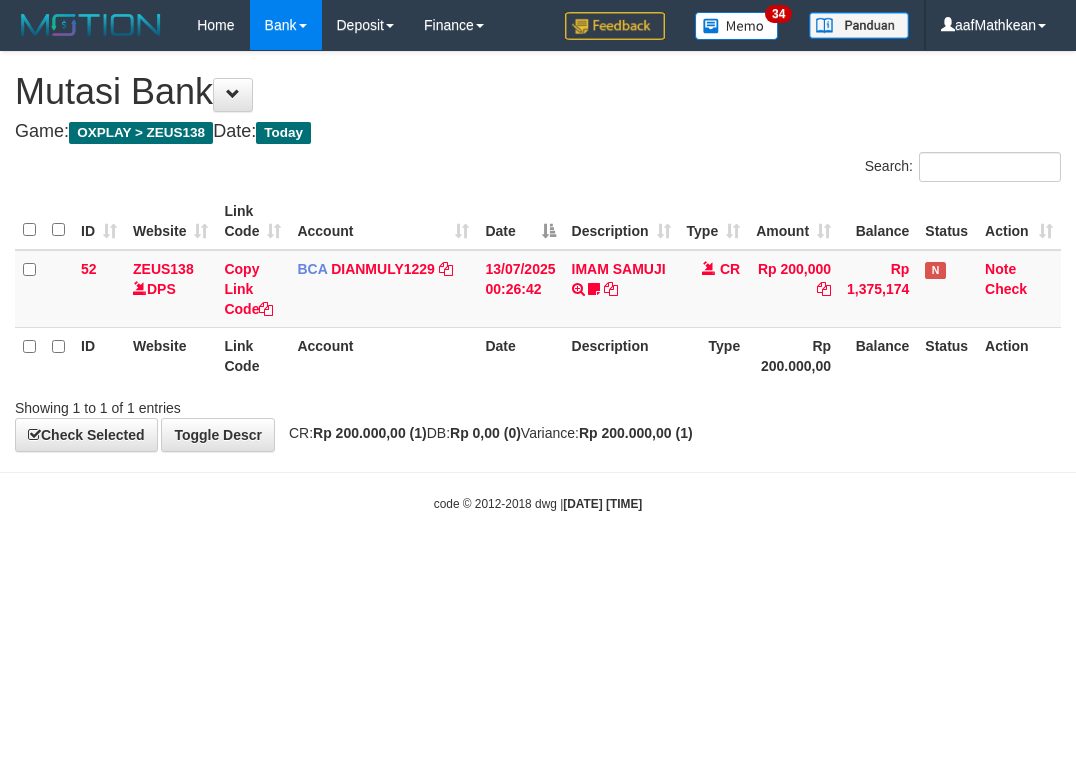 scroll, scrollTop: 0, scrollLeft: 0, axis: both 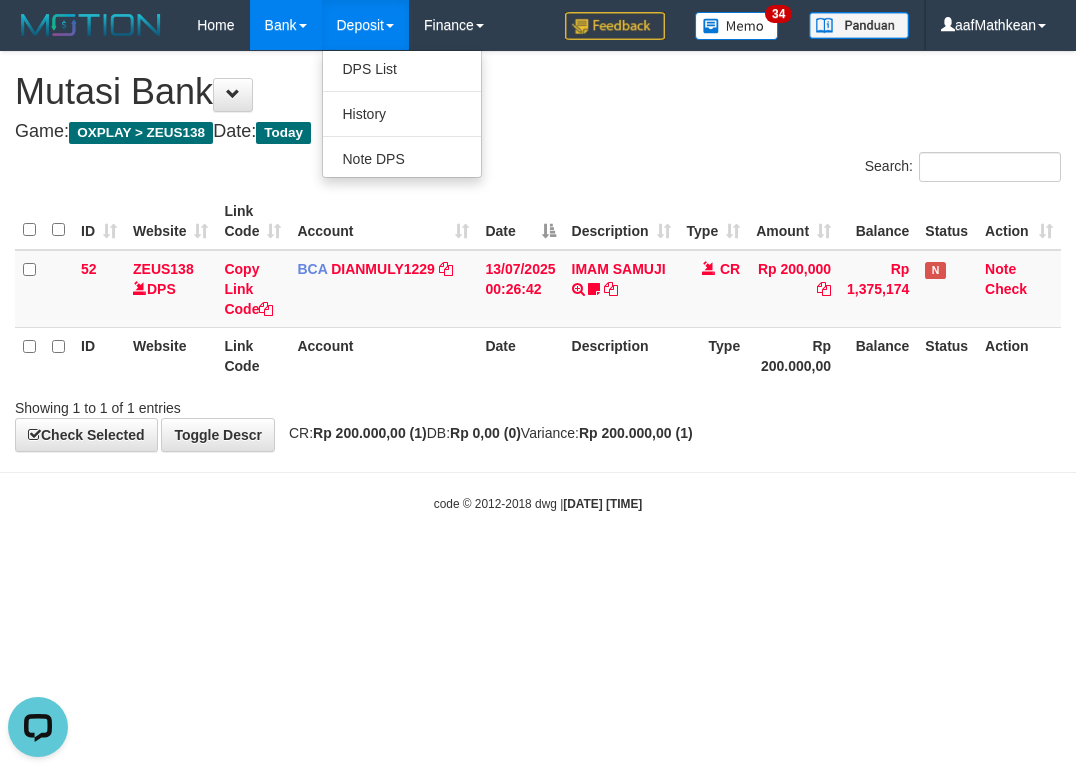 click on "**********" at bounding box center (538, 251) 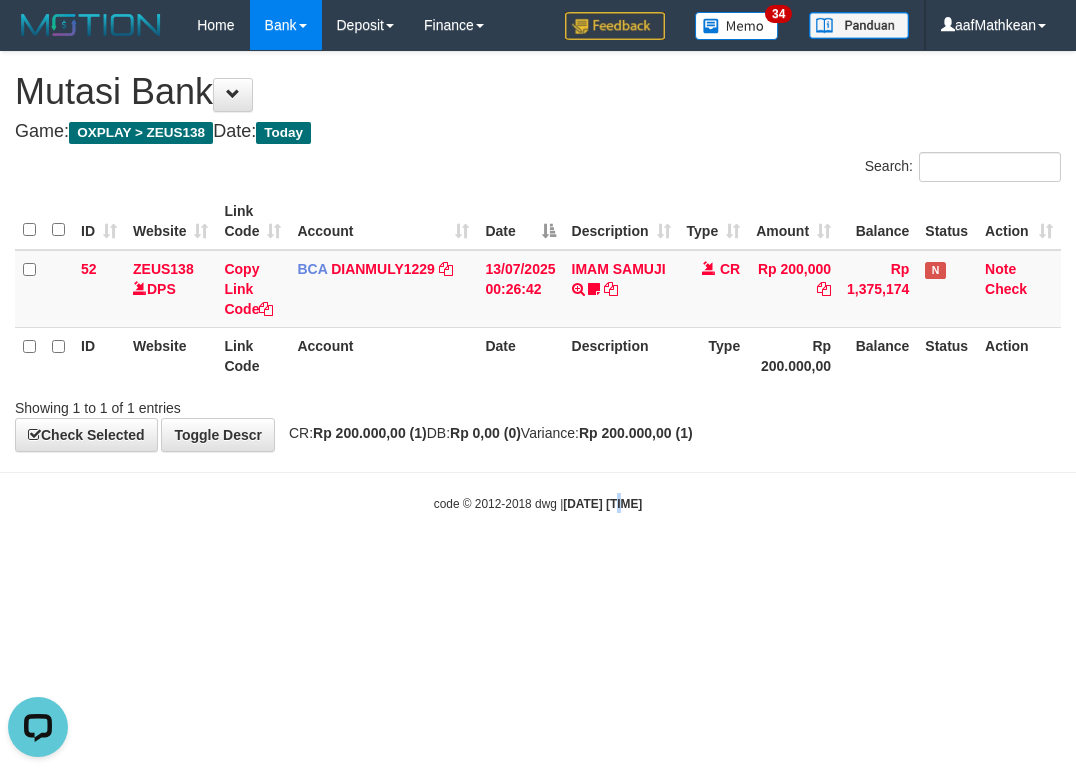 click on "Toggle navigation
Home
Bank
Account List
Load
By Website
Group
[OXPLAY]													ZEUS138
By Load Group (DPS)
Sync" at bounding box center (538, 281) 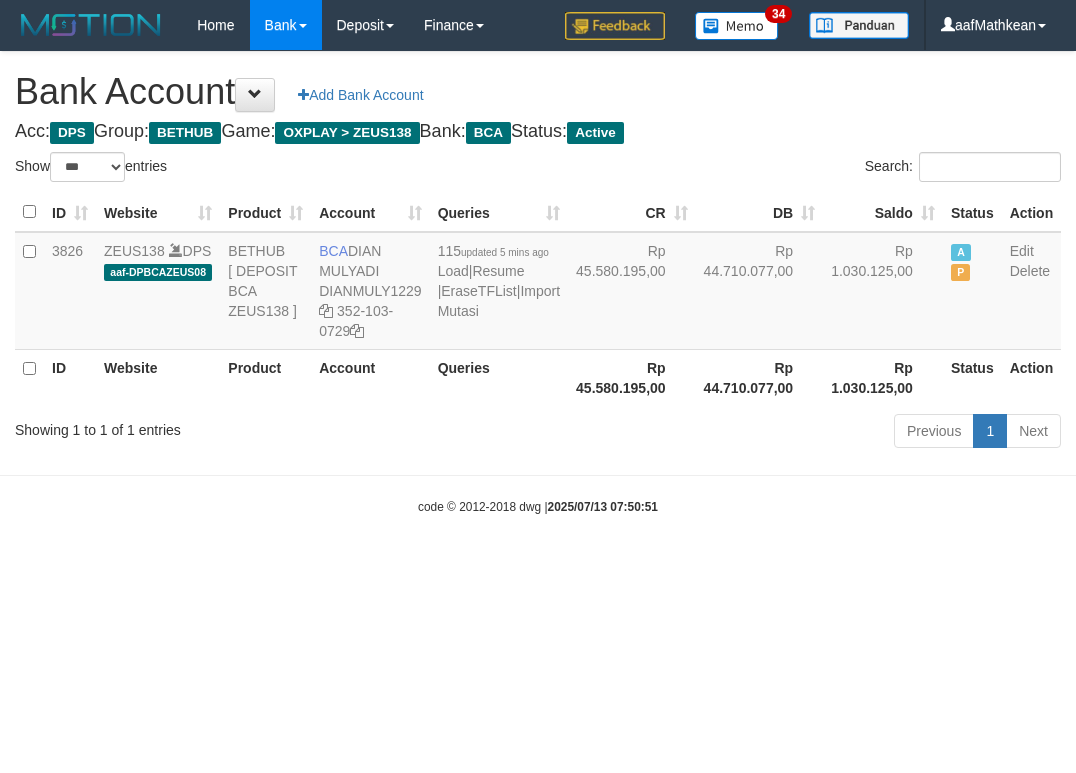 select on "***" 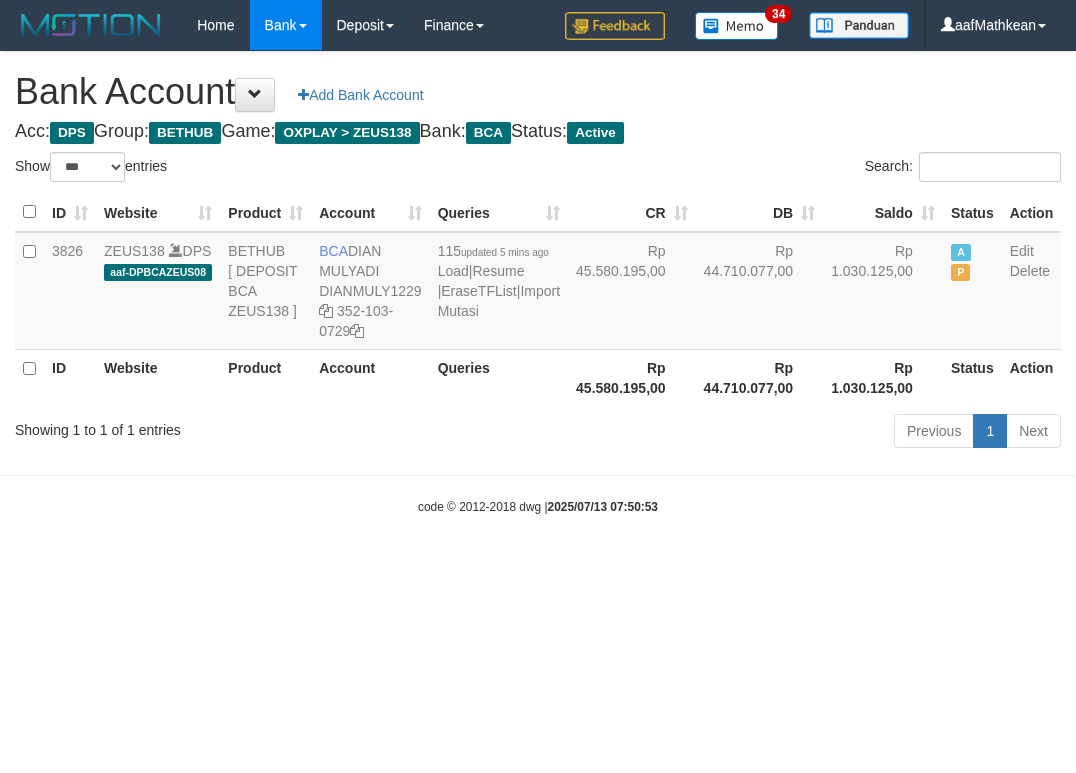 select on "***" 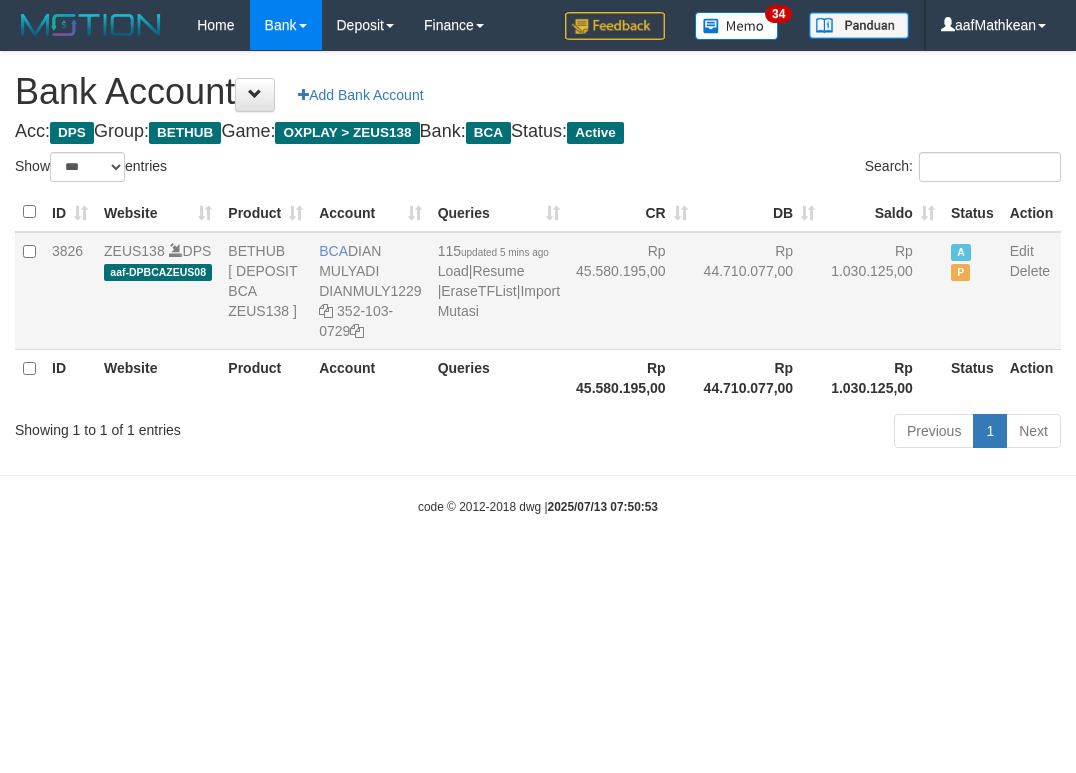 drag, startPoint x: 351, startPoint y: 246, endPoint x: 410, endPoint y: 267, distance: 62.625874 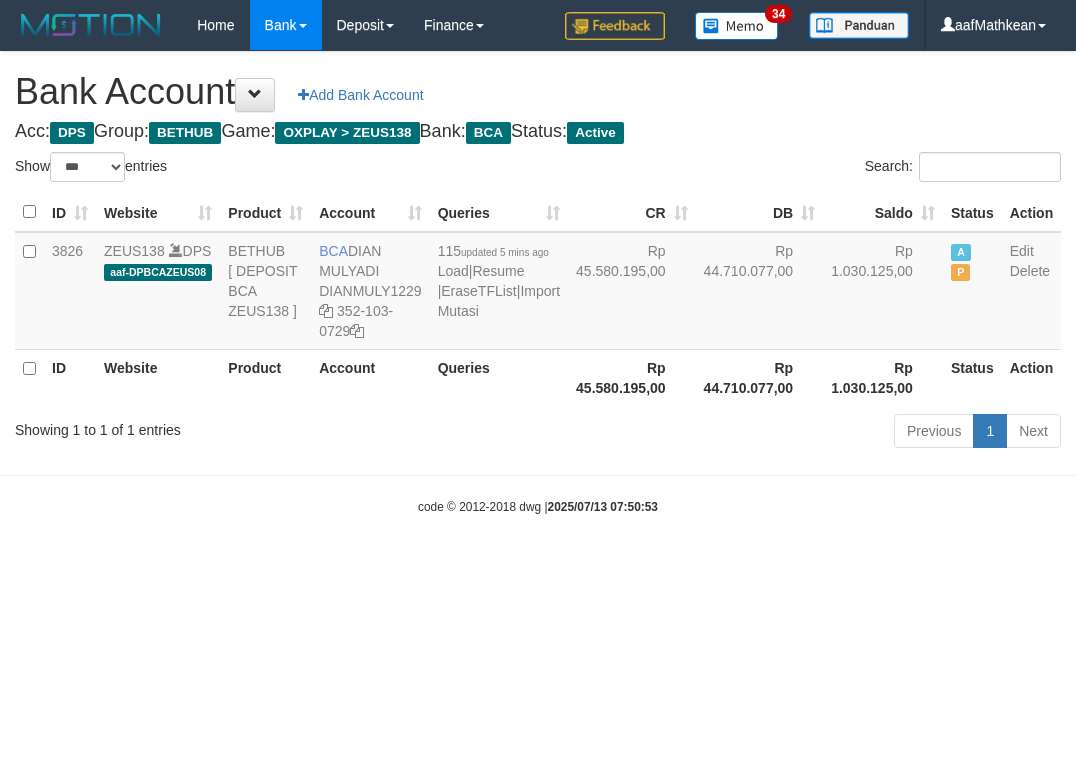 copy on "DIAN MULYADI" 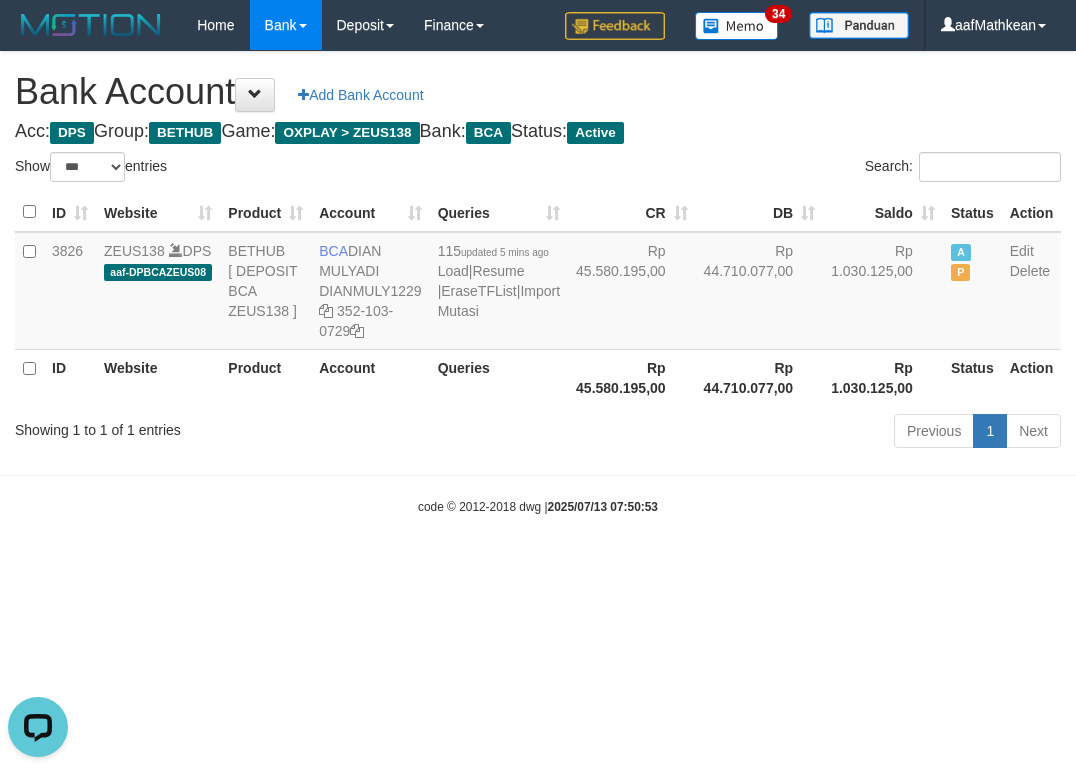 scroll, scrollTop: 0, scrollLeft: 0, axis: both 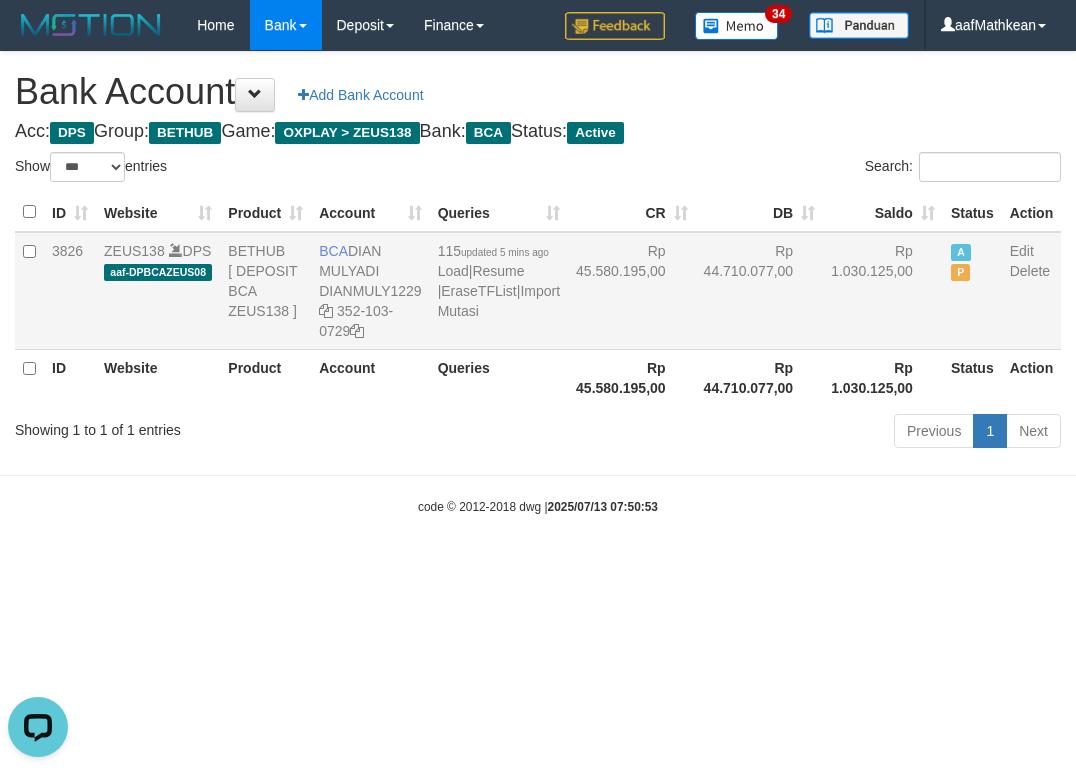 click on "Toggle navigation
Home
Bank
Account List
Load
By Website
Group
[OXPLAY]													ZEUS138
By Load Group (DPS)" at bounding box center (538, 283) 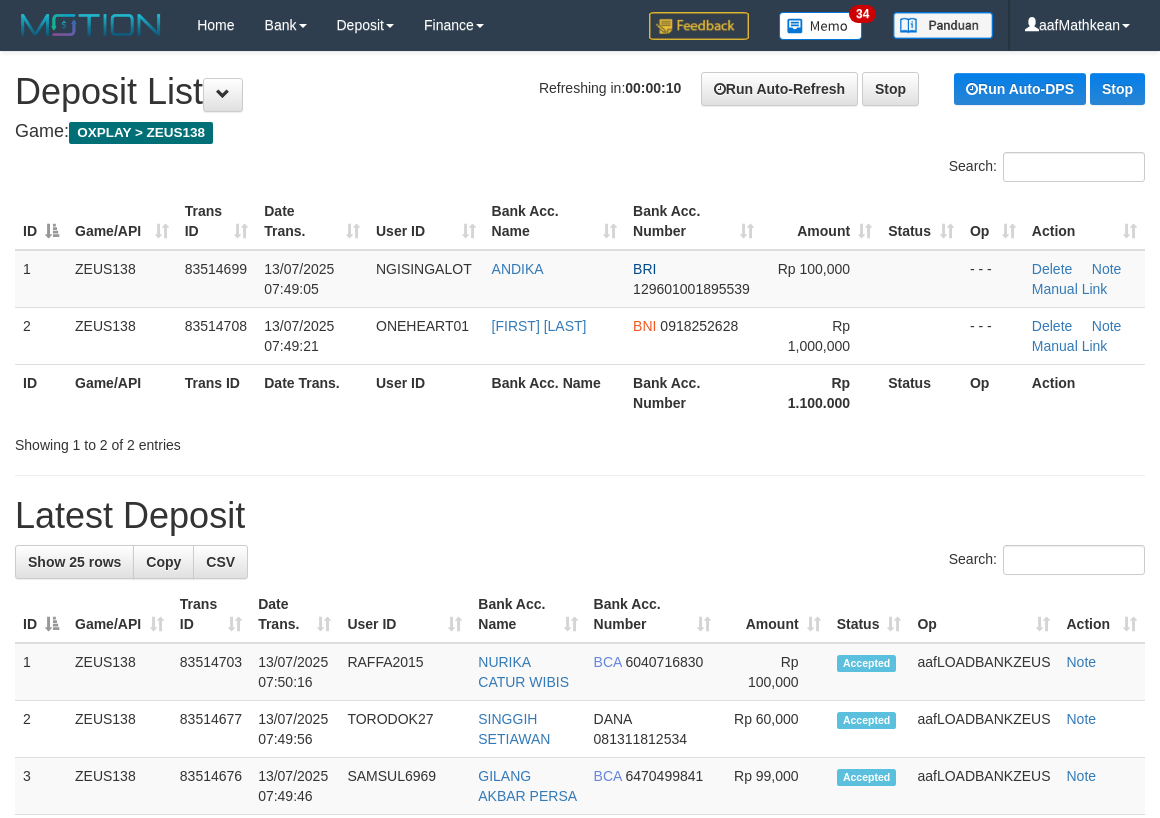 scroll, scrollTop: 0, scrollLeft: 0, axis: both 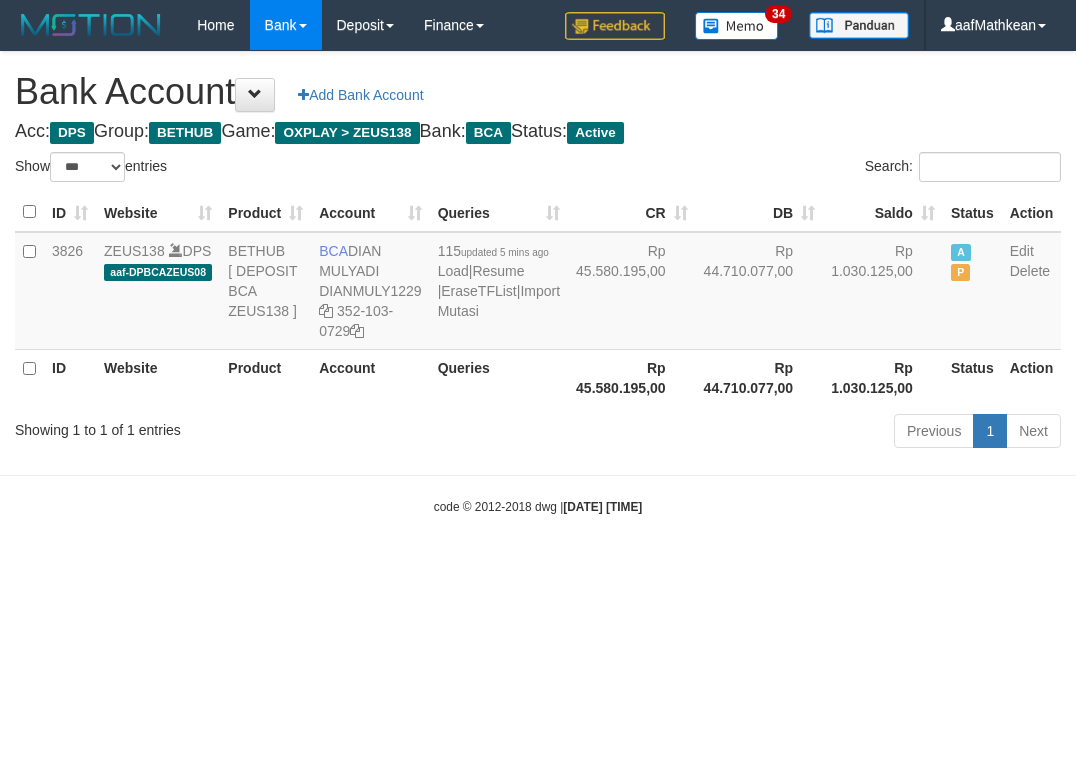 select on "***" 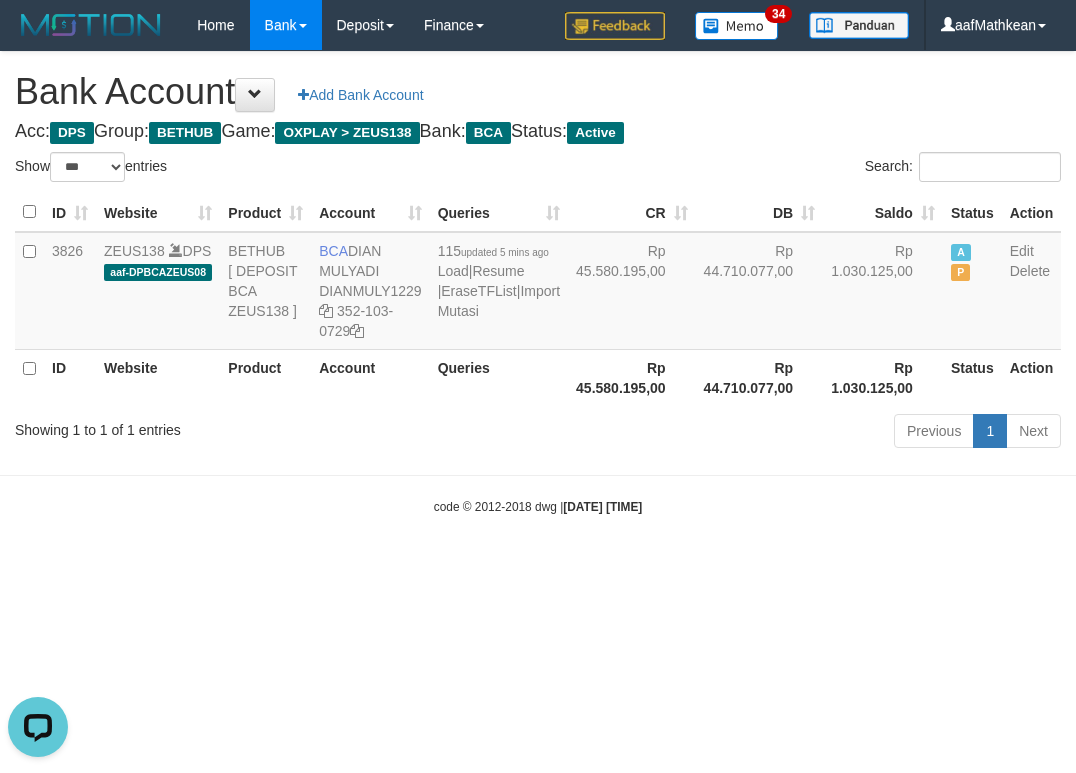 scroll, scrollTop: 0, scrollLeft: 0, axis: both 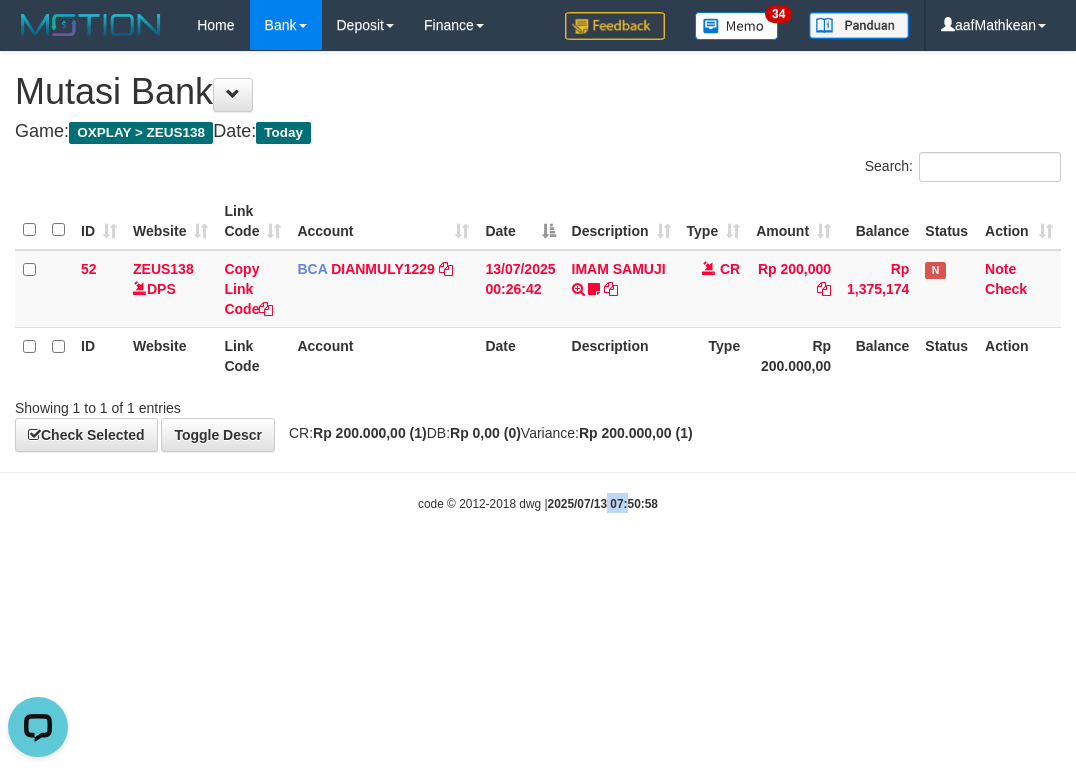 drag, startPoint x: 279, startPoint y: 624, endPoint x: 245, endPoint y: 658, distance: 48.08326 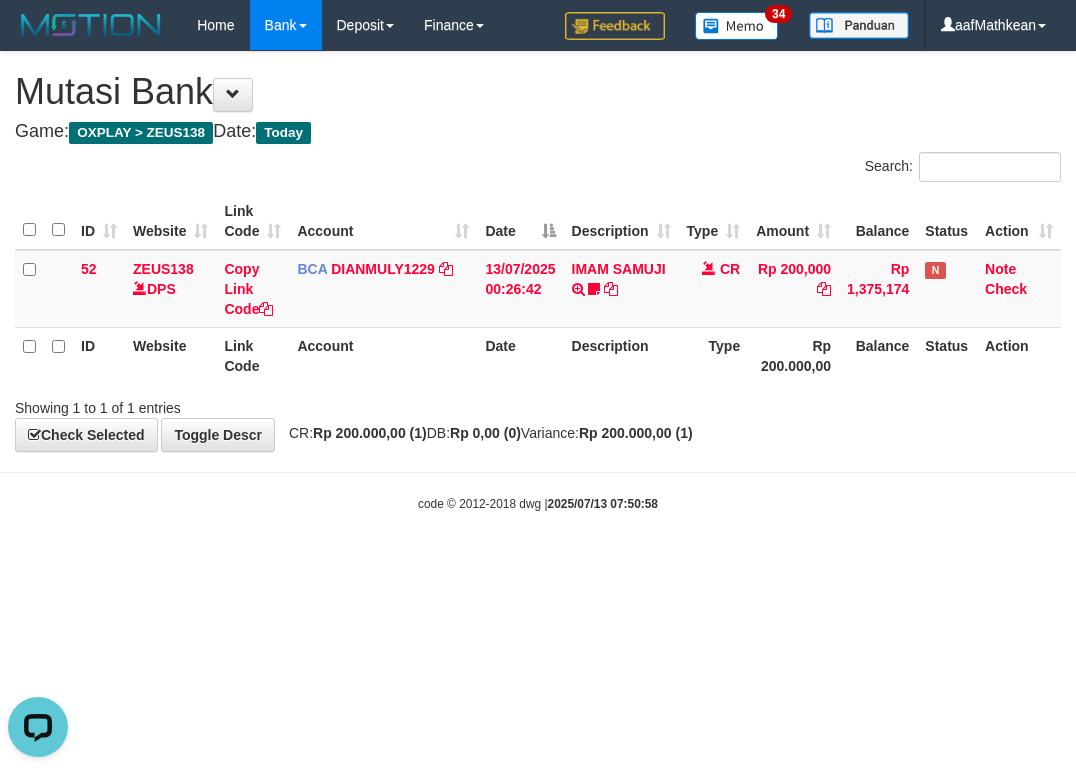click on "Toggle navigation
Home
Bank
Account List
Load
By Website
Group
[OXPLAY]													ZEUS138
By Load Group (DPS)
Sync" at bounding box center [538, 281] 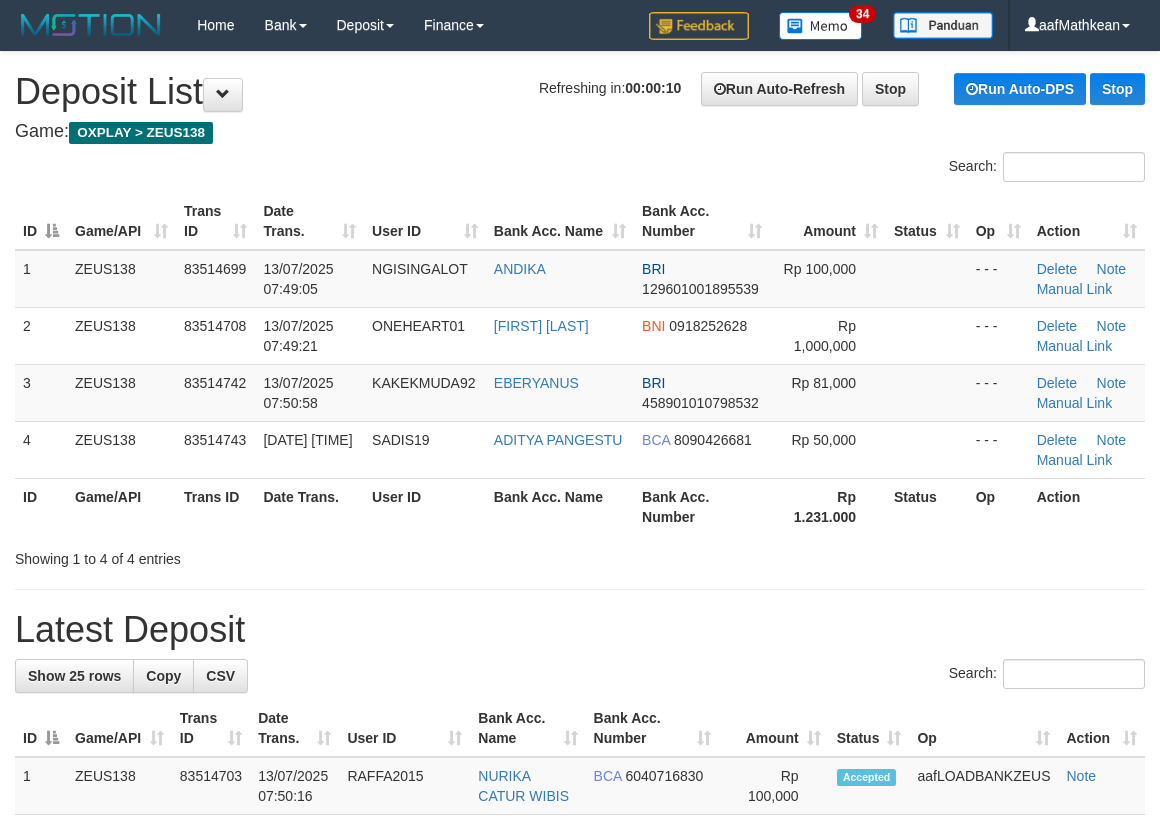 scroll, scrollTop: 0, scrollLeft: 0, axis: both 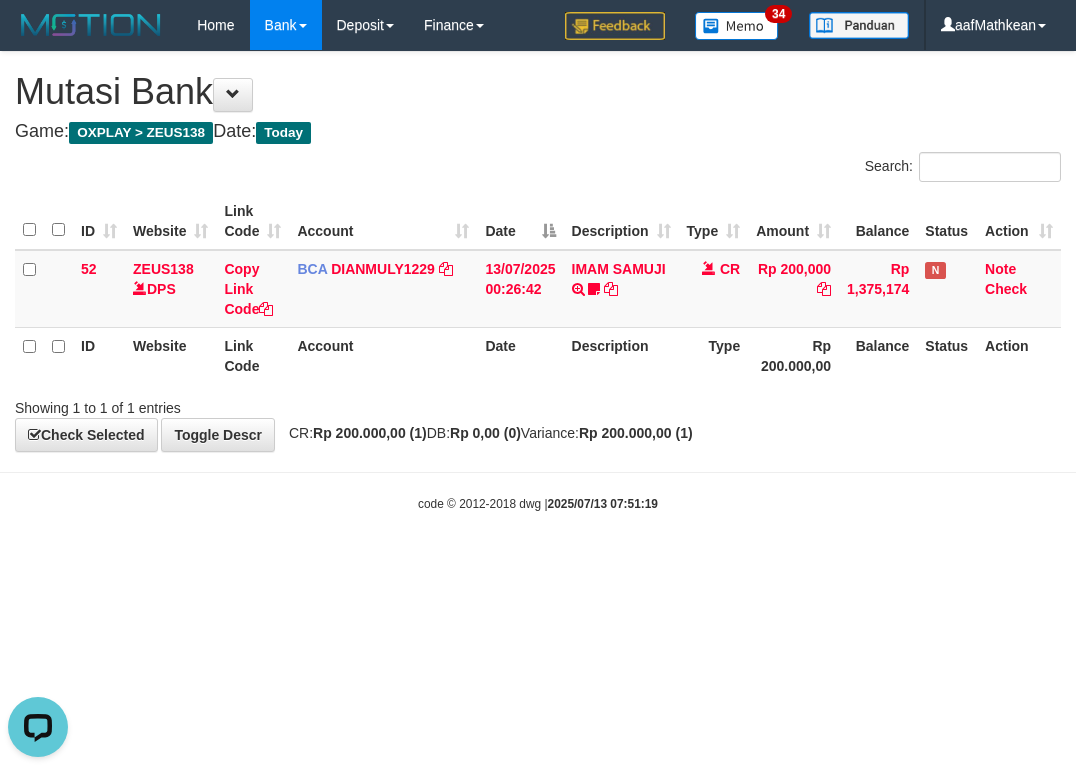 click on "Toggle navigation
Home
Bank
Account List
Load
By Website
Group
[OXPLAY]													ZEUS138
By Load Group (DPS)
Sync" at bounding box center [538, 281] 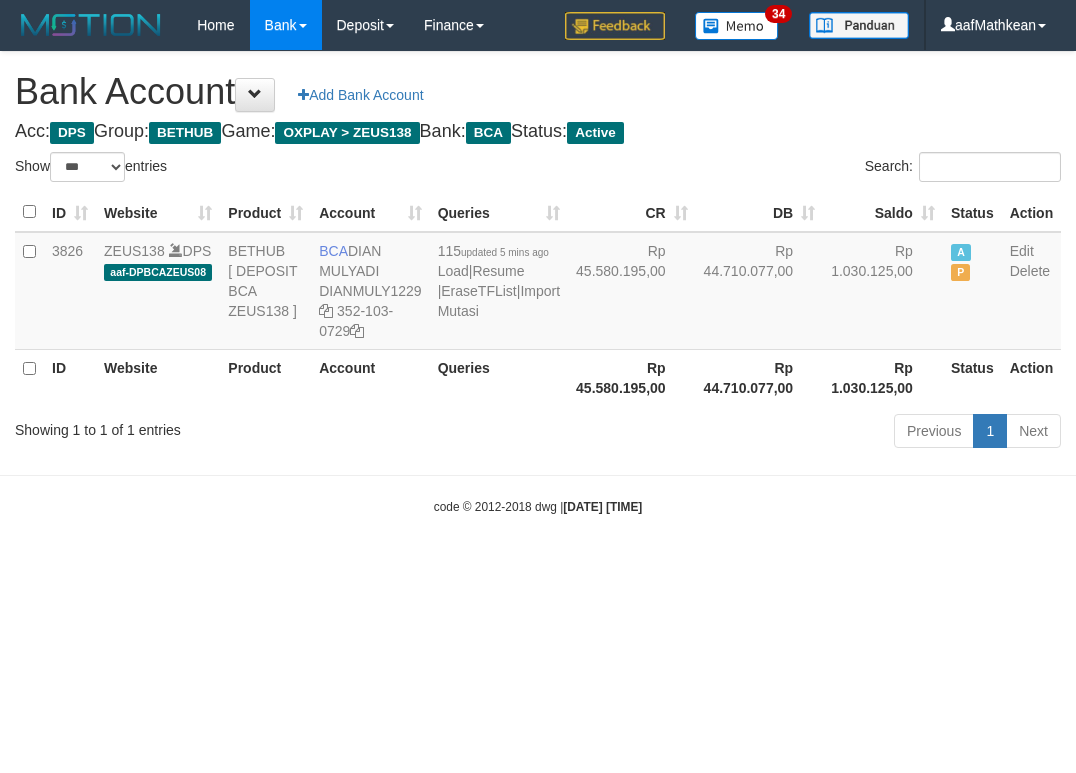 select on "***" 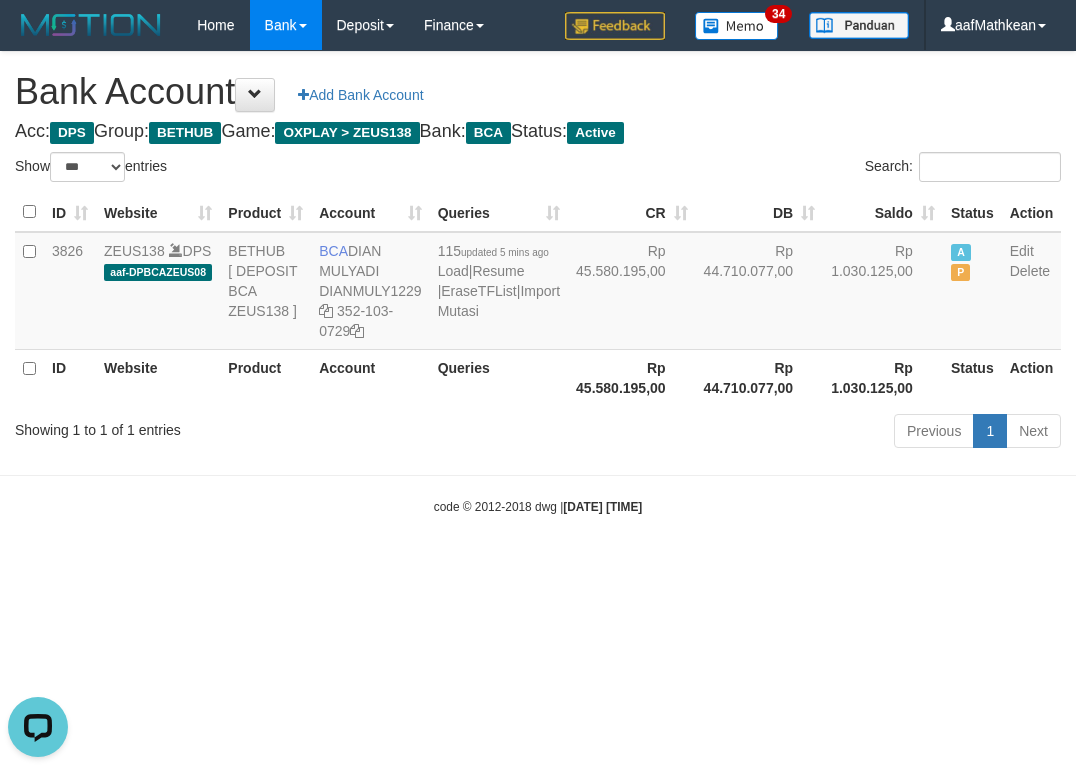 scroll, scrollTop: 0, scrollLeft: 0, axis: both 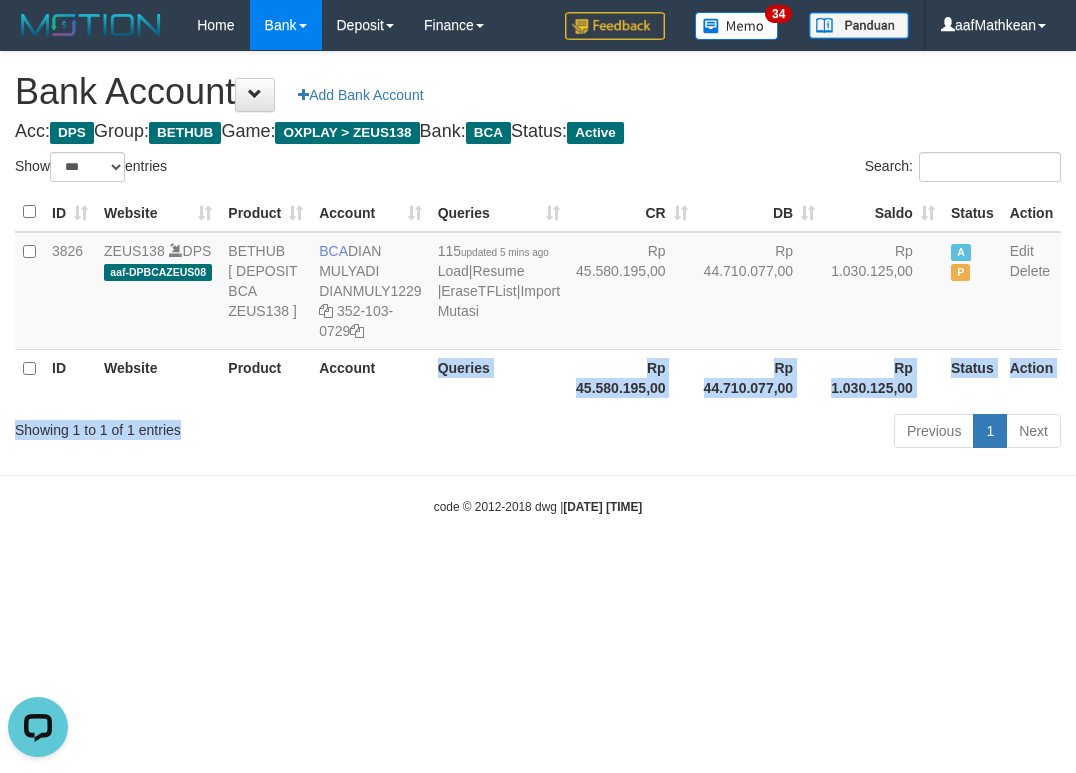 click on "Toggle navigation
Home
Bank
Account List
Load
By Website
Group
[OXPLAY]													ZEUS138
By Load Group (DPS)
Sync" at bounding box center (538, 283) 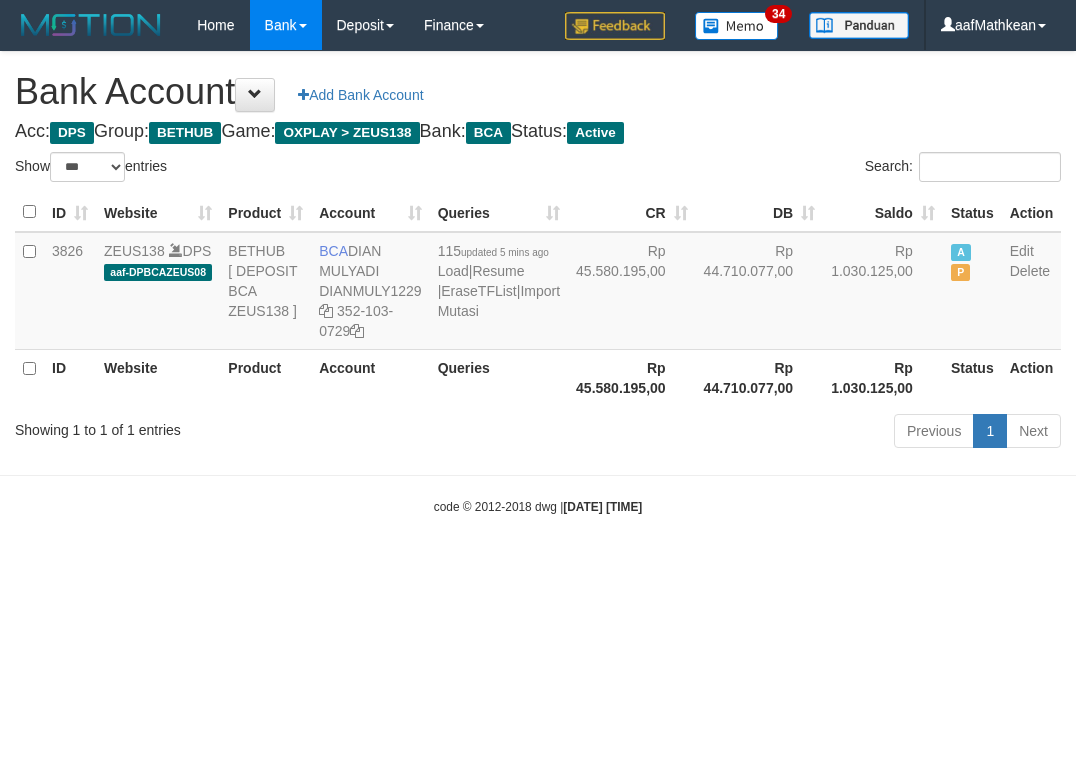 select on "***" 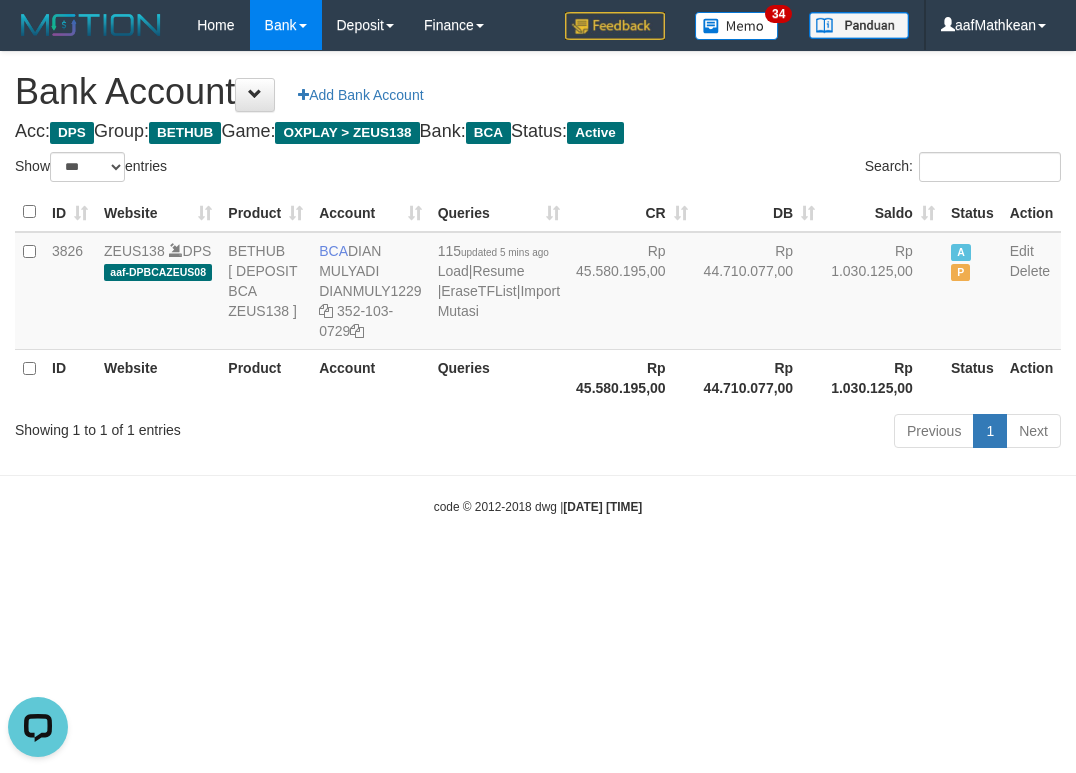 scroll, scrollTop: 0, scrollLeft: 0, axis: both 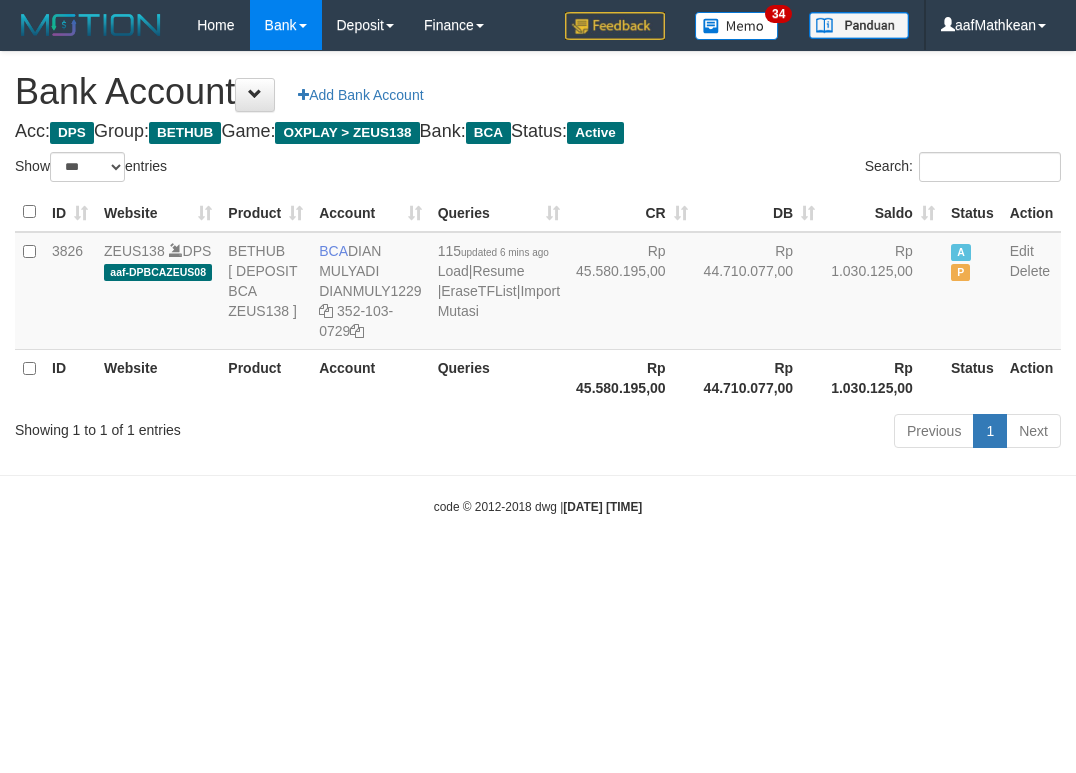 select on "***" 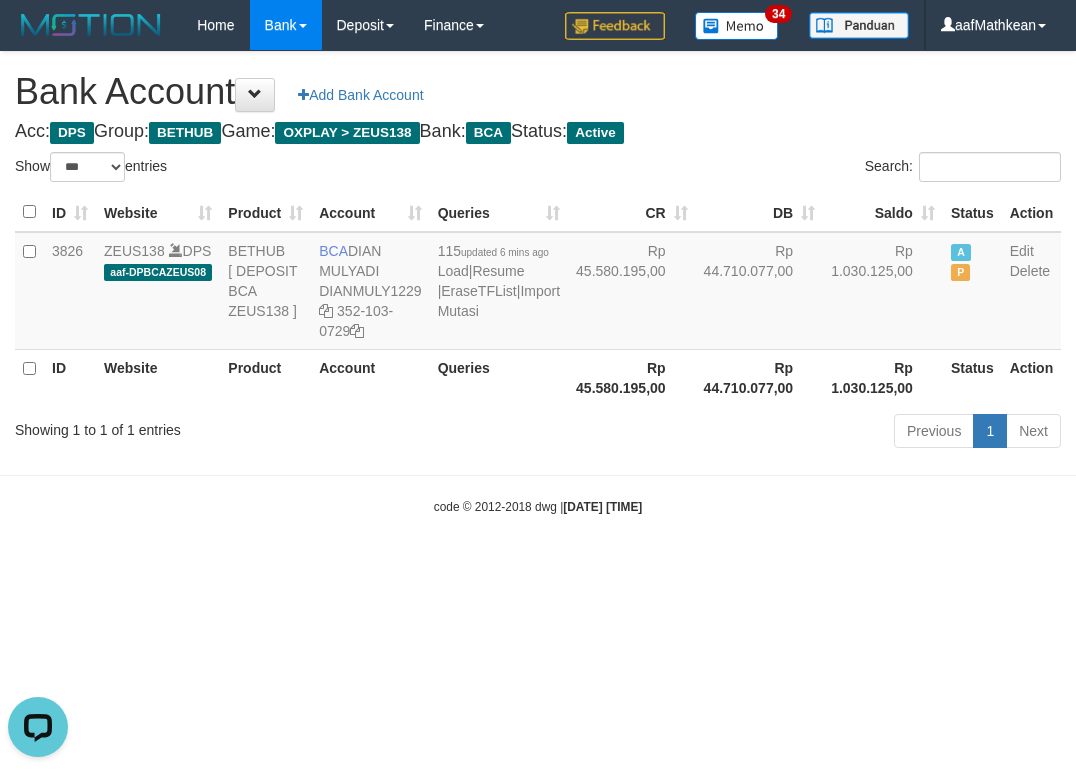 scroll, scrollTop: 0, scrollLeft: 0, axis: both 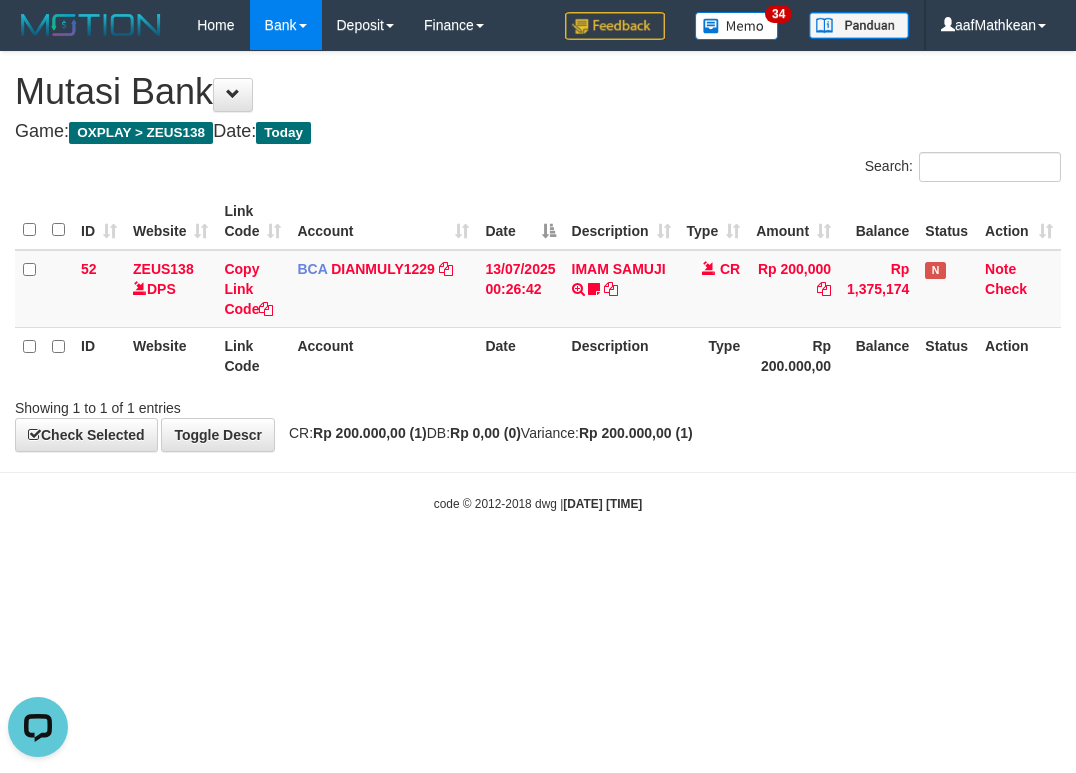 drag, startPoint x: 686, startPoint y: 485, endPoint x: 1062, endPoint y: 446, distance: 378.01718 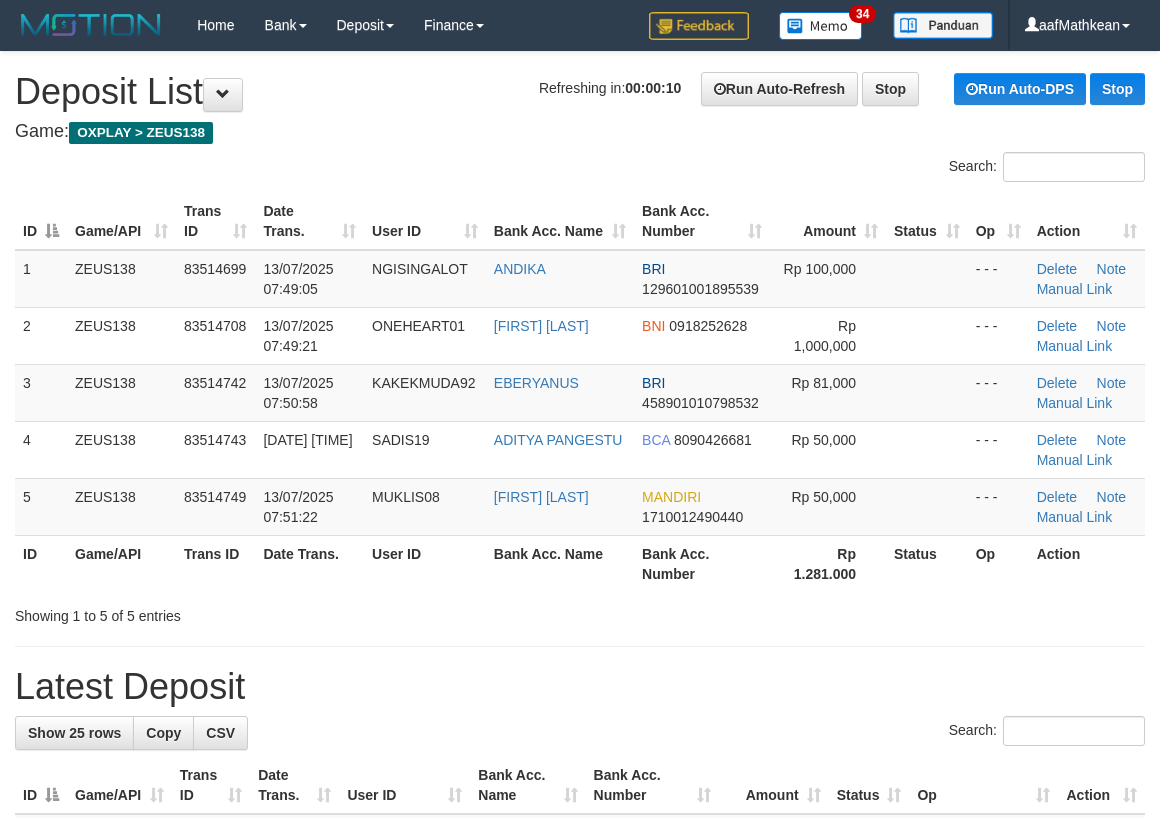scroll, scrollTop: 0, scrollLeft: 0, axis: both 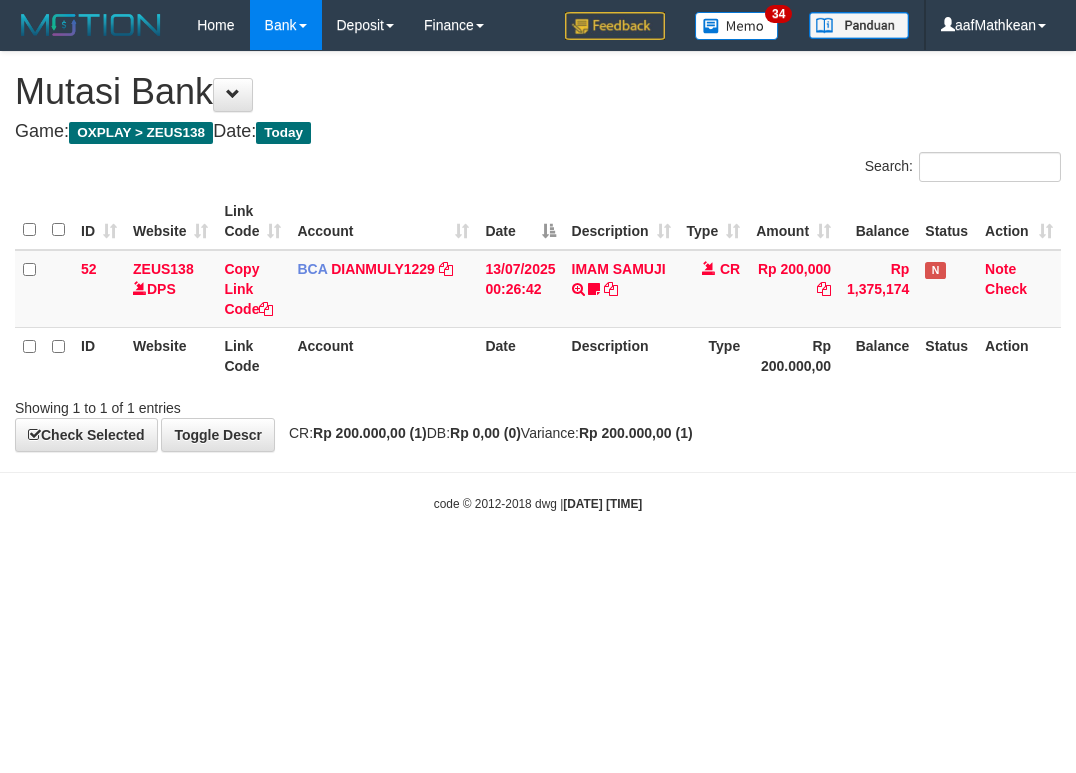 drag, startPoint x: 510, startPoint y: 437, endPoint x: 499, endPoint y: 609, distance: 172.35138 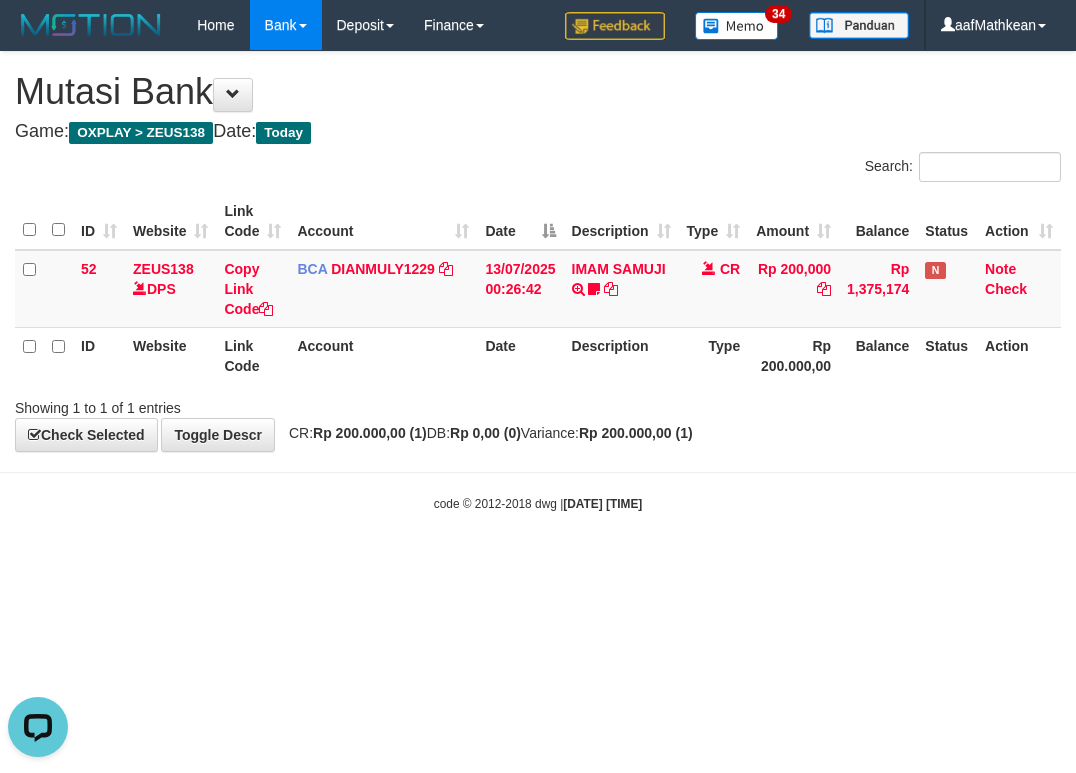 scroll, scrollTop: 0, scrollLeft: 0, axis: both 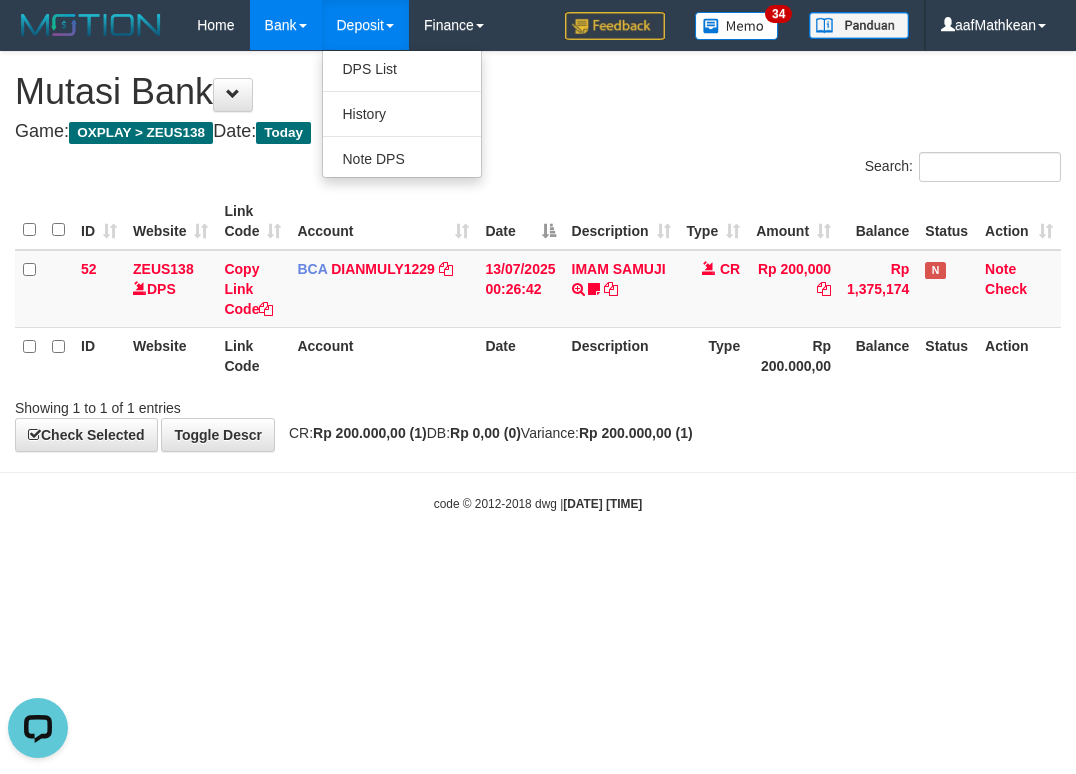 drag, startPoint x: 475, startPoint y: 117, endPoint x: 1064, endPoint y: 486, distance: 695.041 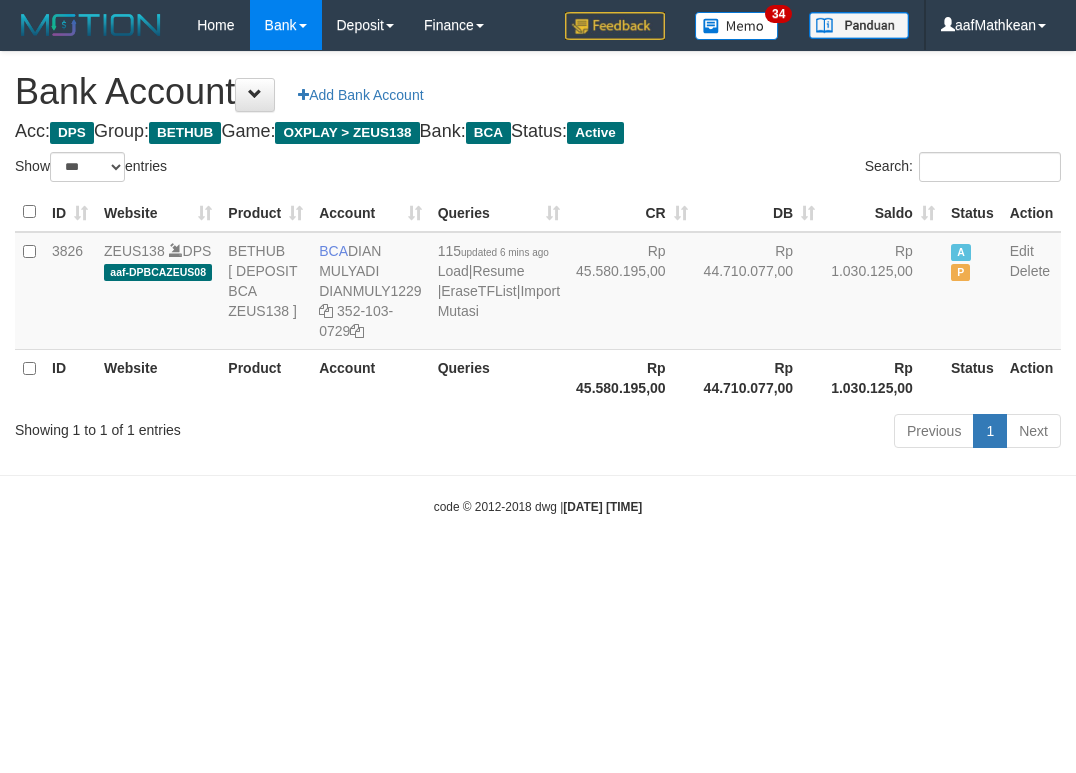 select on "***" 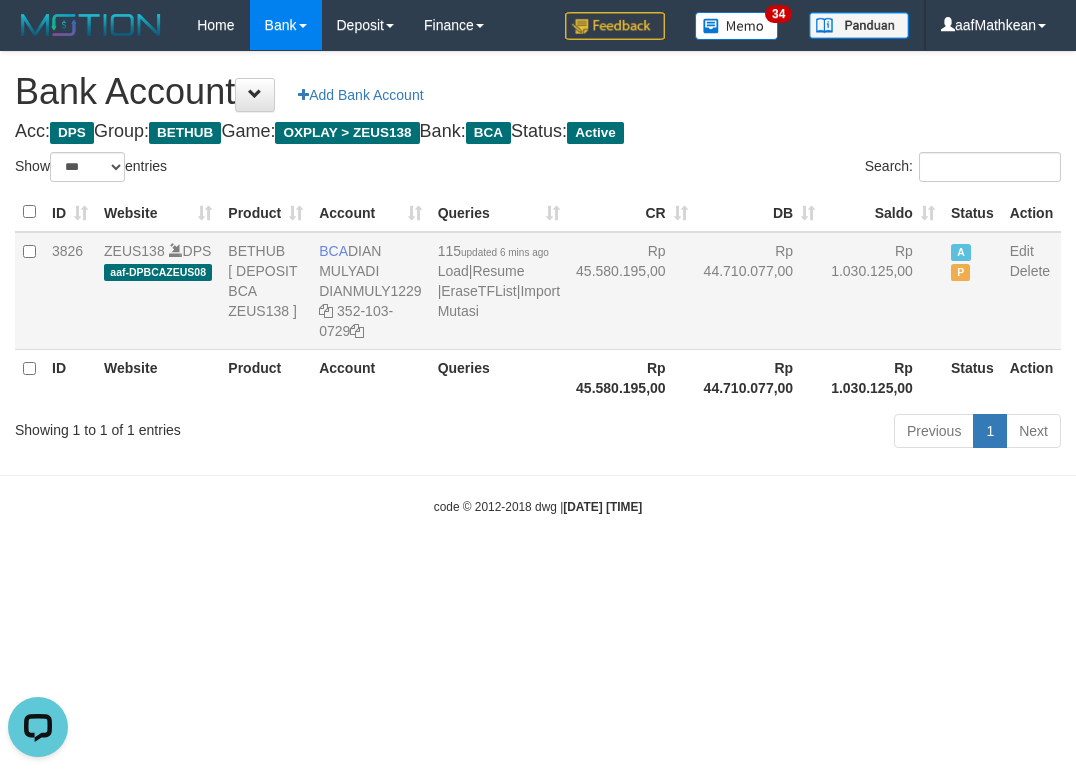 scroll, scrollTop: 0, scrollLeft: 0, axis: both 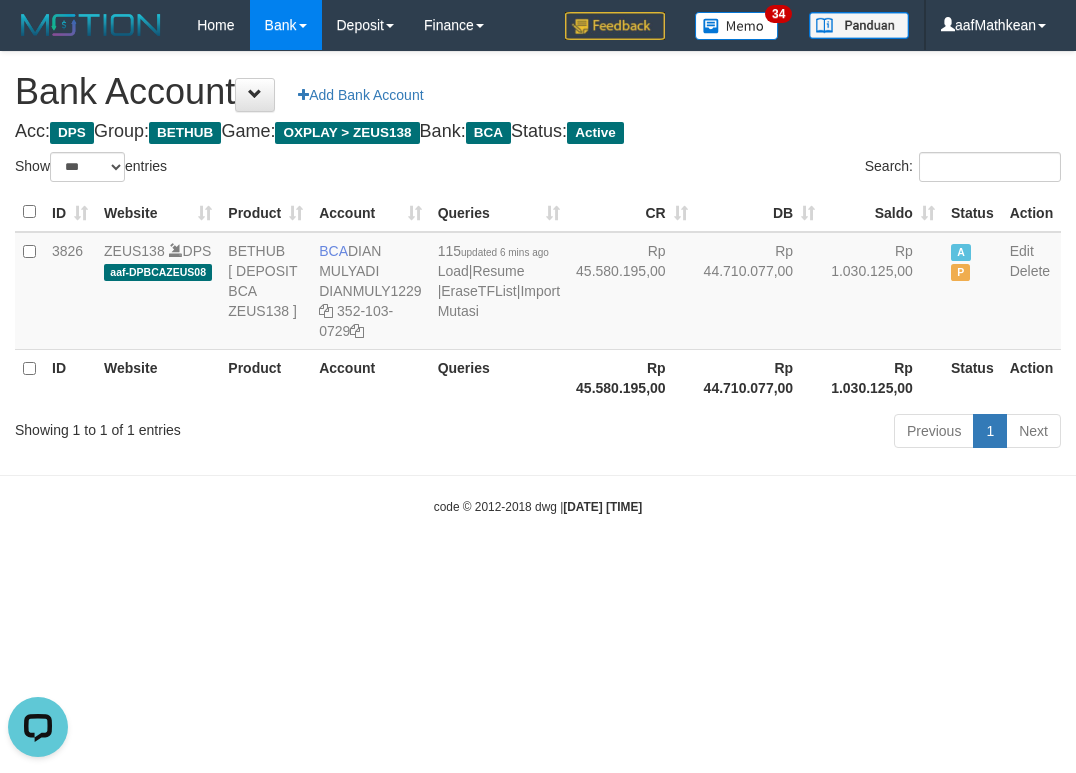 click on "Toggle navigation
Home
Bank
Account List
Load
By Website
Group
[OXPLAY]													ZEUS138
By Load Group (DPS)" at bounding box center (538, 283) 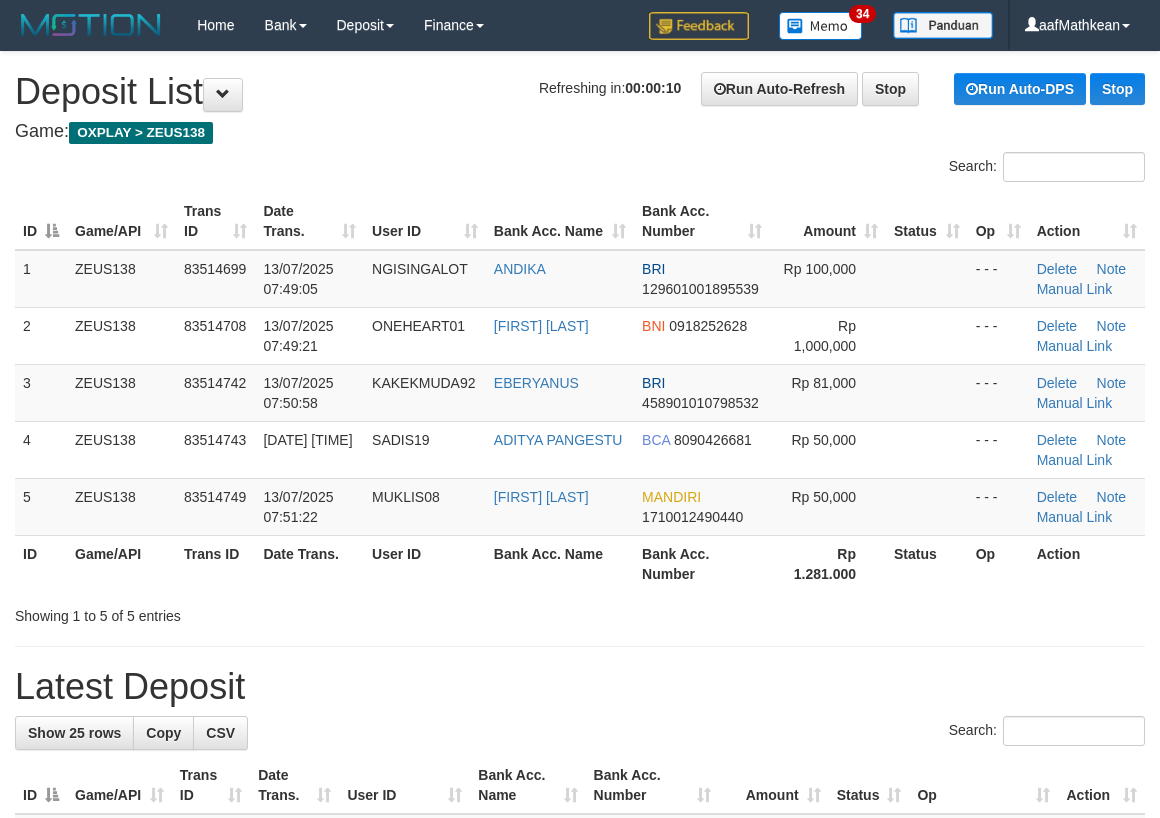 scroll, scrollTop: 0, scrollLeft: 0, axis: both 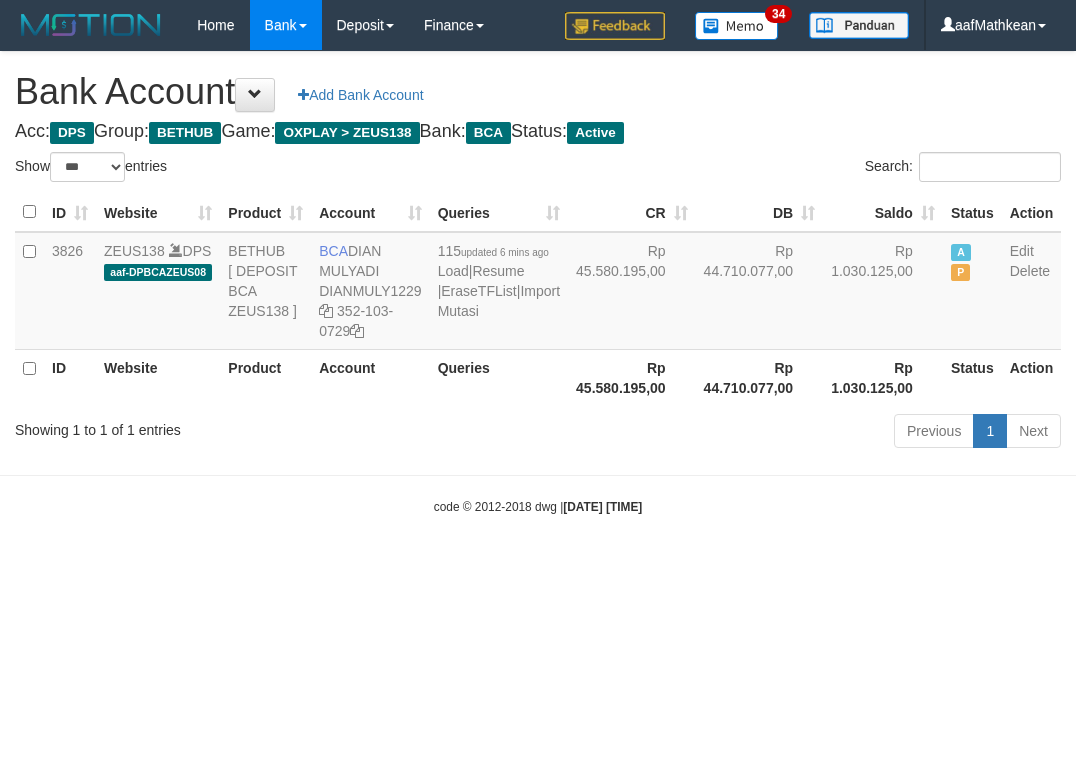 select on "***" 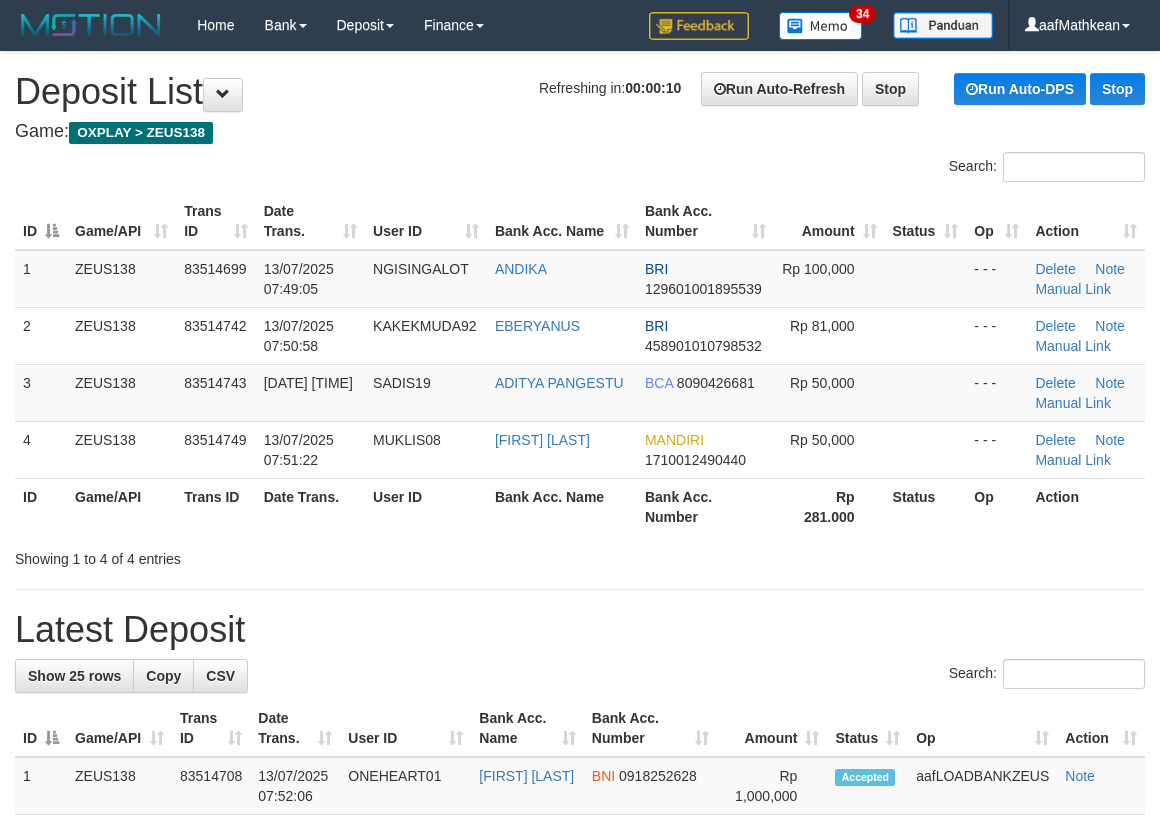 scroll, scrollTop: 0, scrollLeft: 0, axis: both 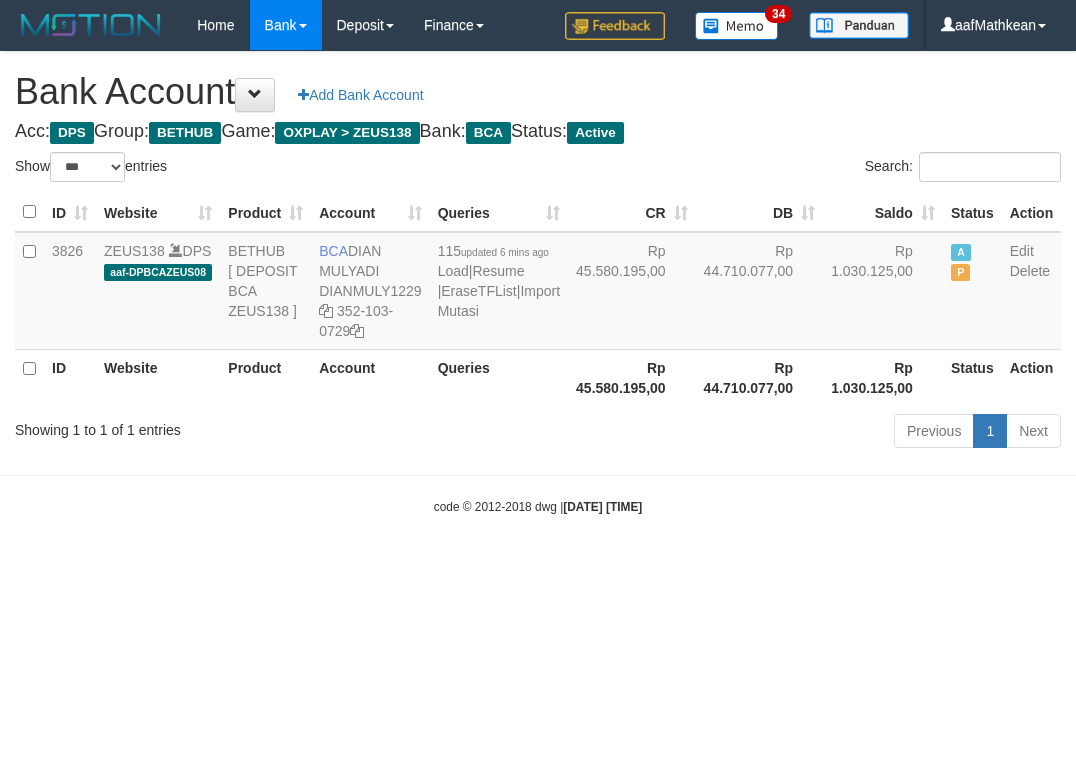 select on "***" 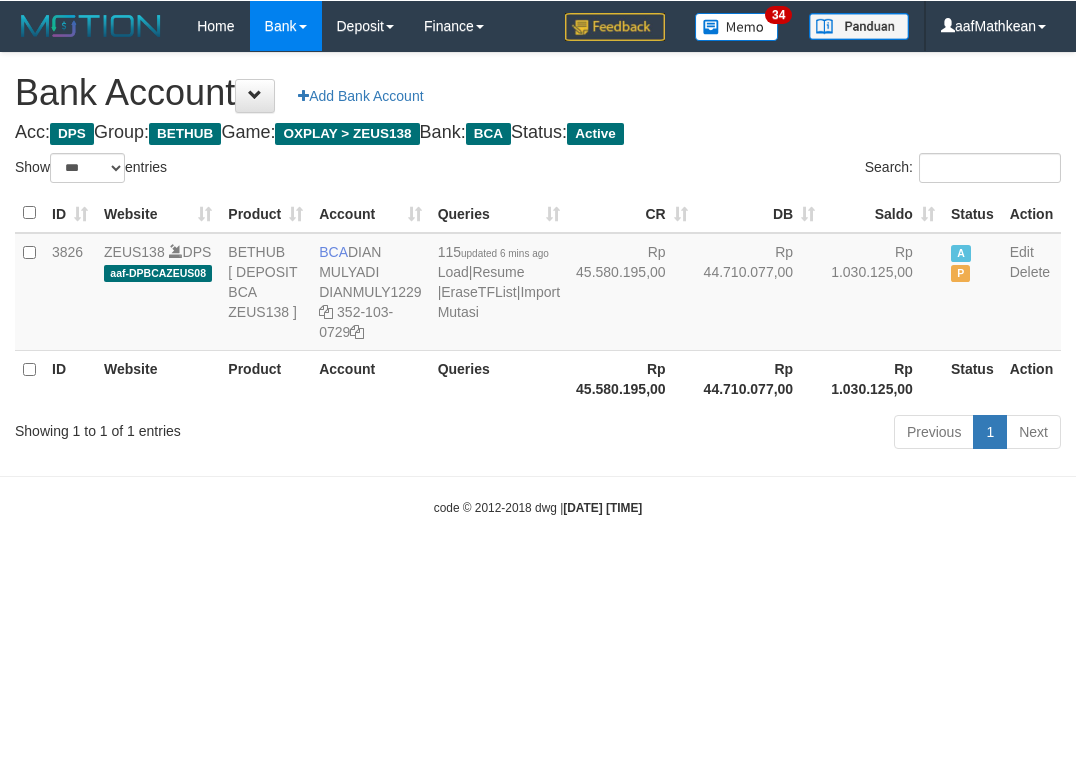 scroll, scrollTop: 0, scrollLeft: 0, axis: both 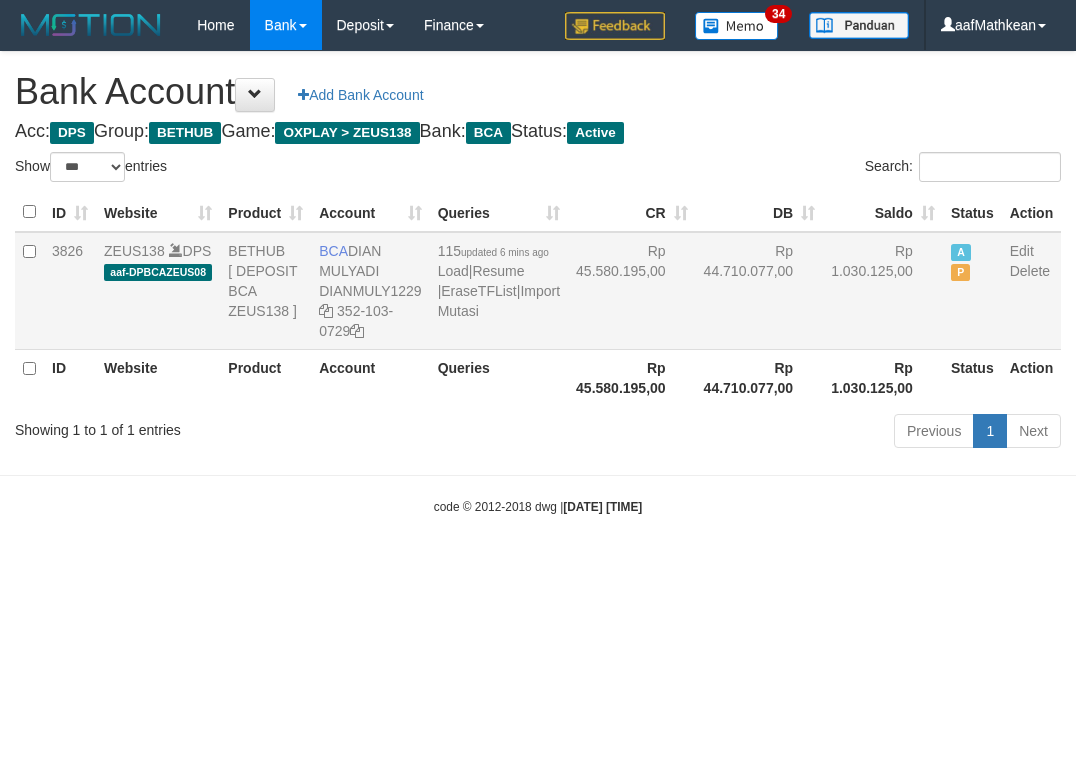 drag, startPoint x: 503, startPoint y: 366, endPoint x: 497, endPoint y: 507, distance: 141.12761 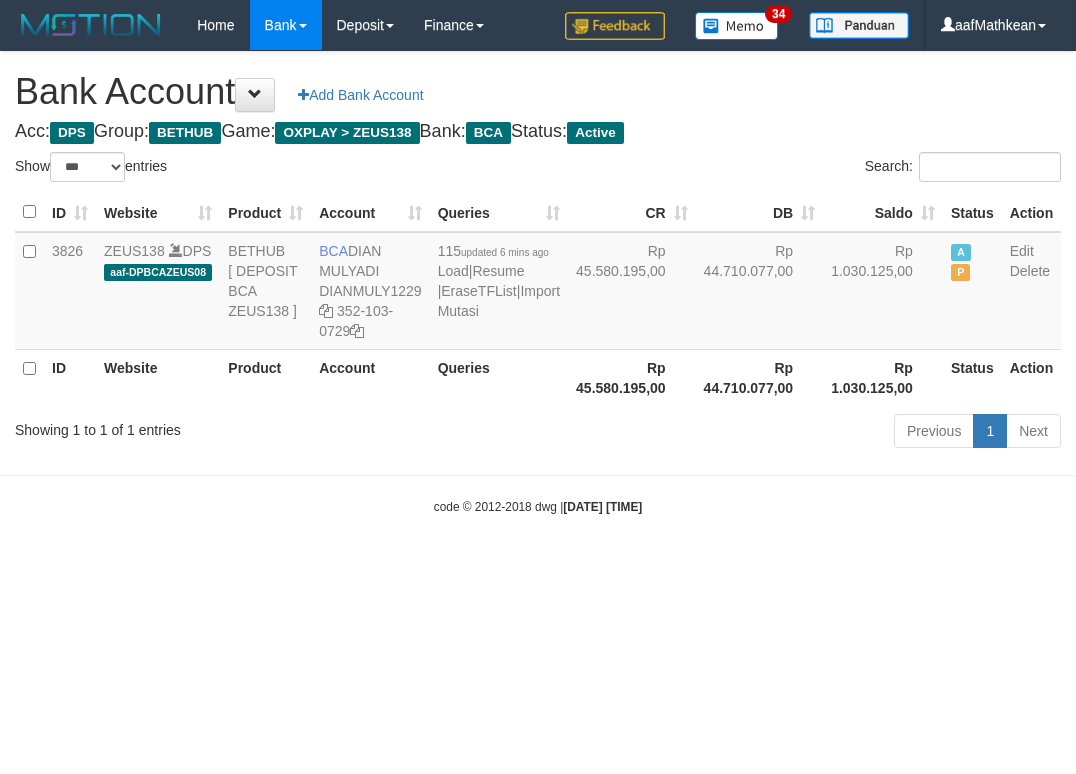 select on "***" 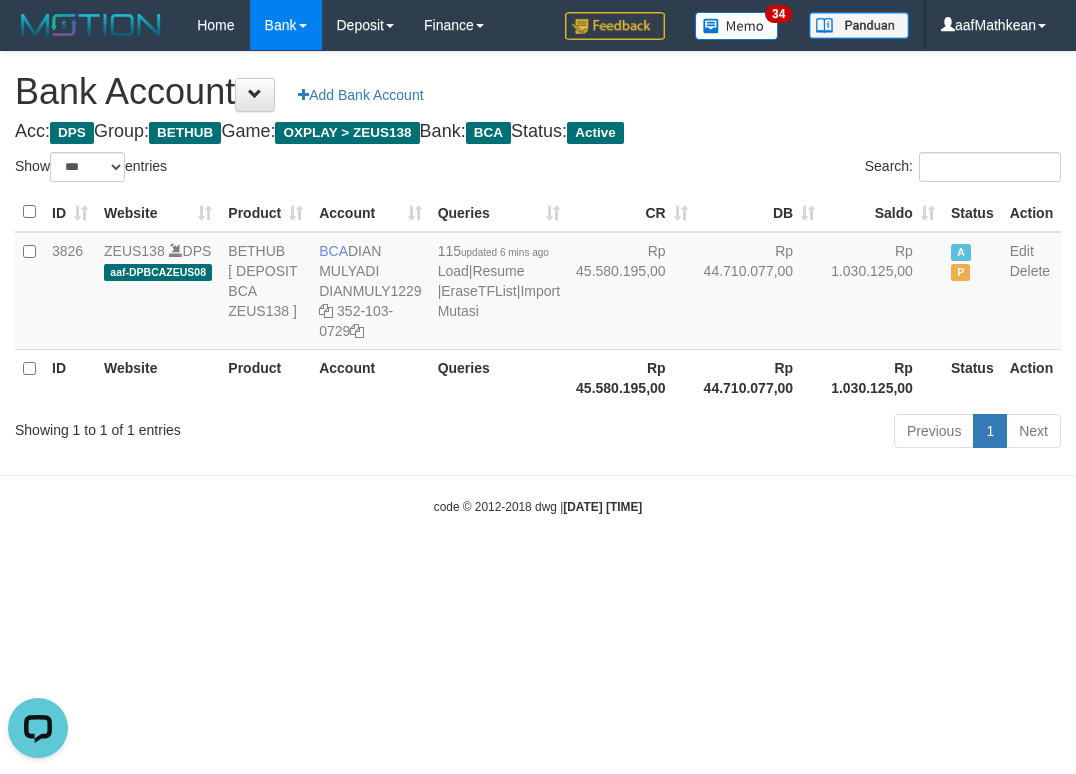 scroll, scrollTop: 0, scrollLeft: 0, axis: both 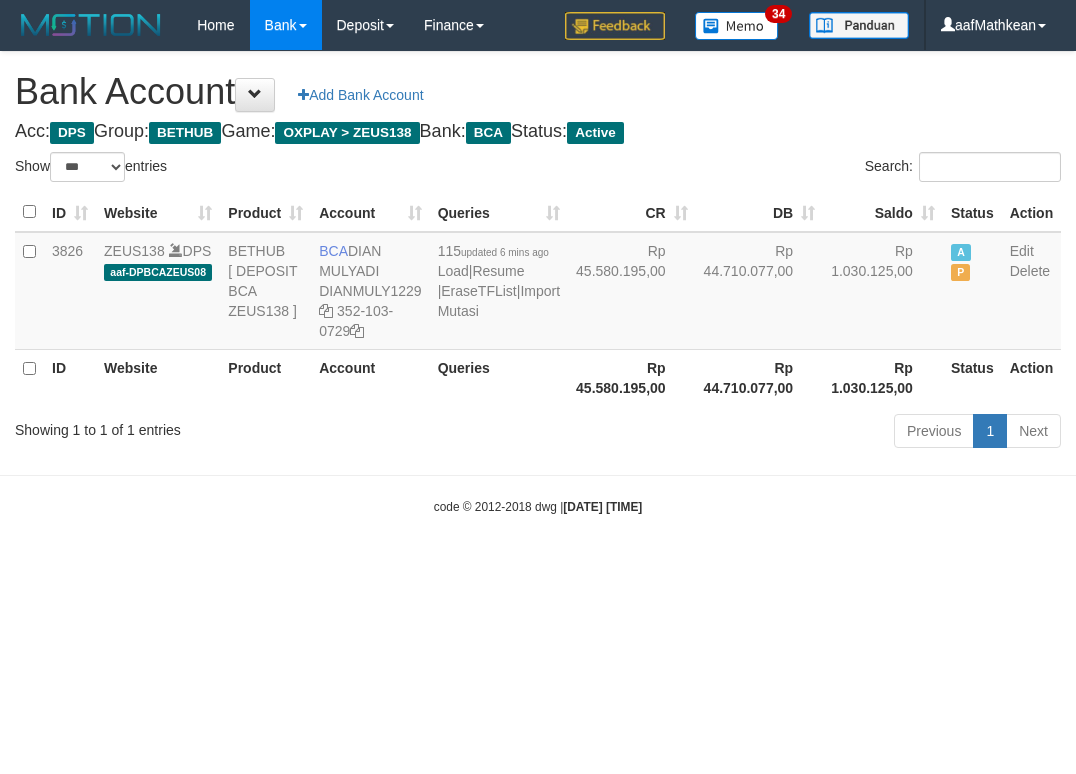 select on "***" 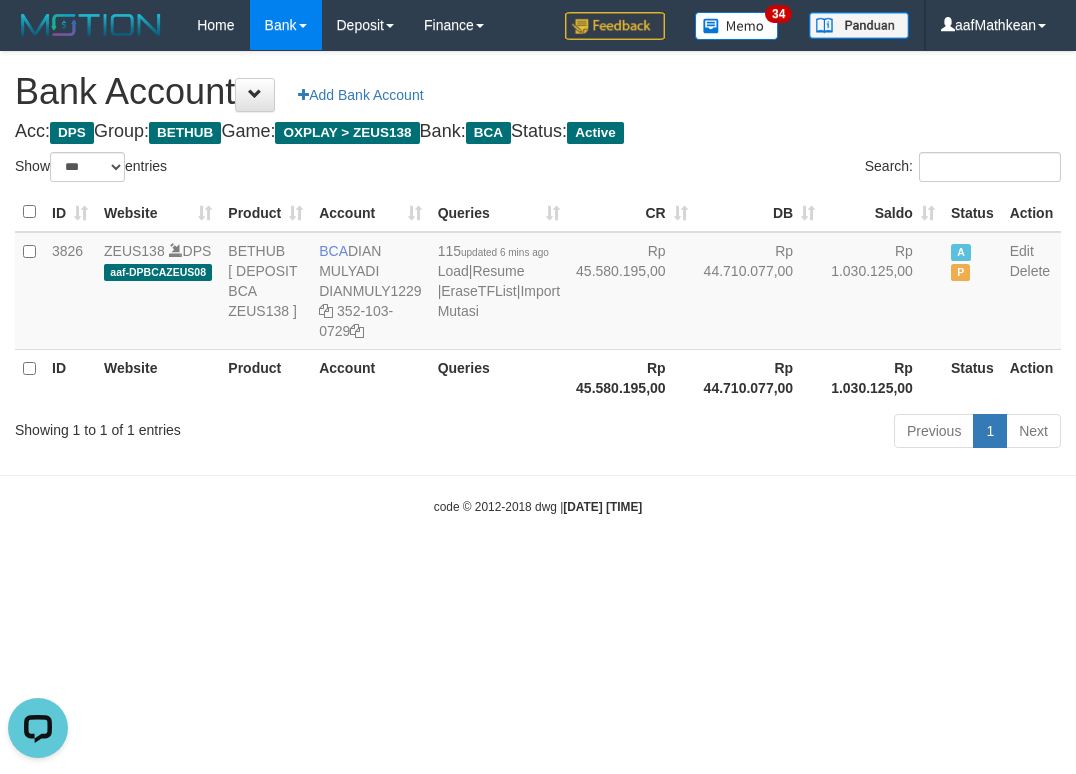 scroll, scrollTop: 0, scrollLeft: 0, axis: both 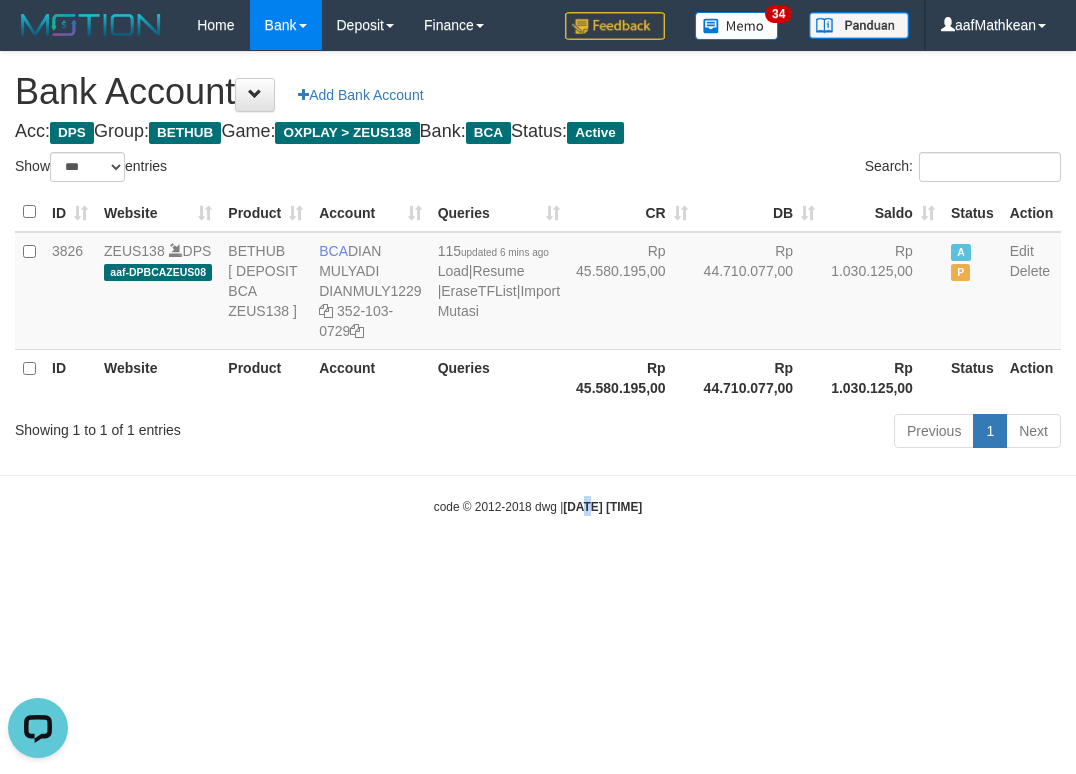 drag, startPoint x: 575, startPoint y: 583, endPoint x: 589, endPoint y: 578, distance: 14.866069 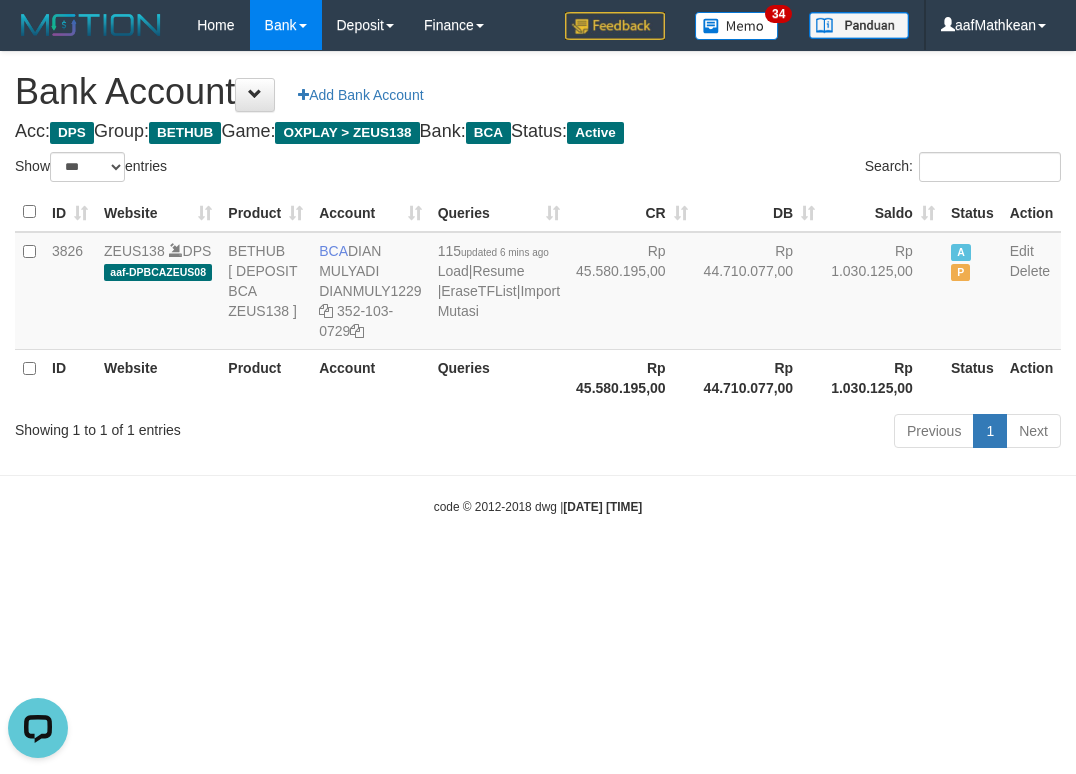 drag, startPoint x: 589, startPoint y: 578, endPoint x: 590, endPoint y: 763, distance: 185.0027 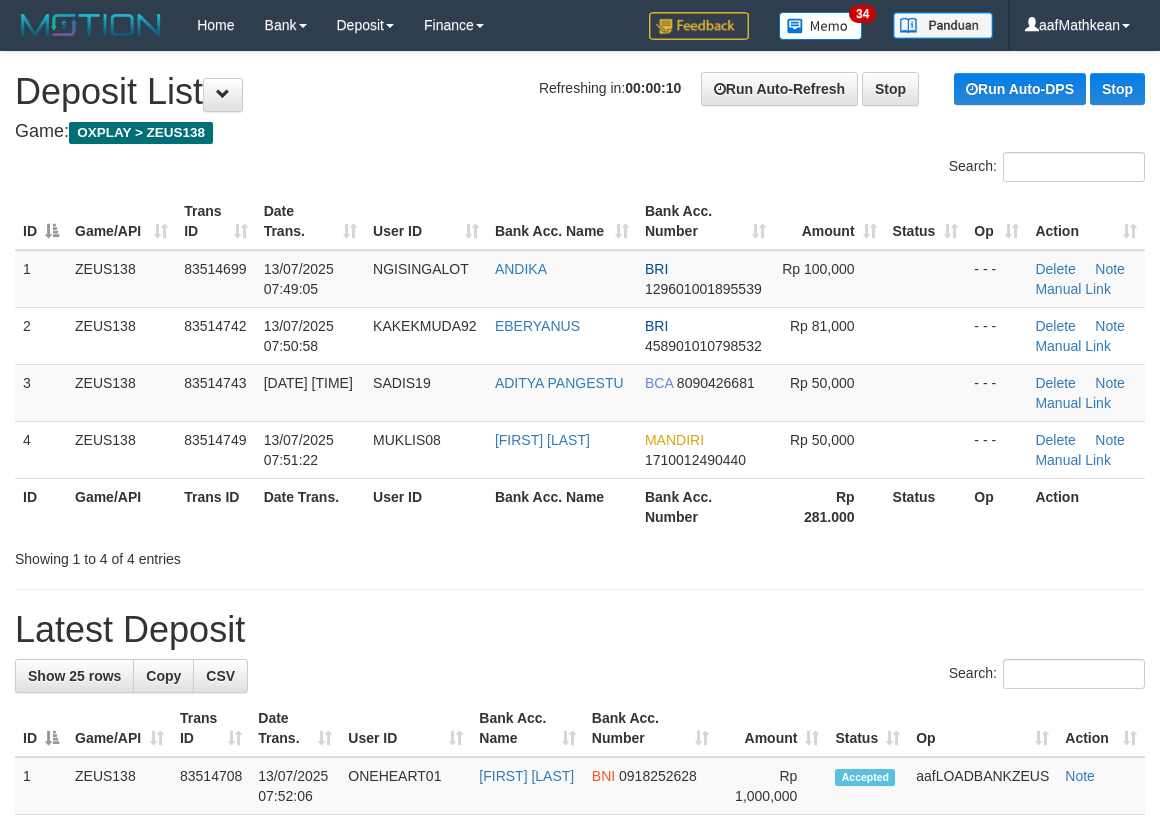 scroll, scrollTop: 0, scrollLeft: 0, axis: both 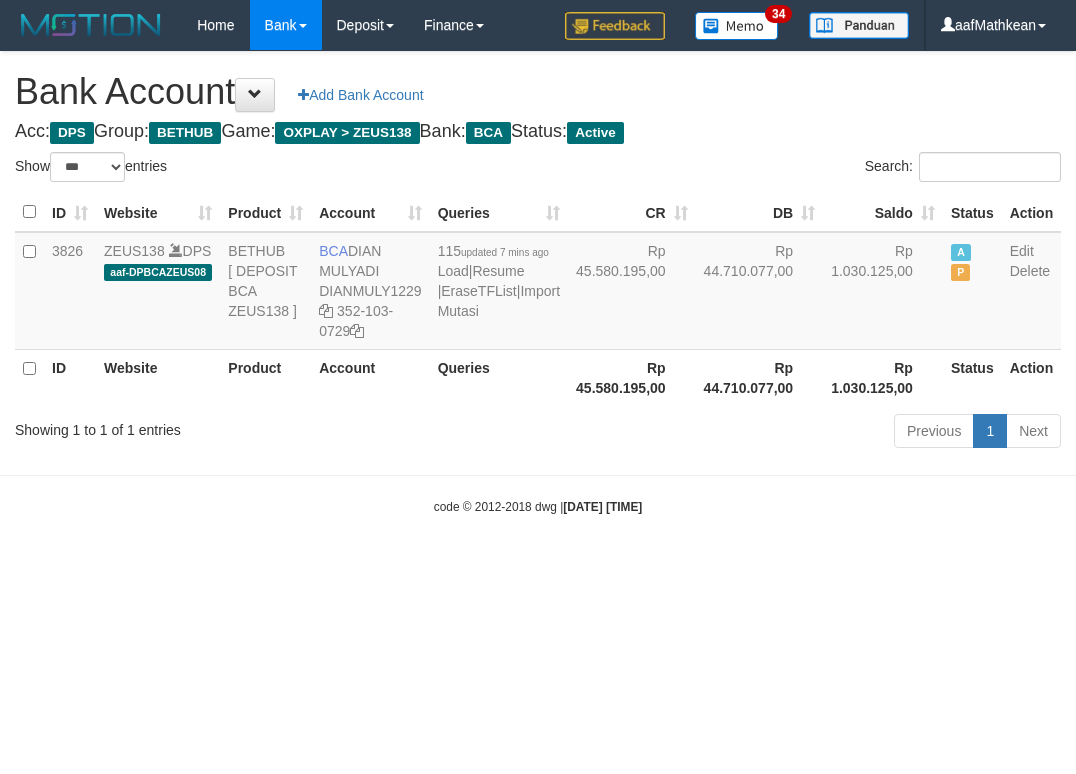 select on "***" 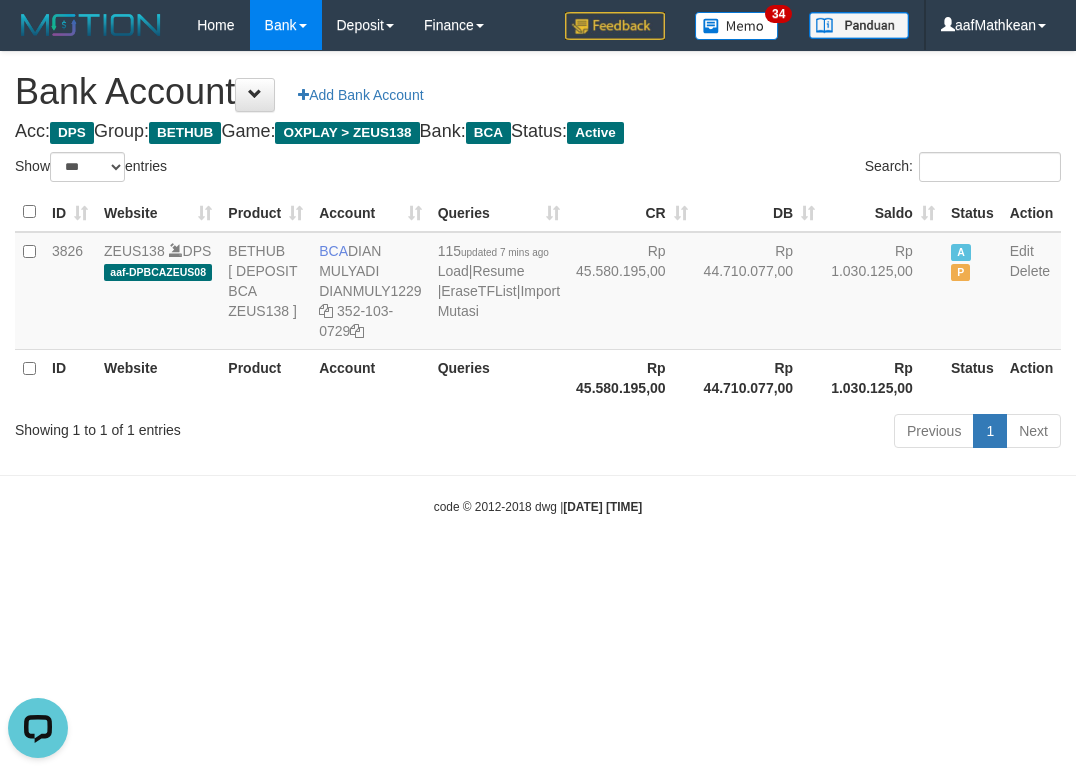 scroll, scrollTop: 0, scrollLeft: 0, axis: both 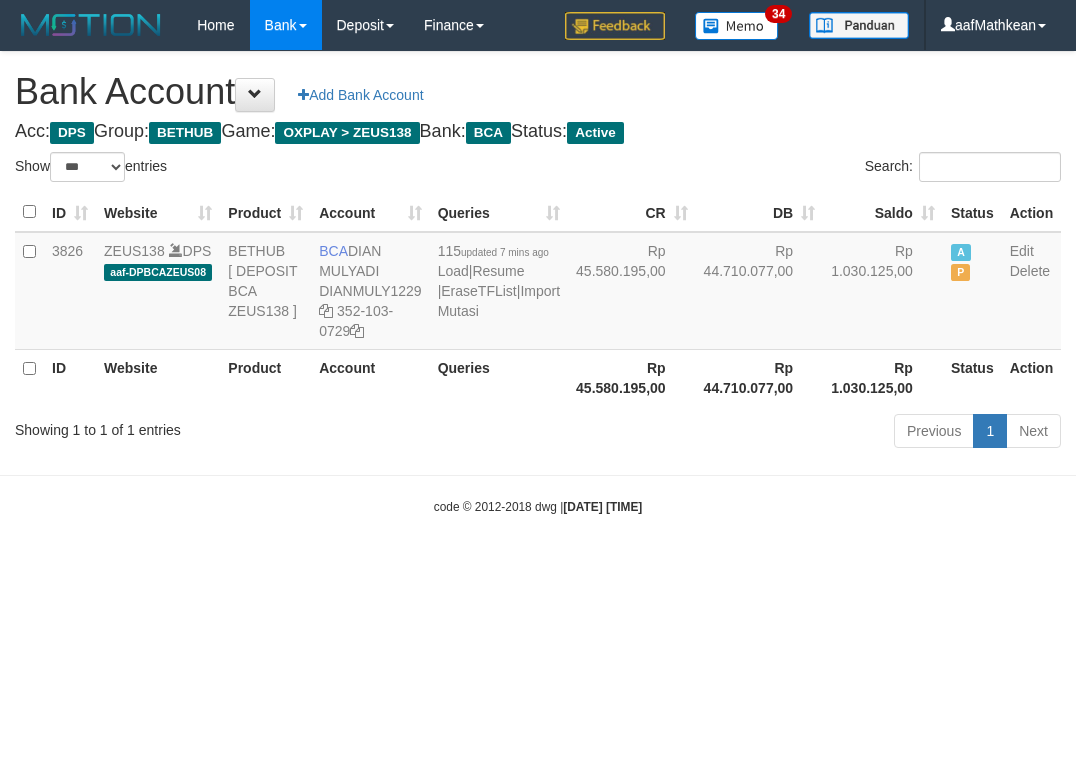 select on "***" 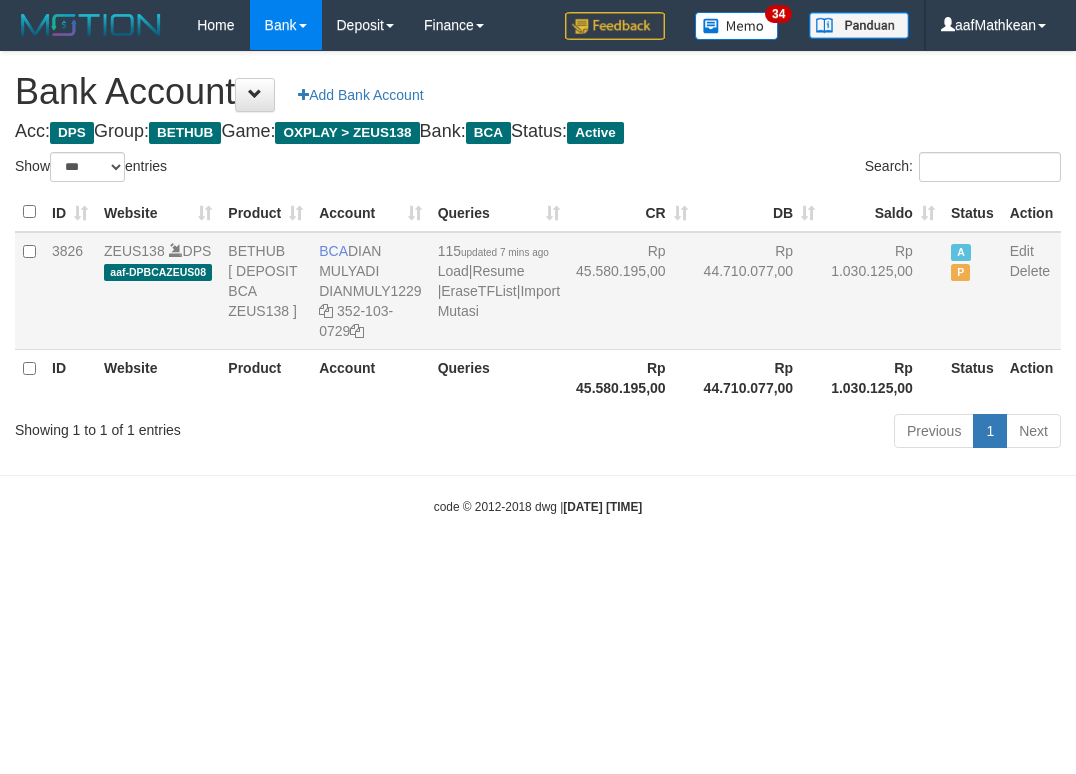 scroll, scrollTop: 0, scrollLeft: 0, axis: both 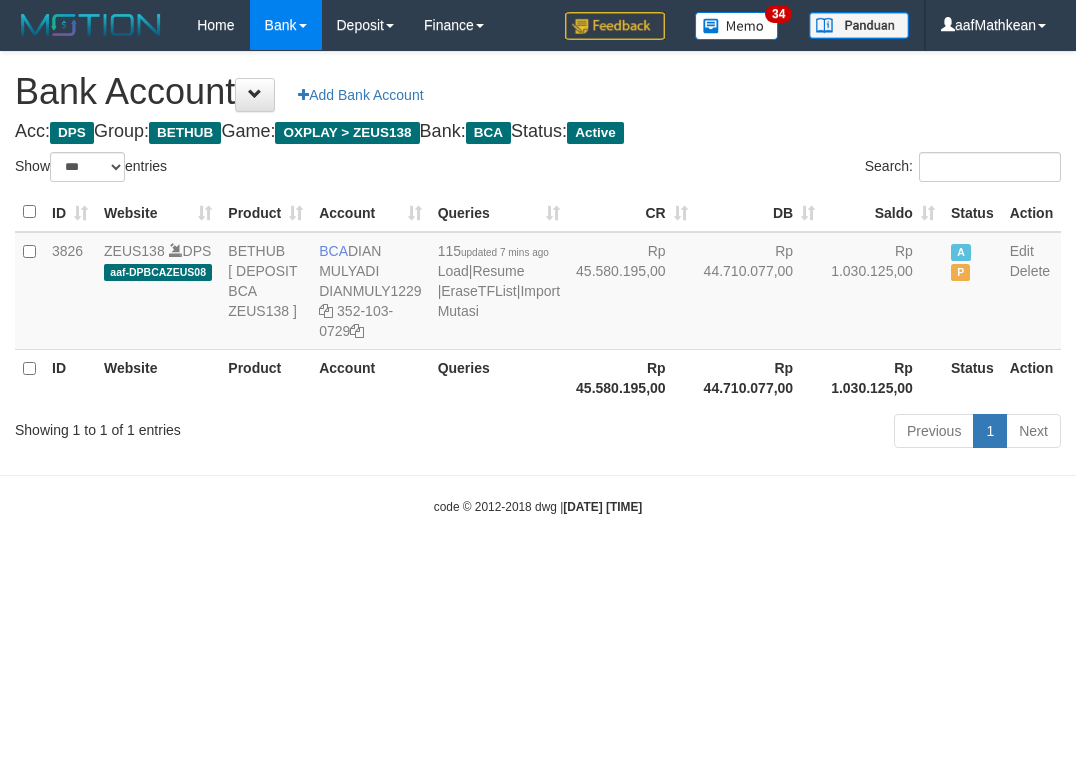 drag, startPoint x: 492, startPoint y: 432, endPoint x: 455, endPoint y: 394, distance: 53.037724 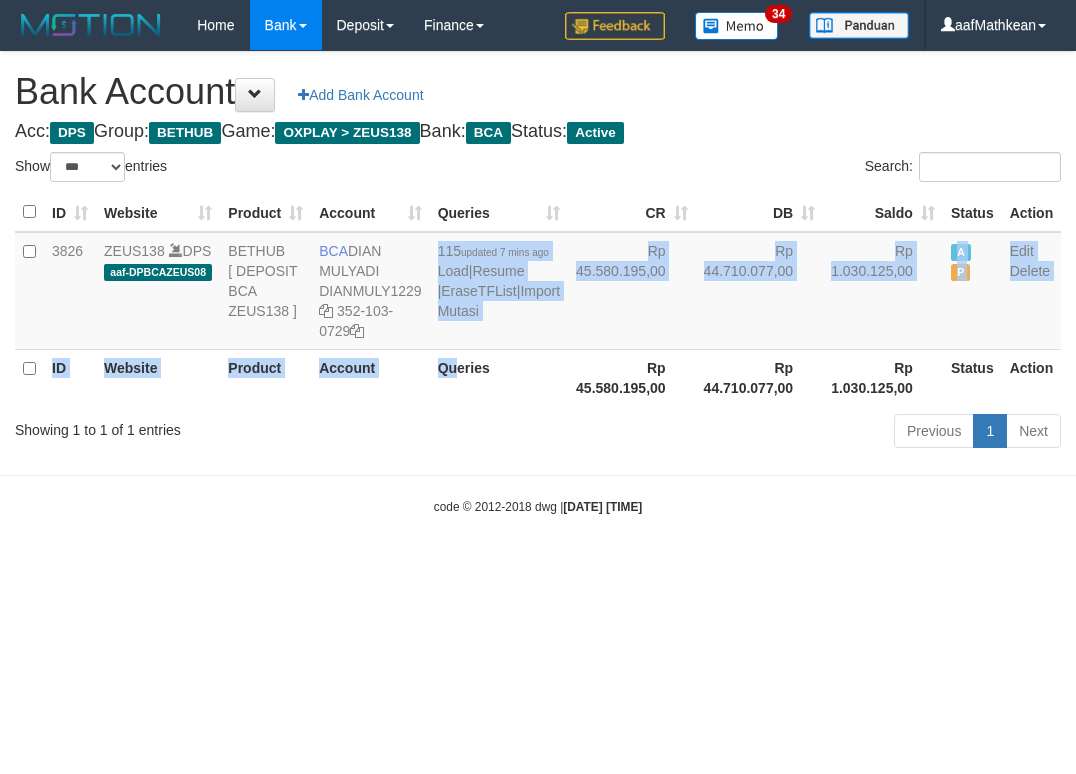 drag, startPoint x: 455, startPoint y: 394, endPoint x: 345, endPoint y: 224, distance: 202.48457 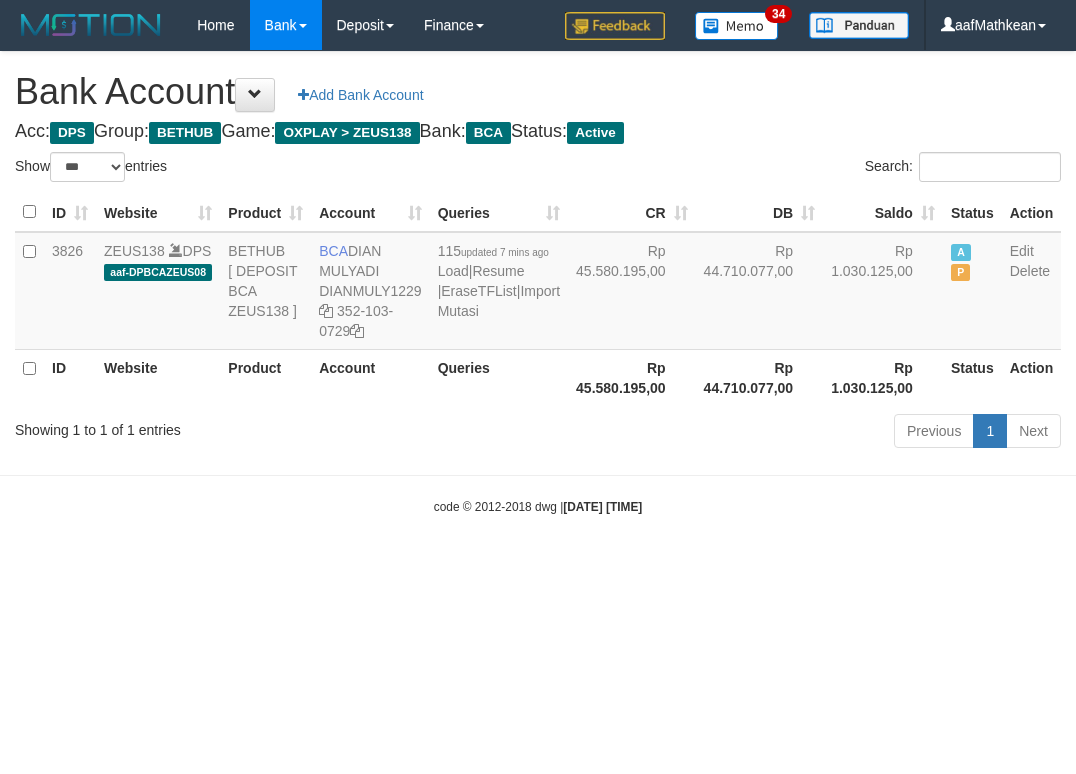select on "***" 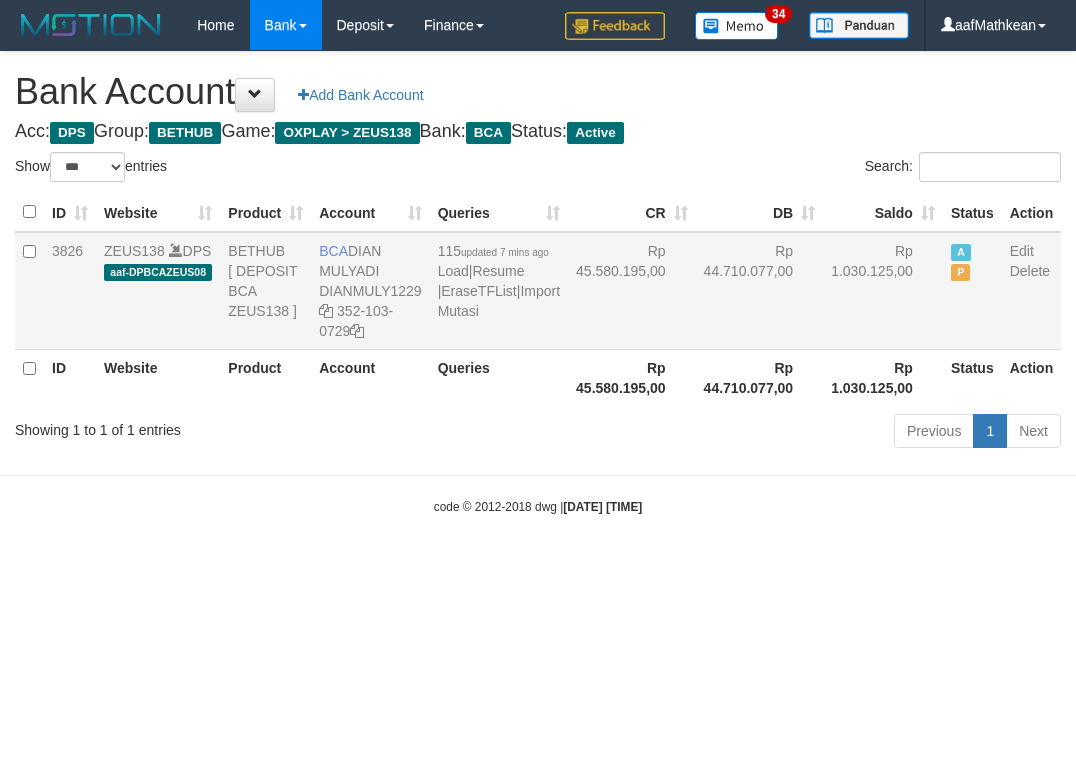 scroll, scrollTop: 0, scrollLeft: 0, axis: both 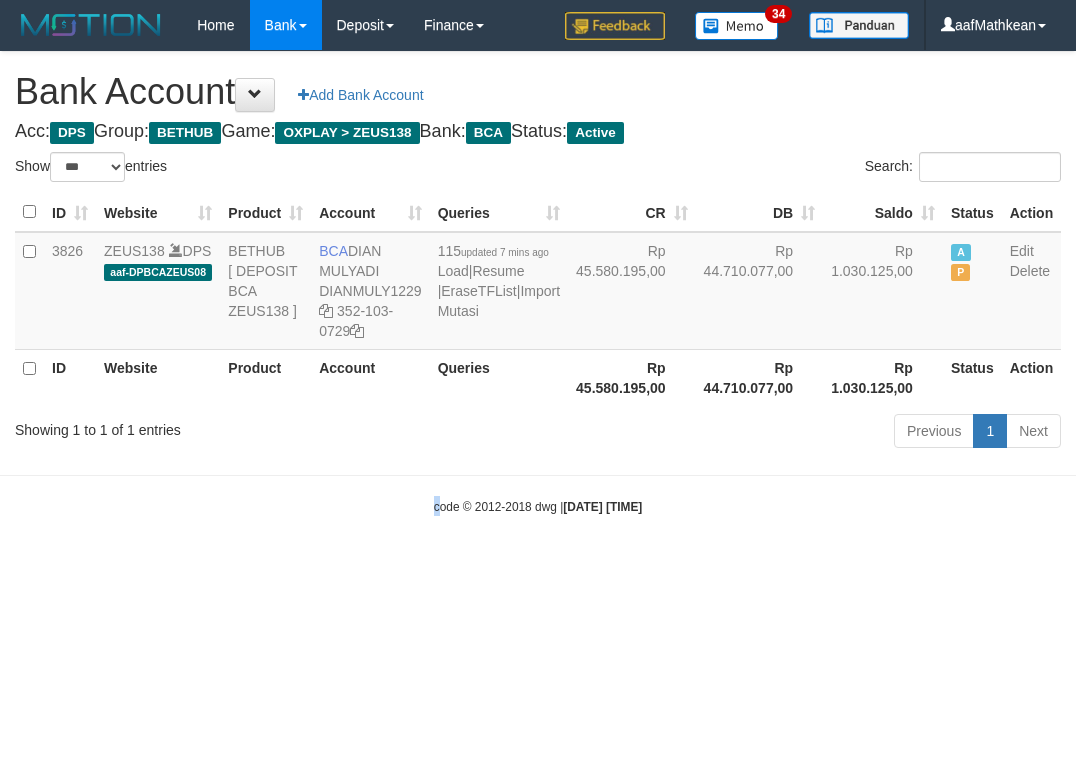 drag, startPoint x: 420, startPoint y: 580, endPoint x: 455, endPoint y: 554, distance: 43.60046 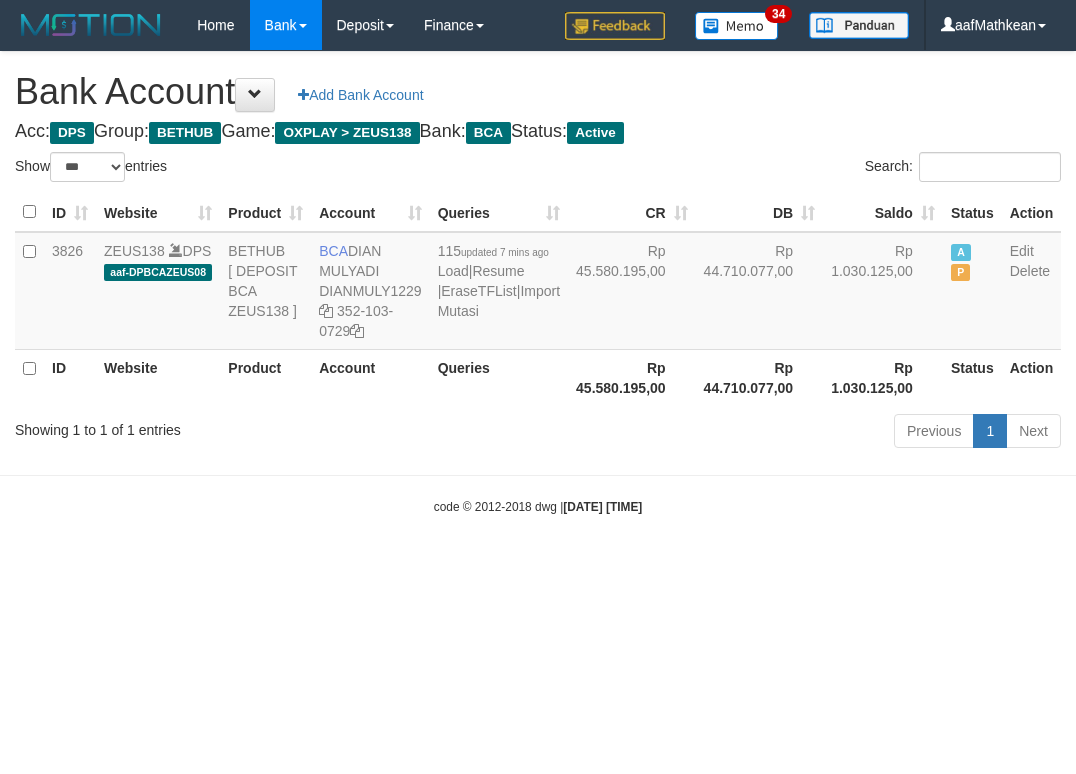 select on "***" 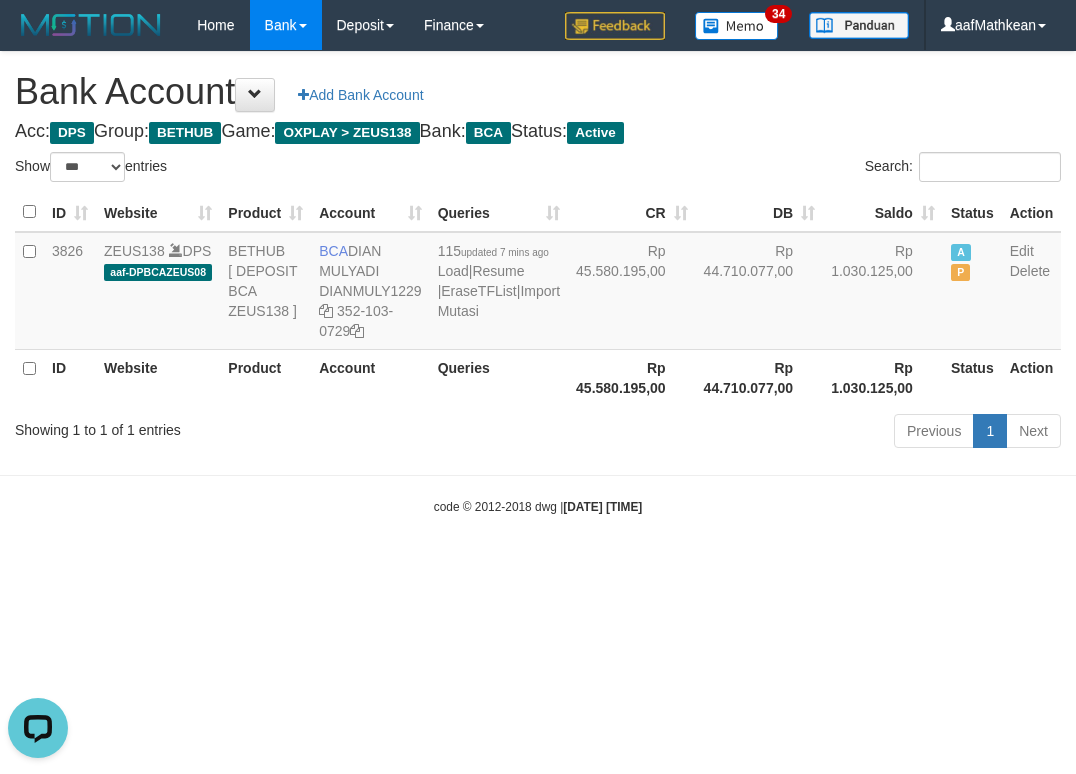 scroll, scrollTop: 0, scrollLeft: 0, axis: both 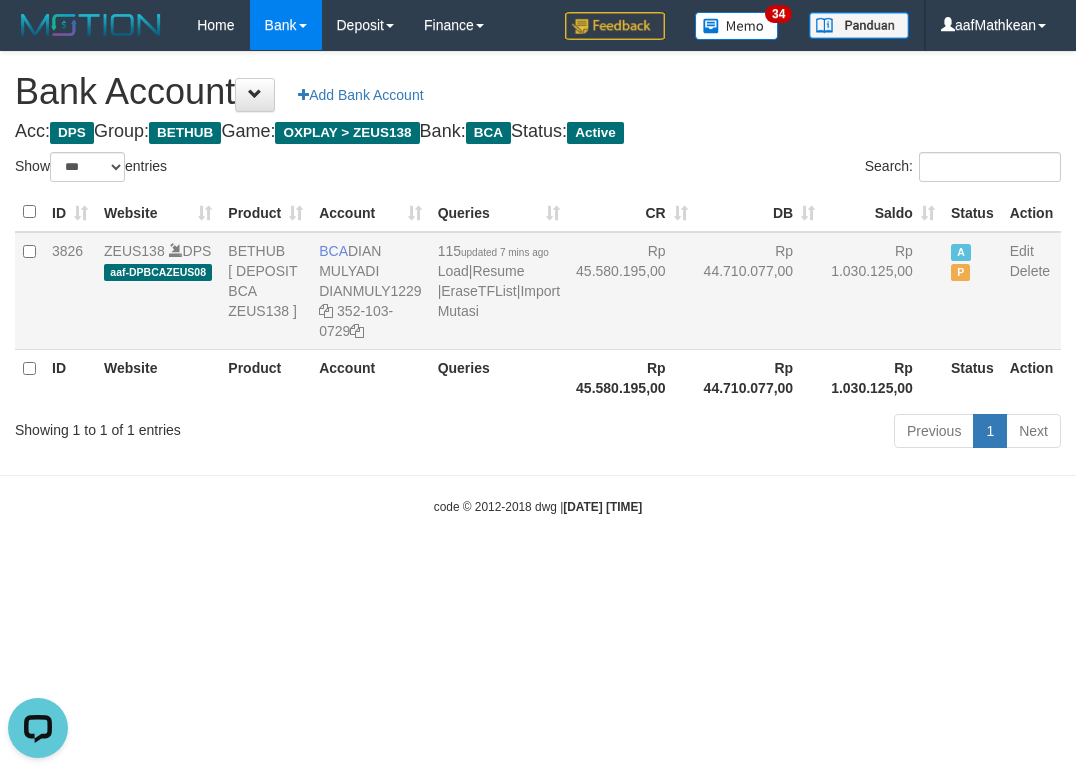 drag, startPoint x: 563, startPoint y: 476, endPoint x: 462, endPoint y: 341, distance: 168.60011 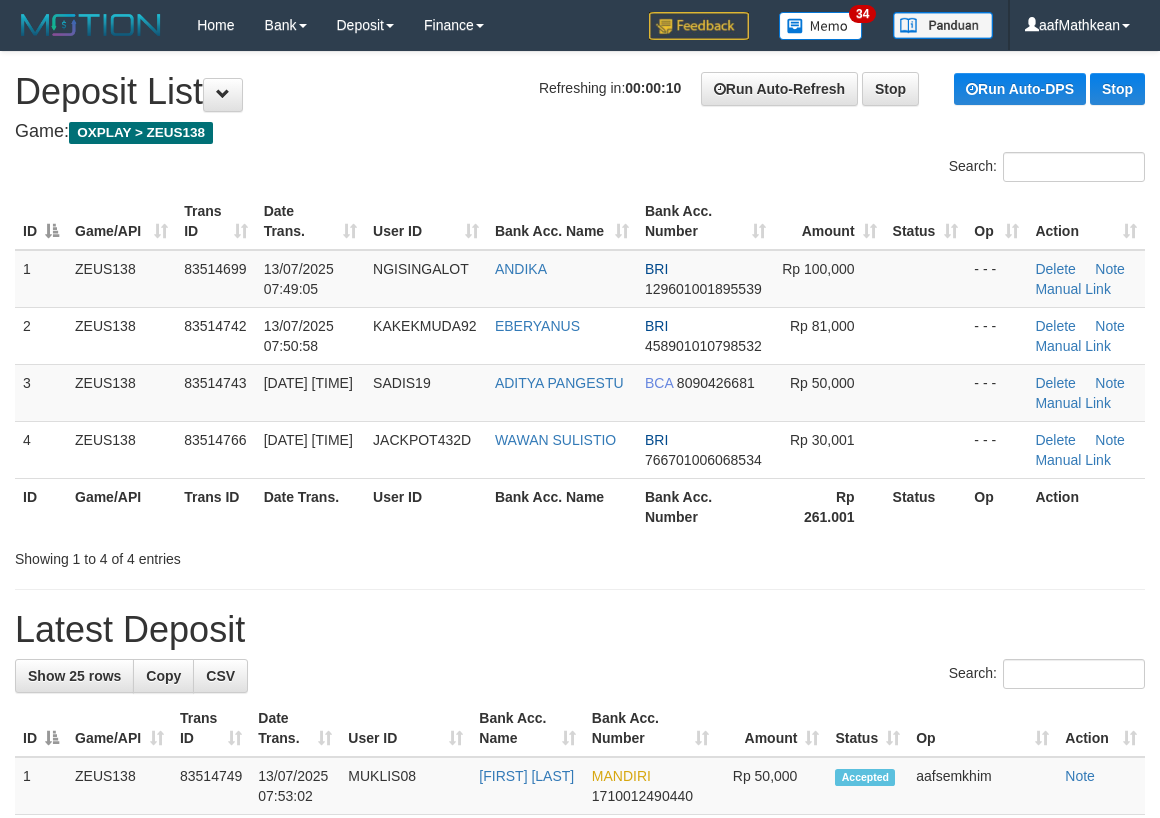 scroll, scrollTop: 0, scrollLeft: 0, axis: both 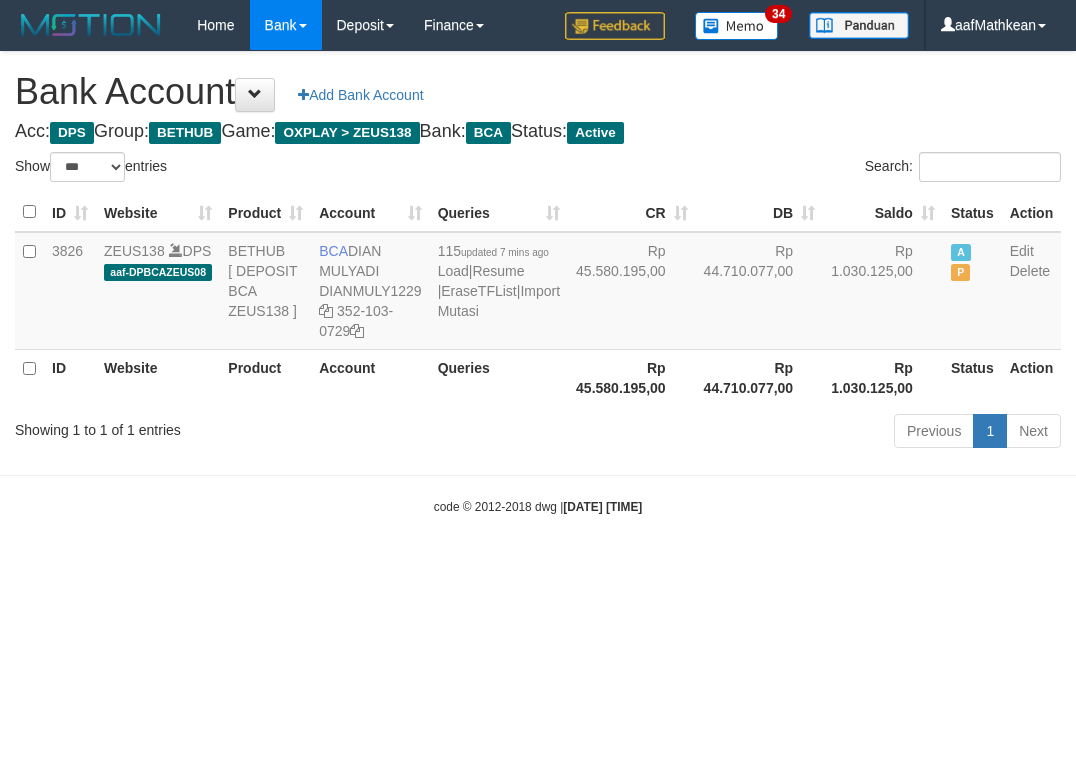 select on "***" 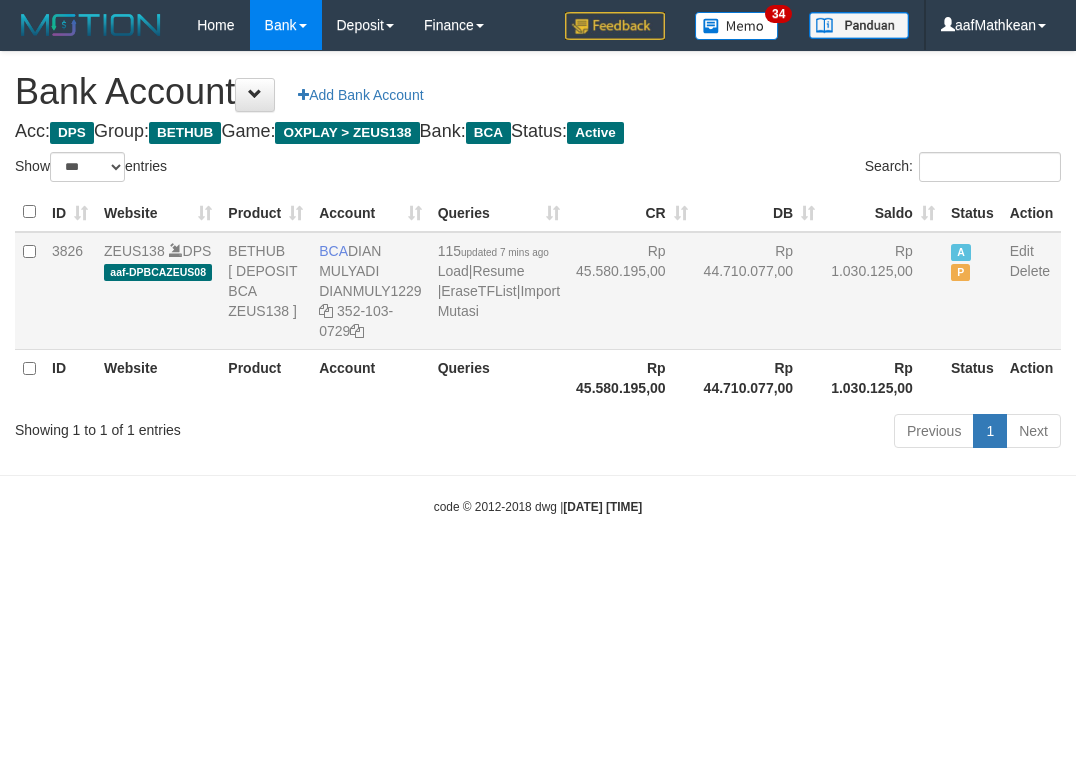scroll, scrollTop: 0, scrollLeft: 0, axis: both 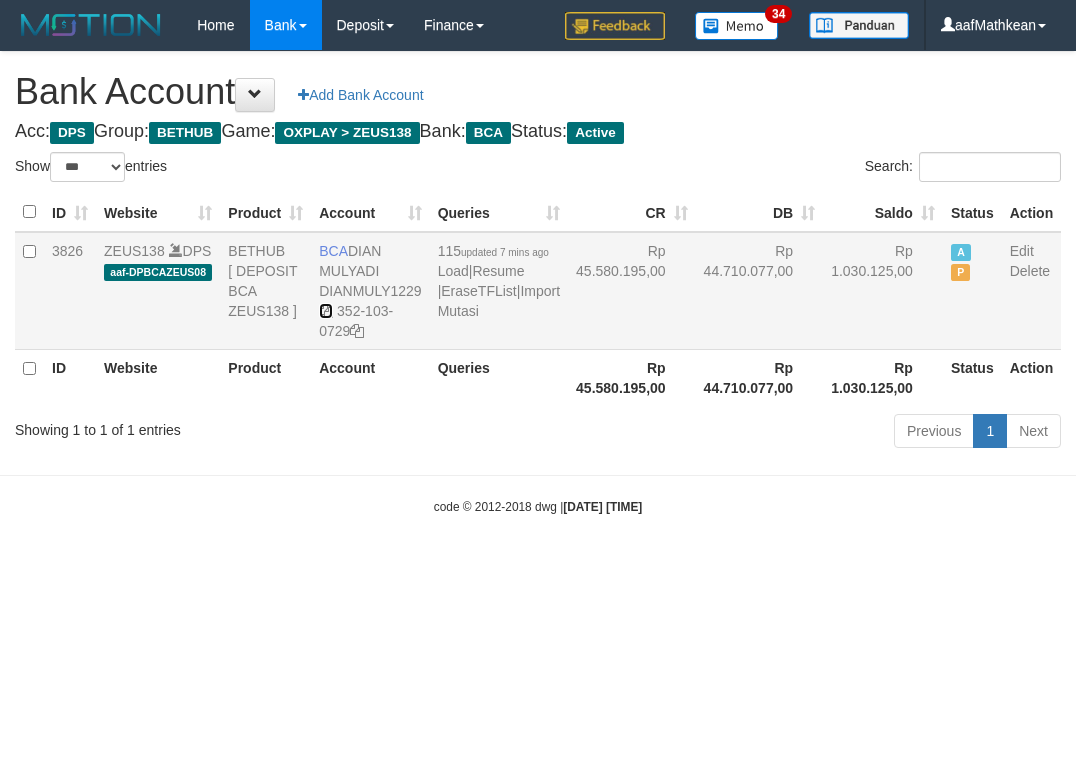 click at bounding box center (326, 311) 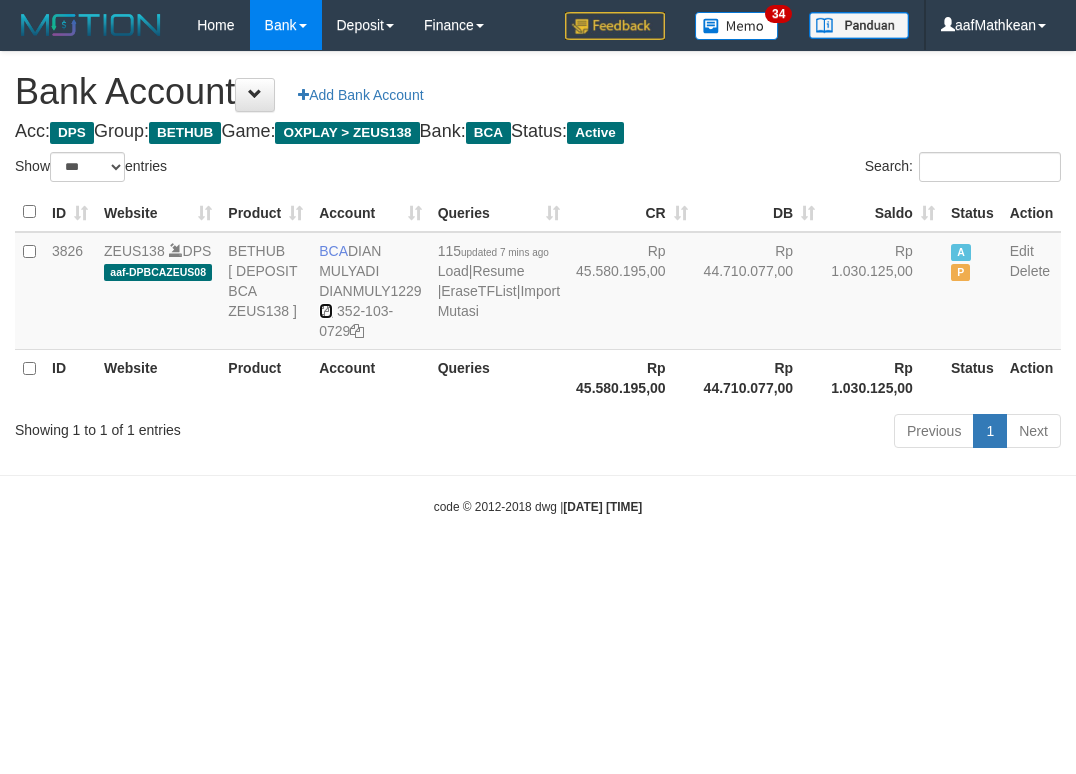 drag, startPoint x: 327, startPoint y: 307, endPoint x: 1065, endPoint y: 239, distance: 741.12616 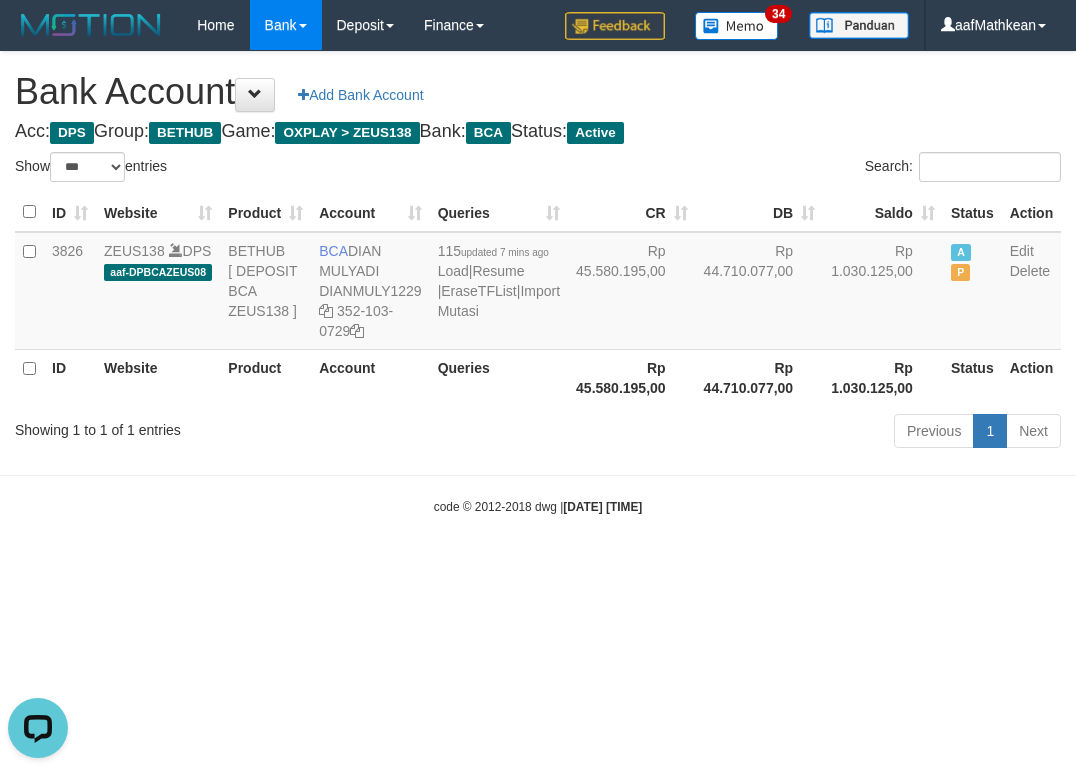 scroll, scrollTop: 0, scrollLeft: 0, axis: both 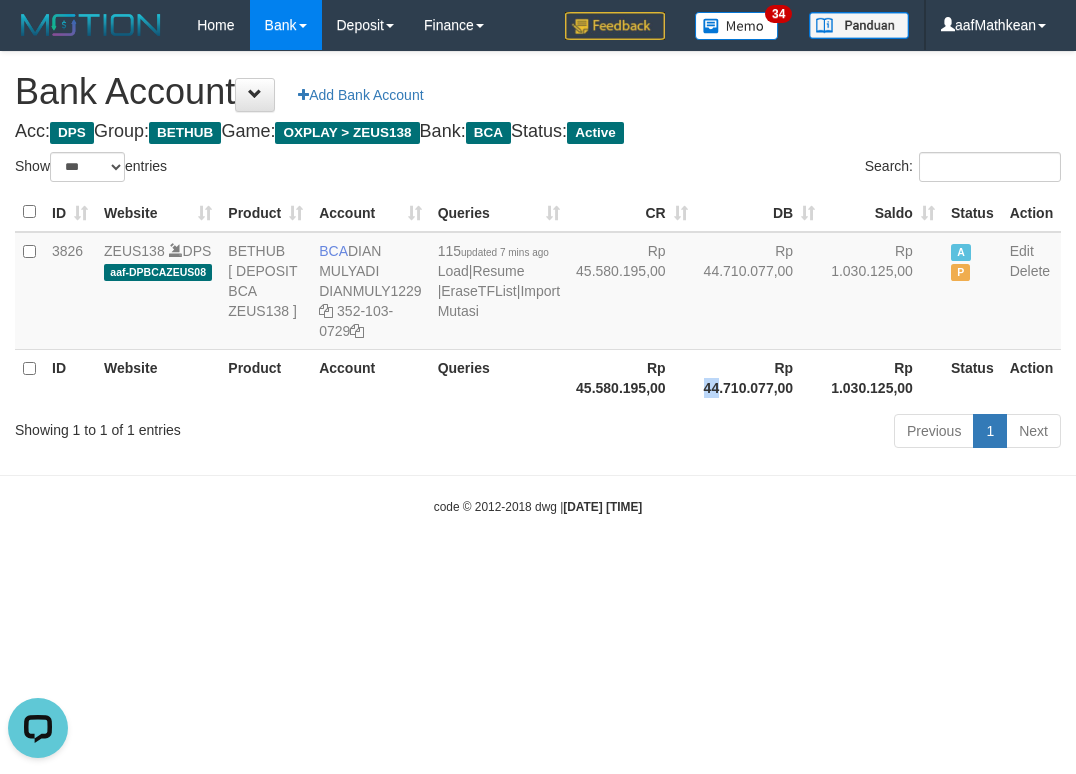 click on "Toggle navigation
Home
Bank
Account List
Load
By Website
Group
[OXPLAY]													ZEUS138
By Load Group (DPS)
Sync" at bounding box center (538, 283) 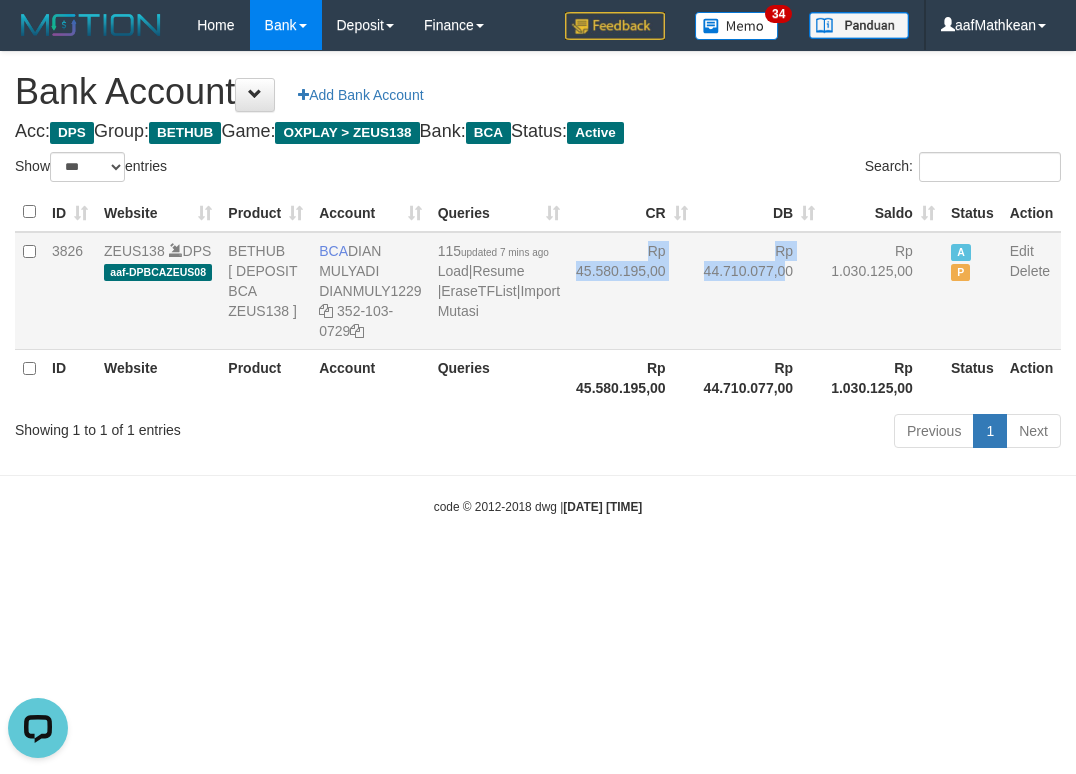 click on "3826
ZEUS138
DPS
aaf-DPBCAZEUS08
BETHUB
[ DEPOSIT BCA ZEUS138 ]
BCA
DIAN MULYADI
DIANMULY1229
352-103-0729
115  updated 7 mins ago
Load
|
Resume
|
EraseTFList
|
Import Mutasi
Rp 45.580.195,00
Rp 44.710.077,00
Rp 1.030.125,00
A
P
Edit
Delete" at bounding box center [538, 291] 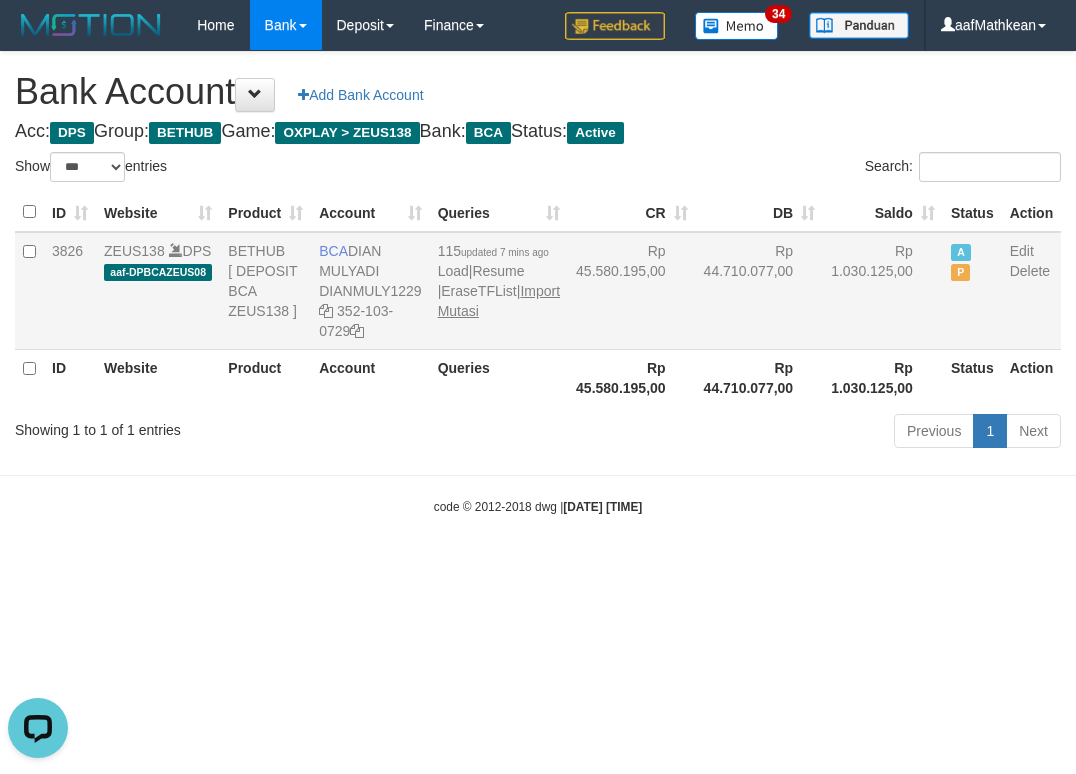click on "Import Mutasi" at bounding box center [499, 301] 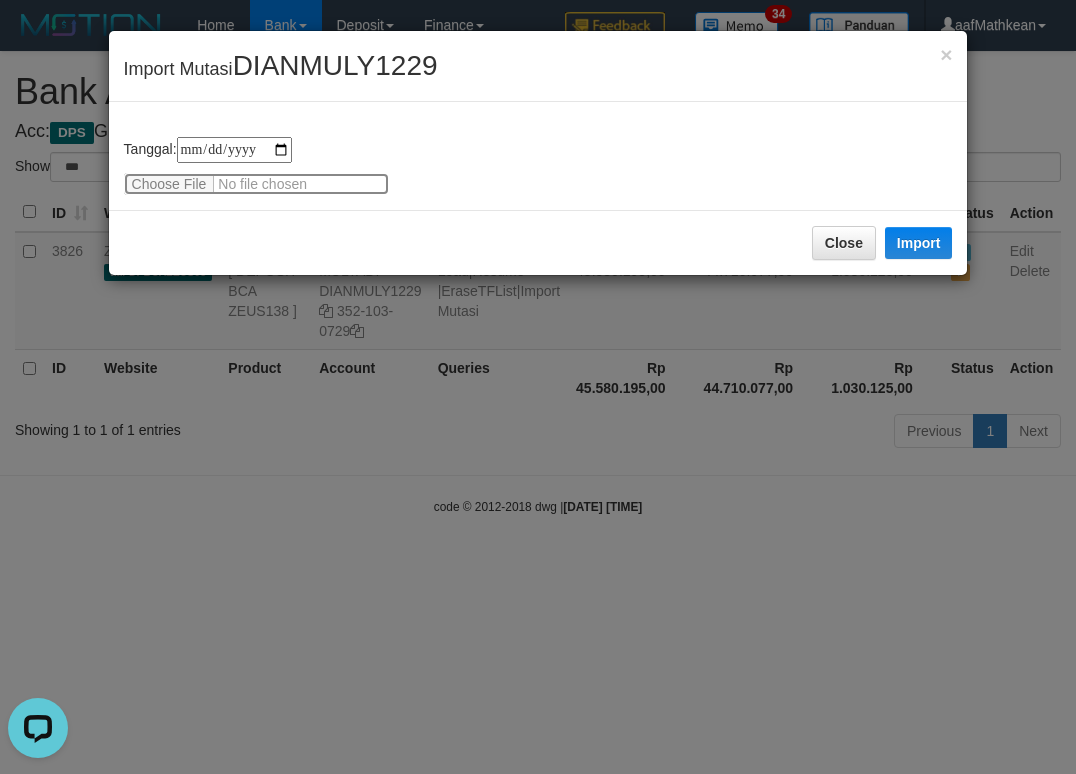 click at bounding box center (256, 184) 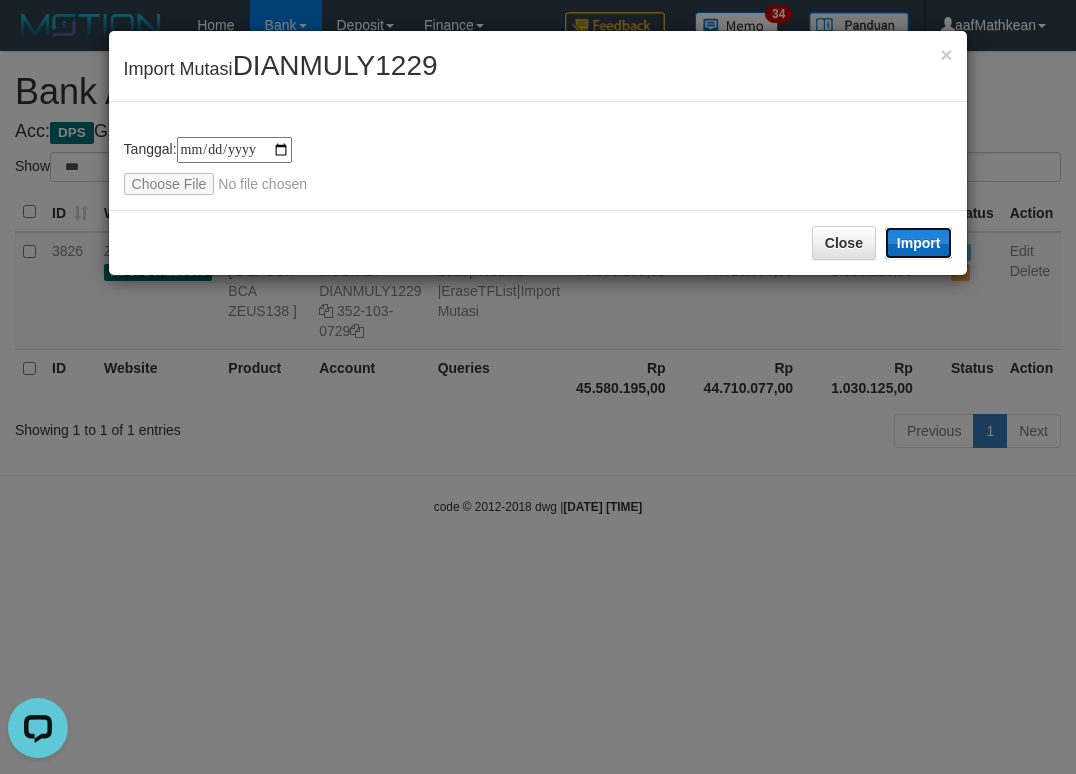 click on "Import" at bounding box center [919, 243] 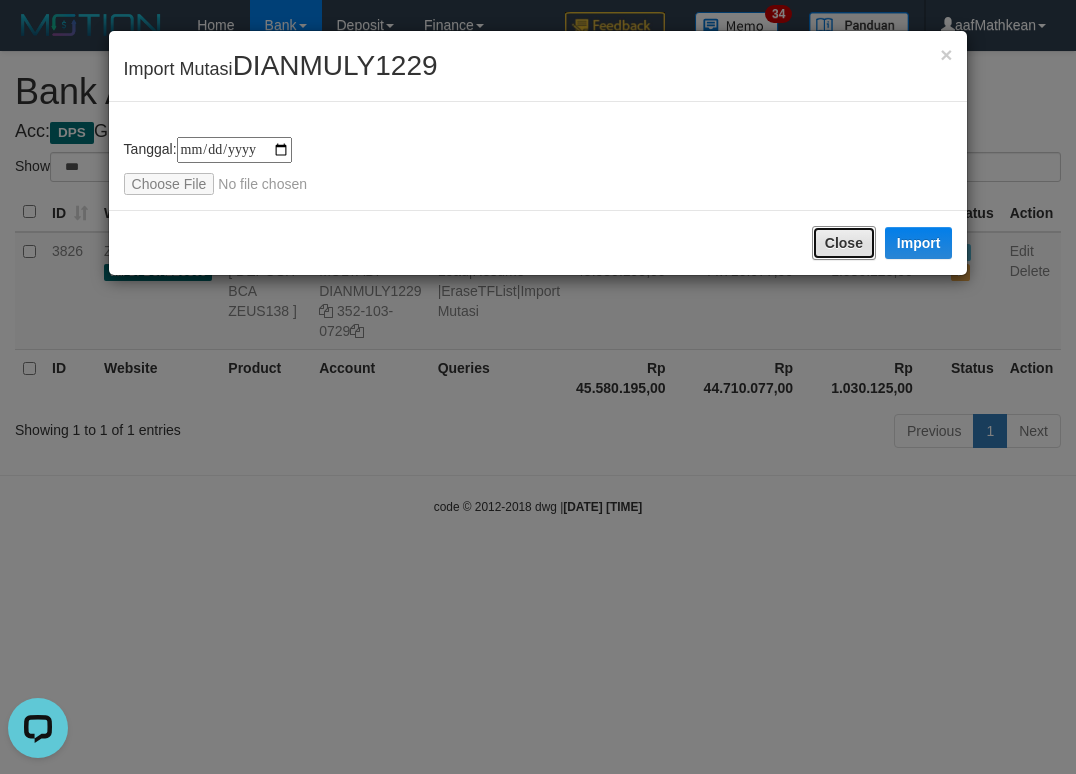 click on "Close" at bounding box center (844, 243) 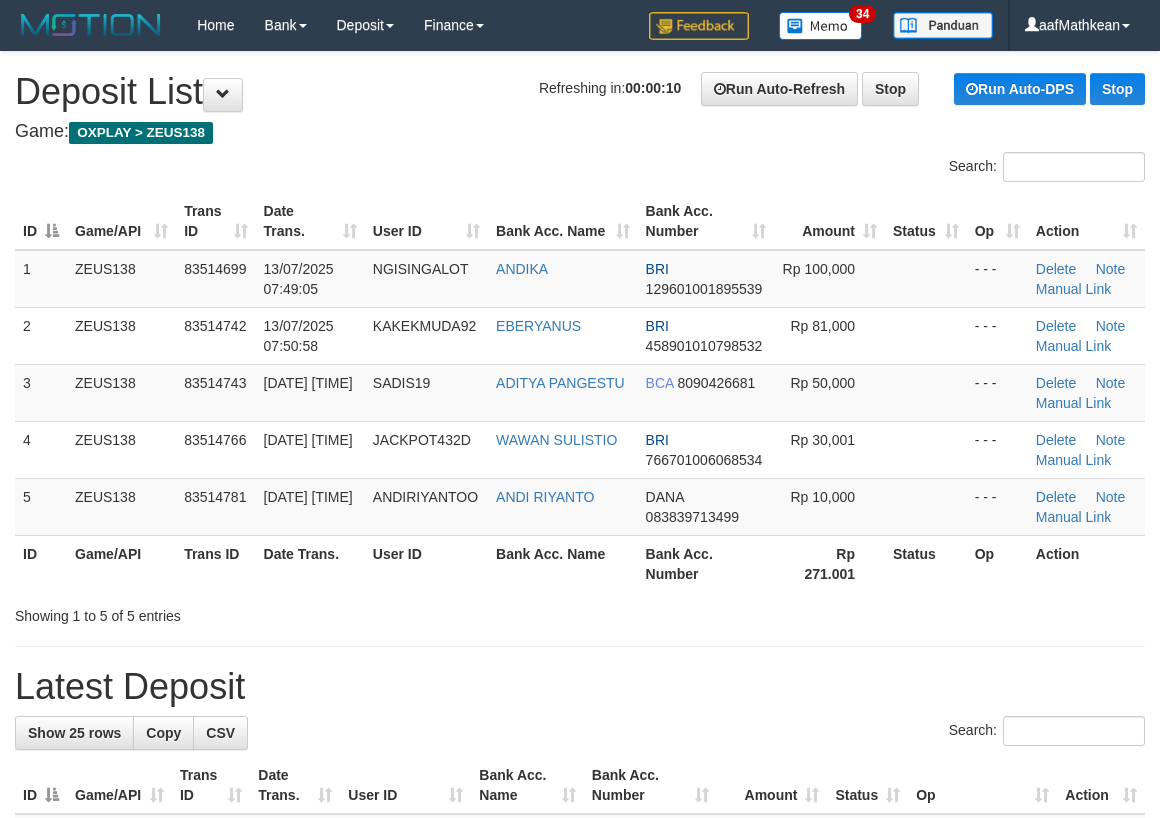 scroll, scrollTop: 0, scrollLeft: 0, axis: both 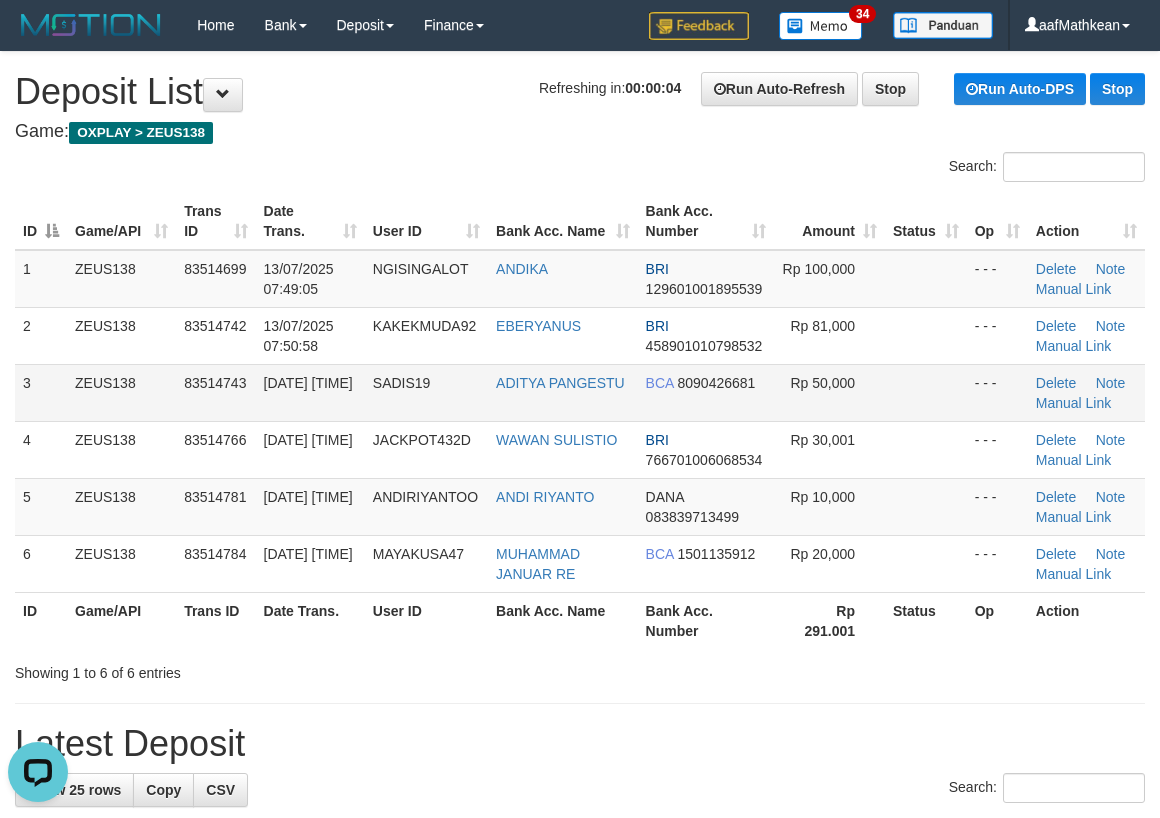 click on "Bank Acc. Name" at bounding box center (563, 221) 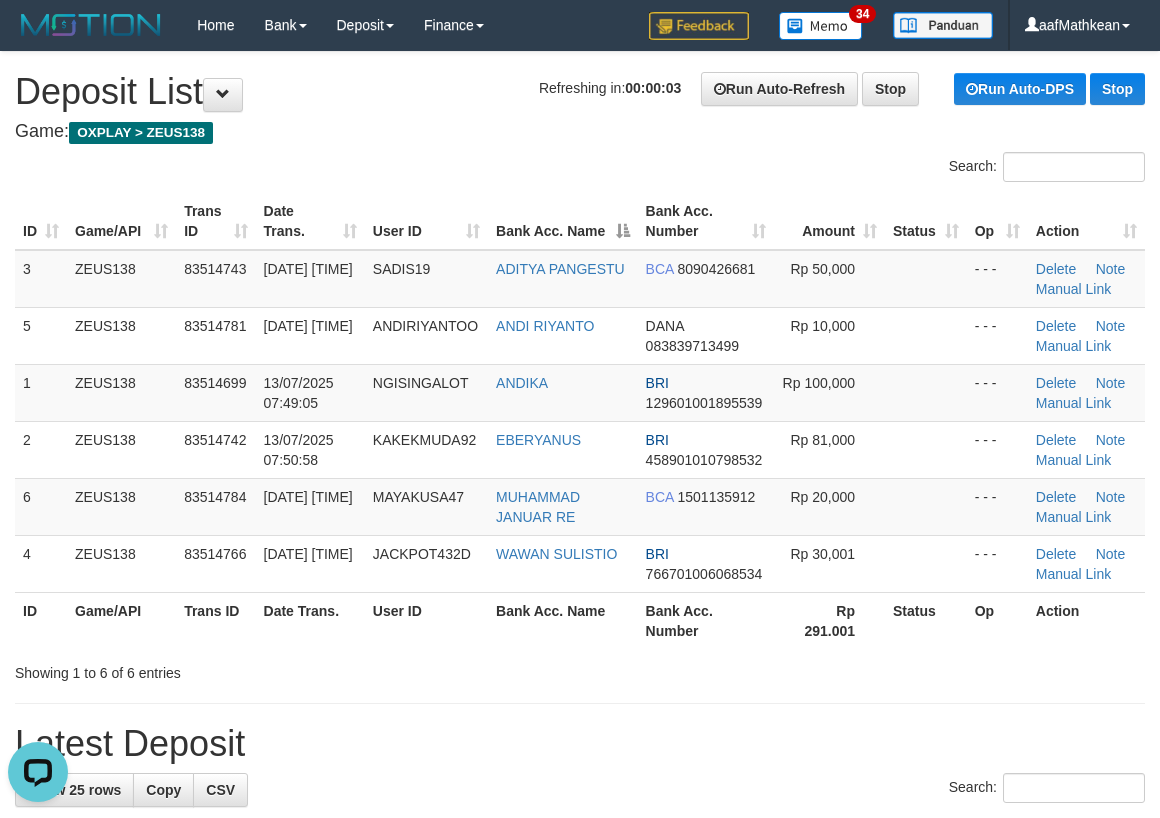 click on "**********" at bounding box center [580, 1271] 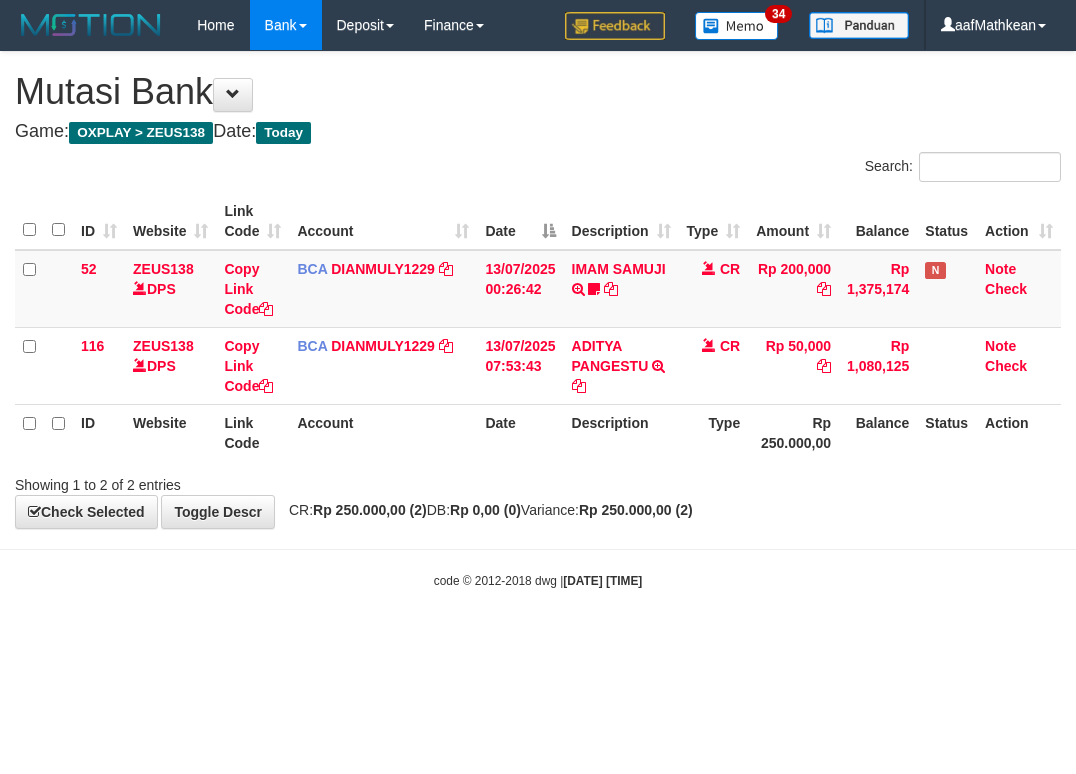 scroll, scrollTop: 0, scrollLeft: 0, axis: both 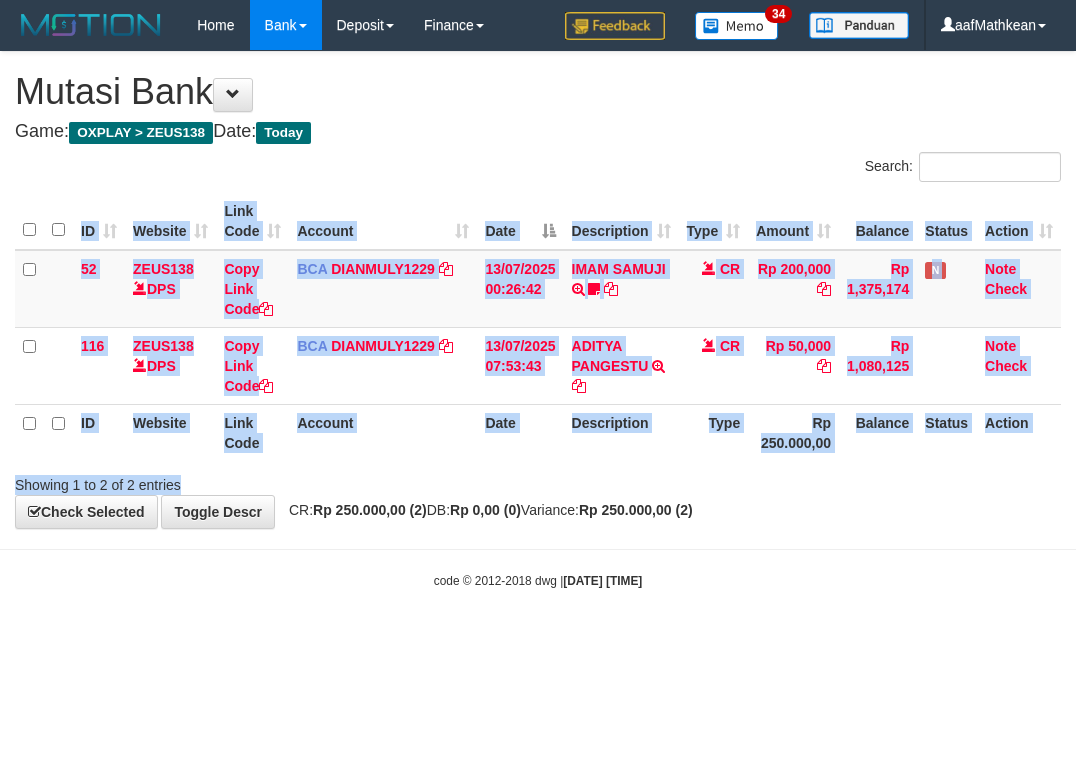 click on "CR:  Rp 250.000,00 (2)      DB:  Rp 0,00 (0)      Variance:  Rp 250.000,00 (2)" at bounding box center [486, 510] 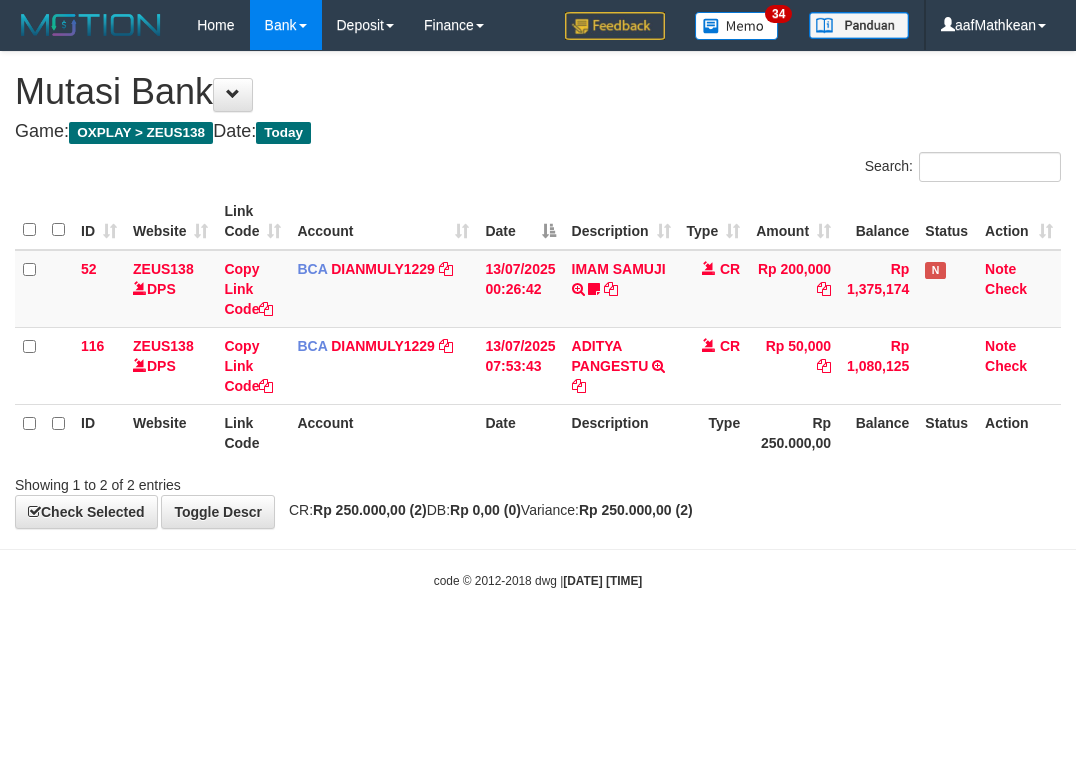 drag, startPoint x: 448, startPoint y: 508, endPoint x: 524, endPoint y: 542, distance: 83.25864 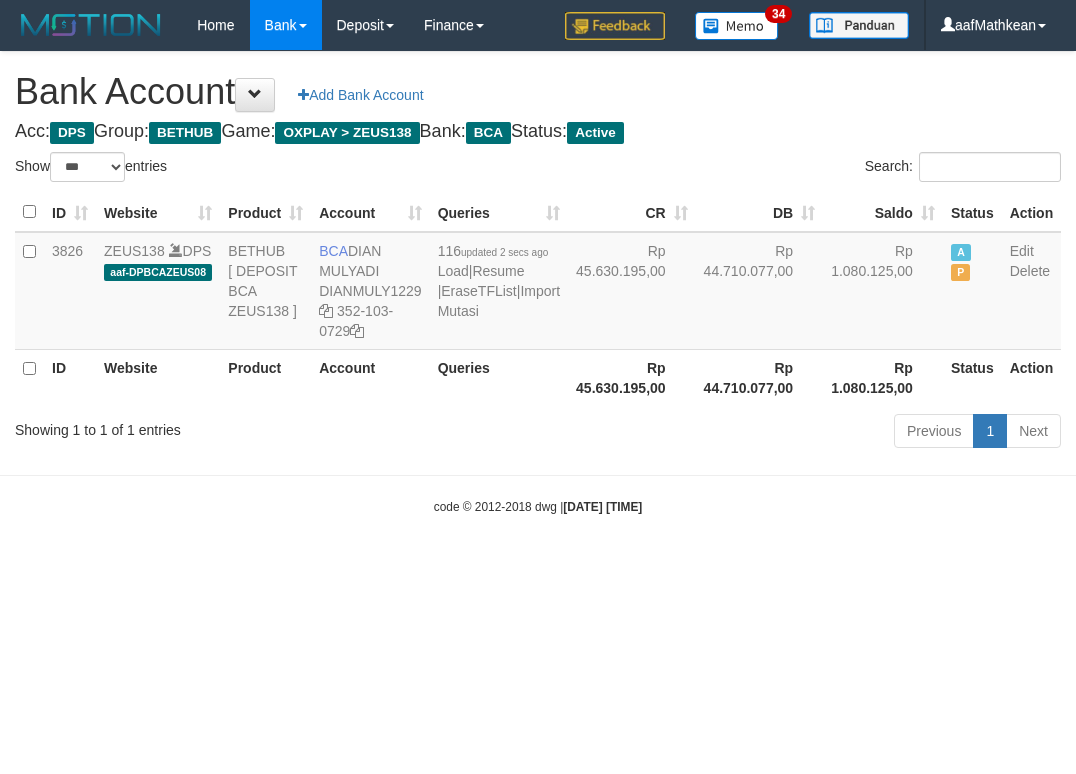 select on "***" 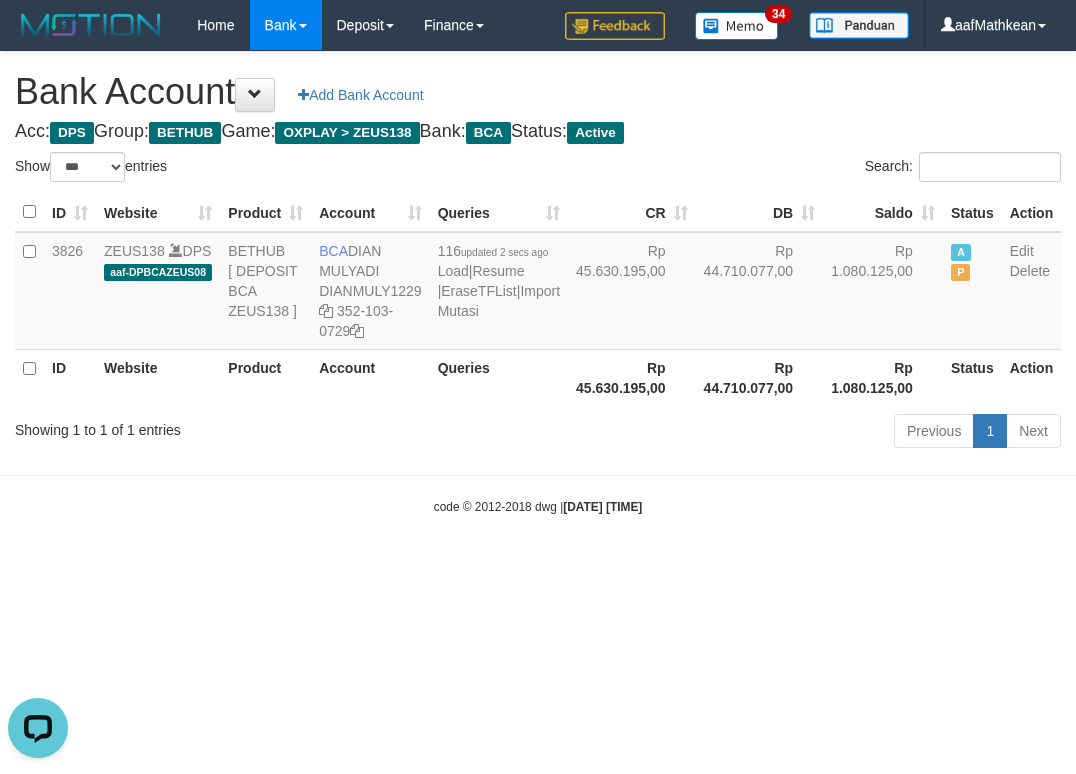 scroll, scrollTop: 0, scrollLeft: 0, axis: both 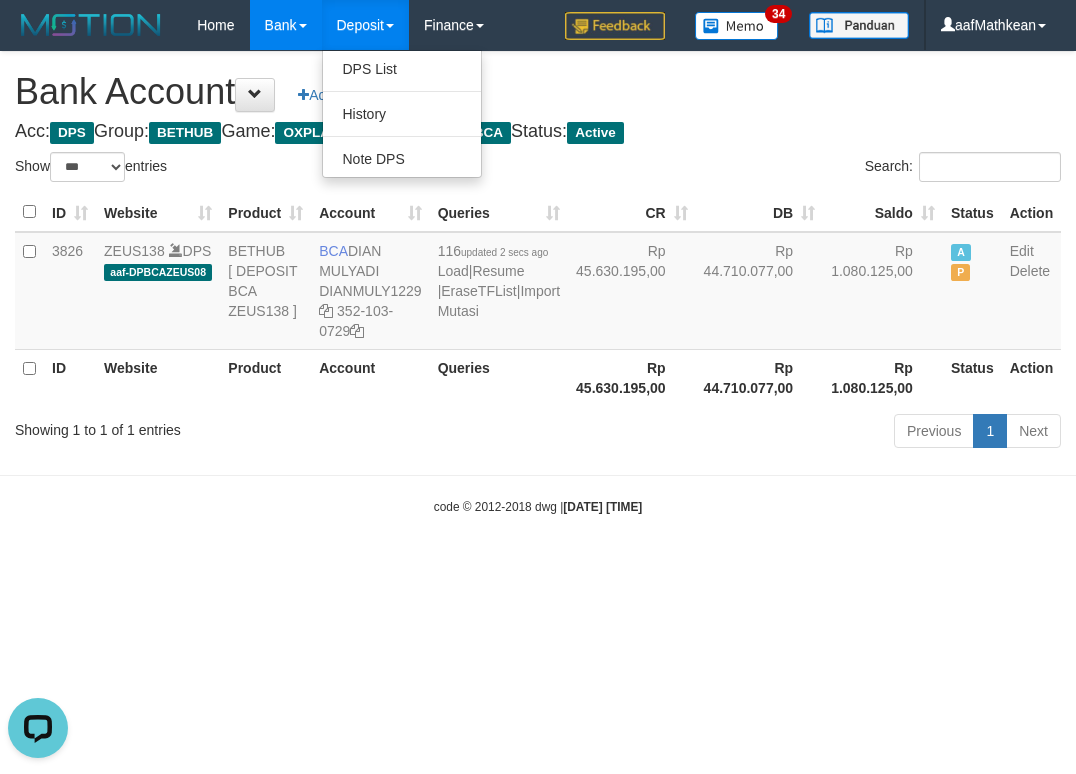 drag, startPoint x: 542, startPoint y: 304, endPoint x: 1009, endPoint y: 444, distance: 487.5336 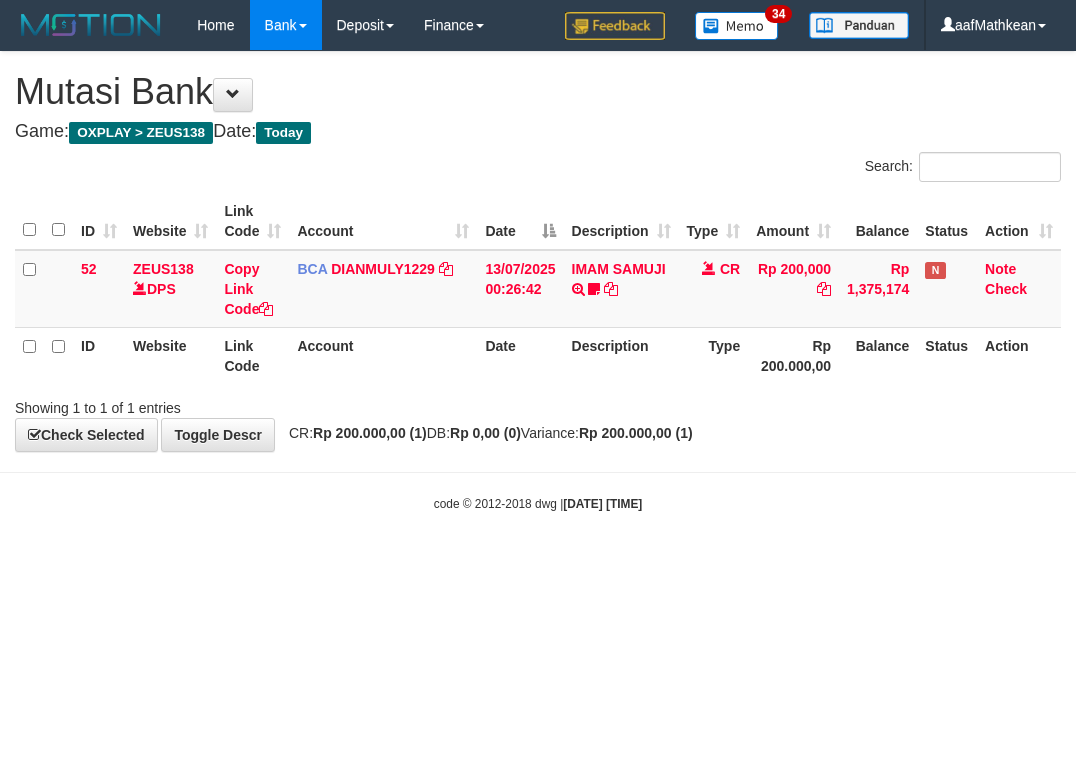 scroll, scrollTop: 0, scrollLeft: 0, axis: both 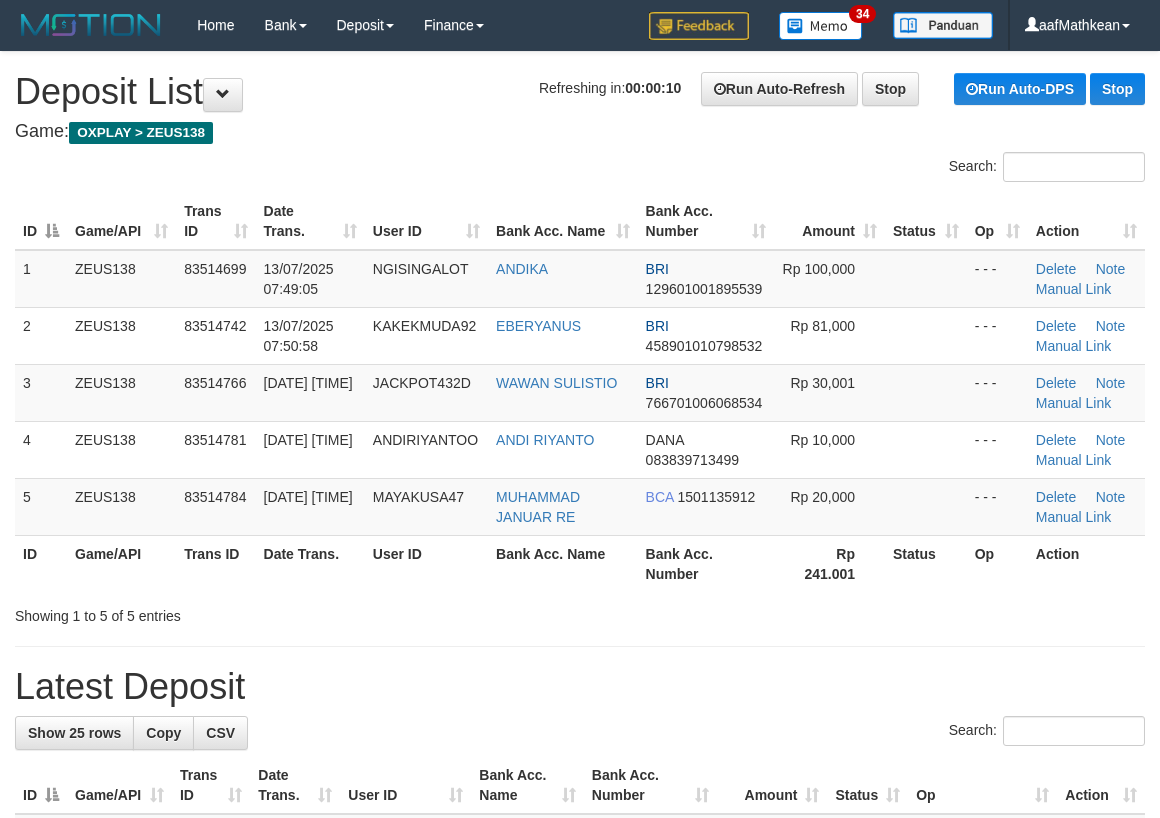 click on "Search:" at bounding box center (580, 169) 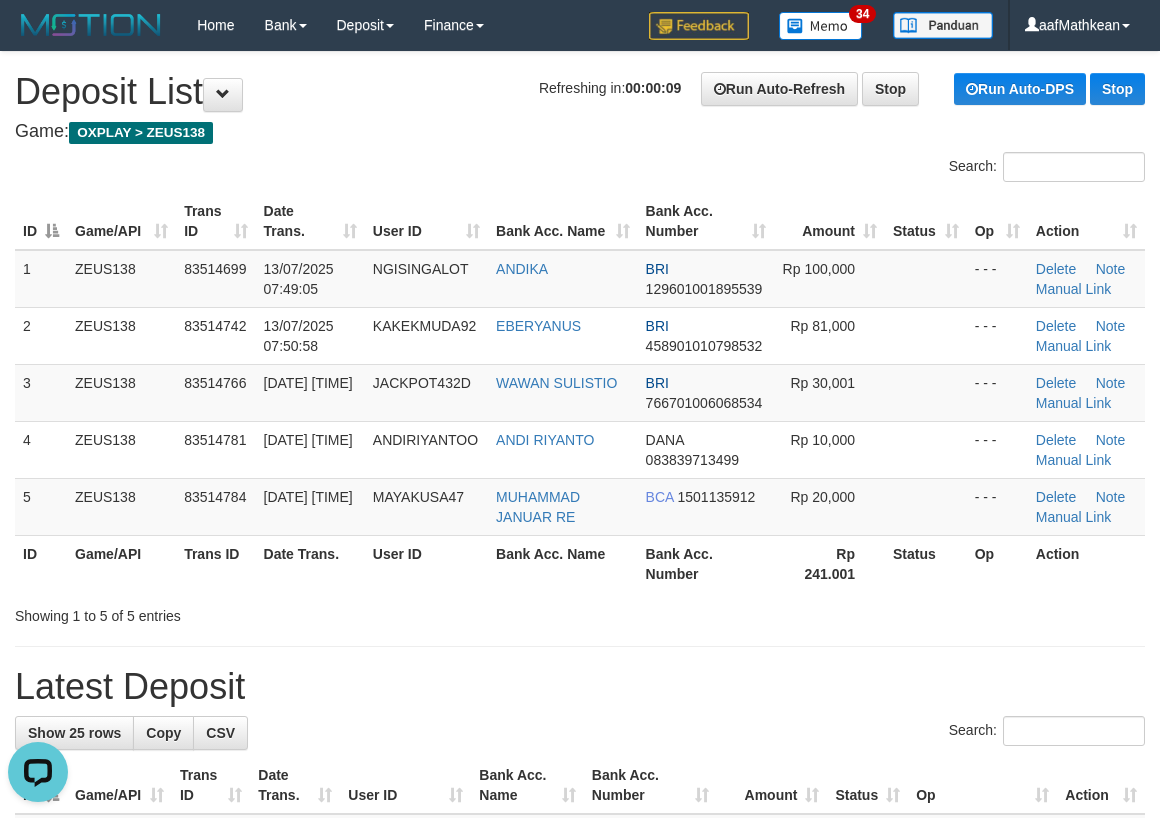 scroll, scrollTop: 0, scrollLeft: 0, axis: both 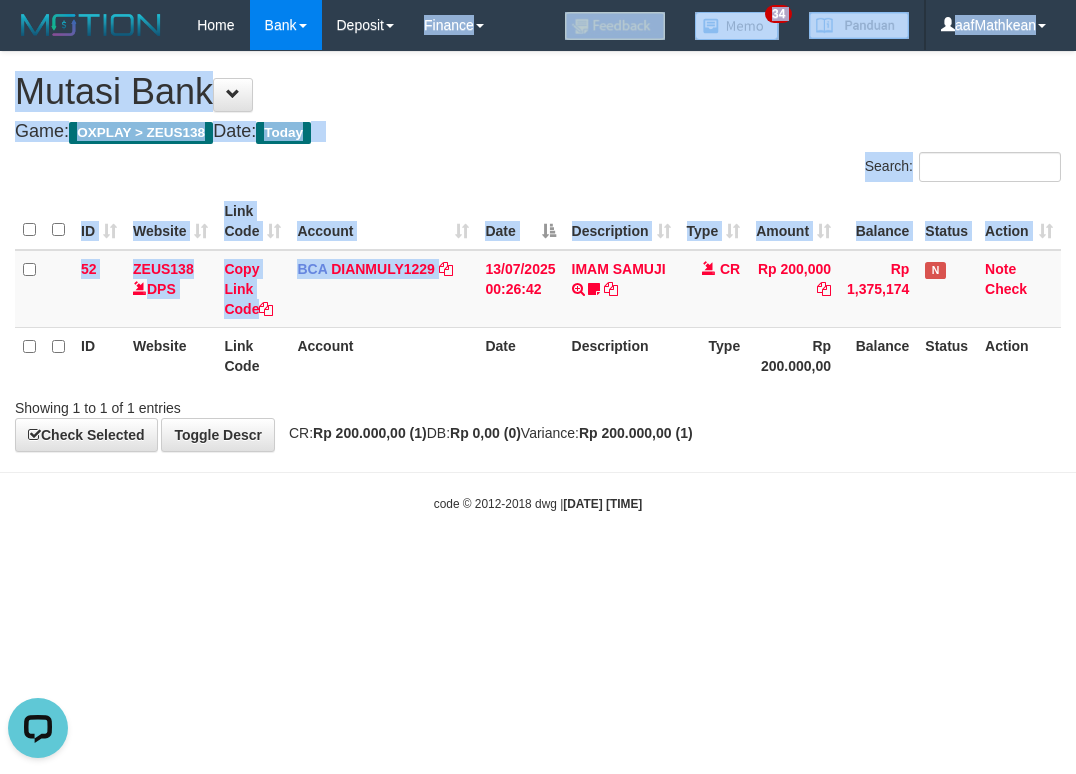 click on "Toggle navigation
Home
Bank
Account List
Load
By Website
Group
[OXPLAY]													ZEUS138
By Load Group (DPS)" at bounding box center [538, 281] 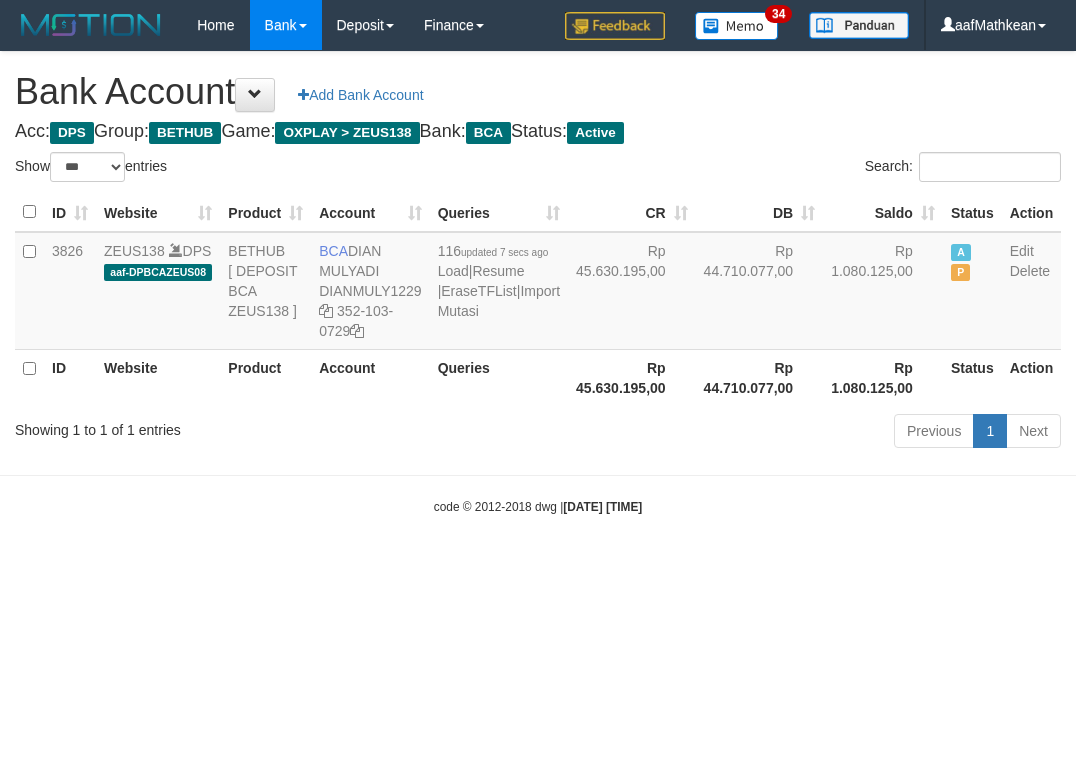 select on "***" 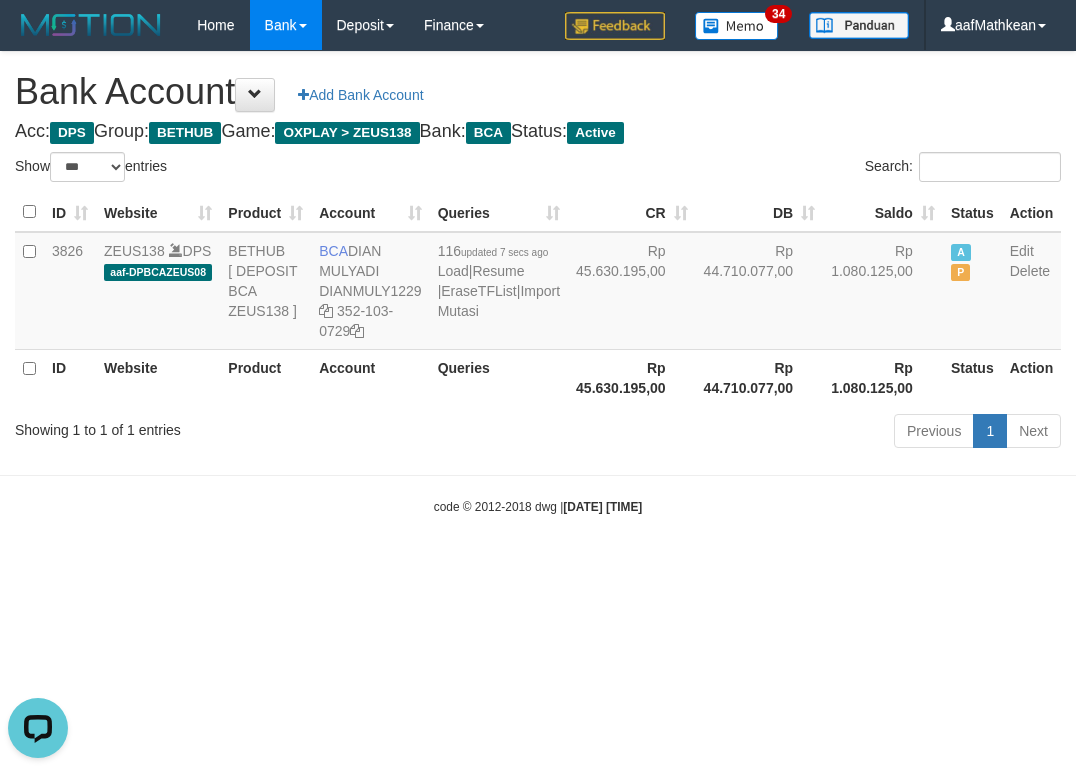 scroll, scrollTop: 0, scrollLeft: 0, axis: both 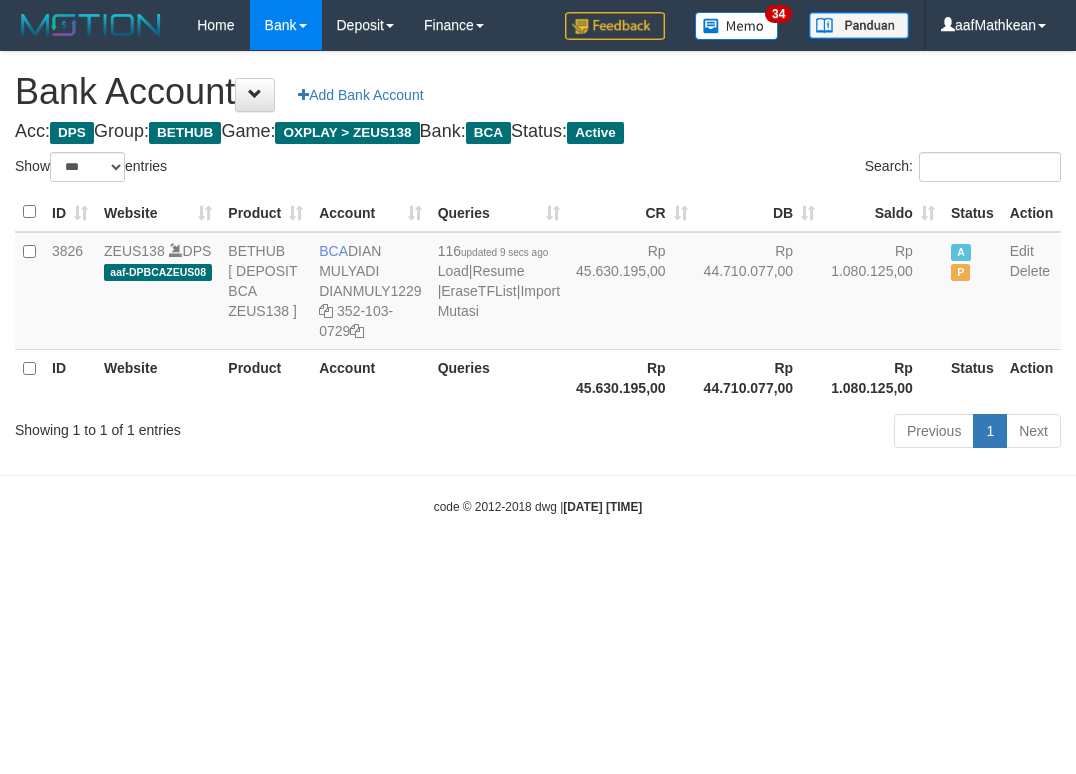 select on "***" 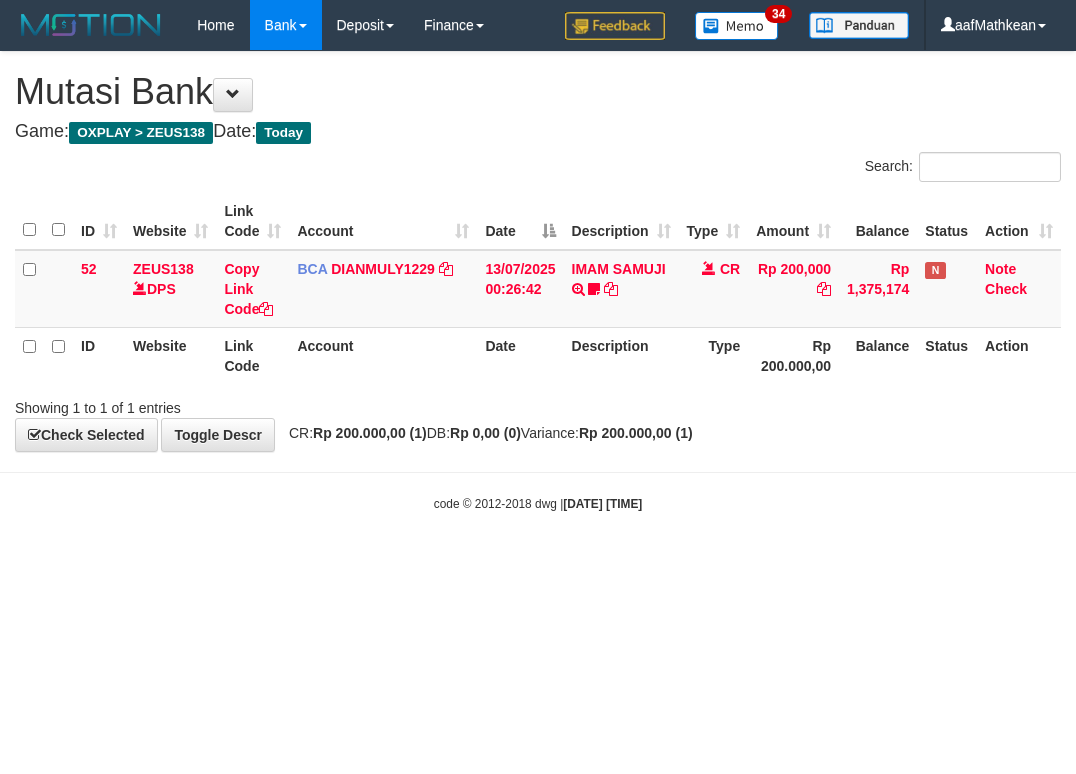 scroll, scrollTop: 0, scrollLeft: 0, axis: both 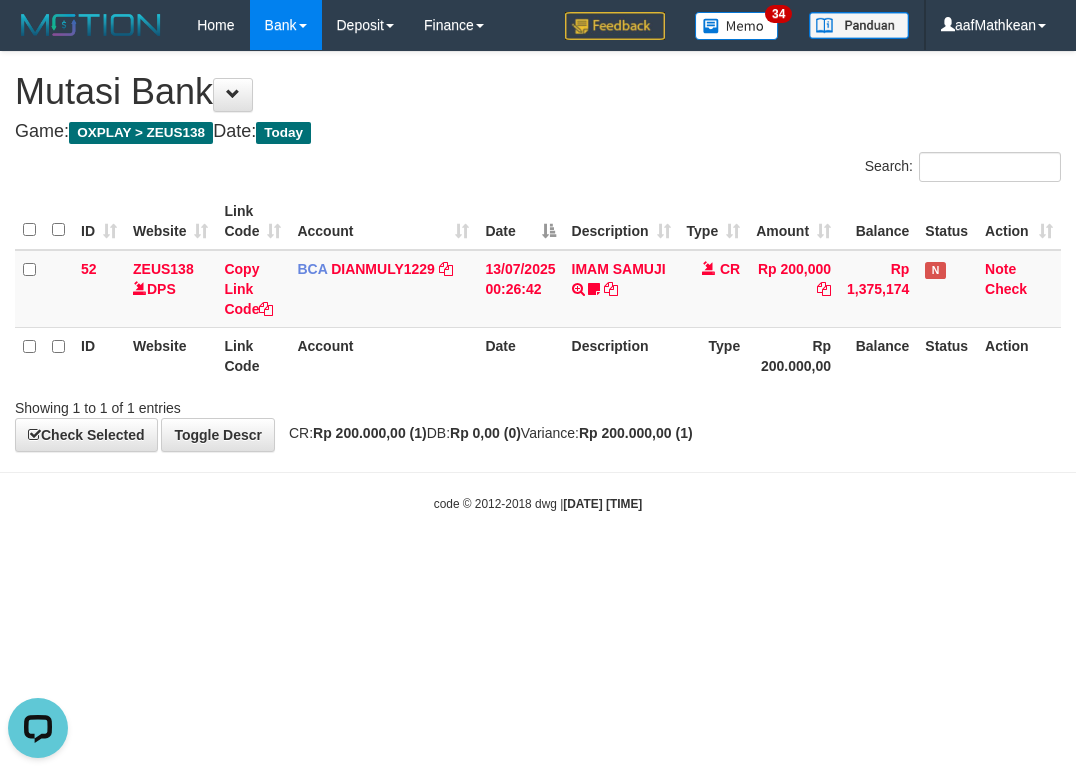 click on "Toggle navigation
Home
Bank
Account List
Load
By Website
Group
[OXPLAY]													ZEUS138
By Load Group (DPS)" at bounding box center [538, 281] 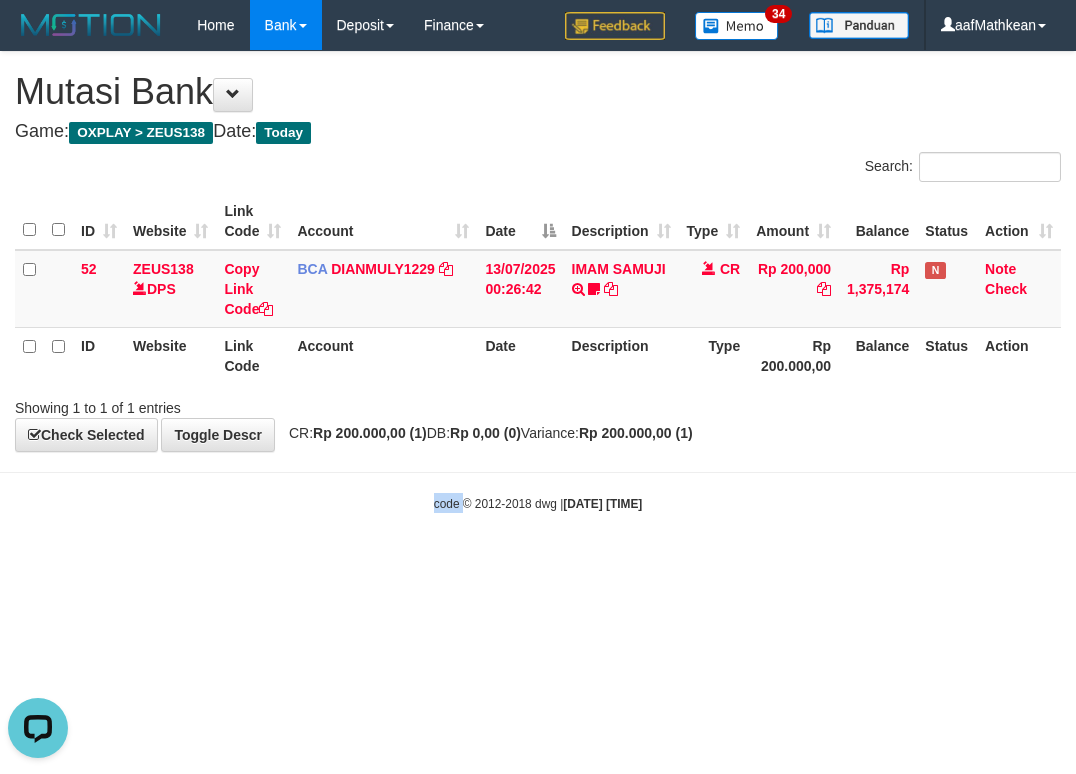click on "Toggle navigation
Home
Bank
Account List
Load
By Website
Group
[OXPLAY]													ZEUS138
By Load Group (DPS)" at bounding box center (538, 281) 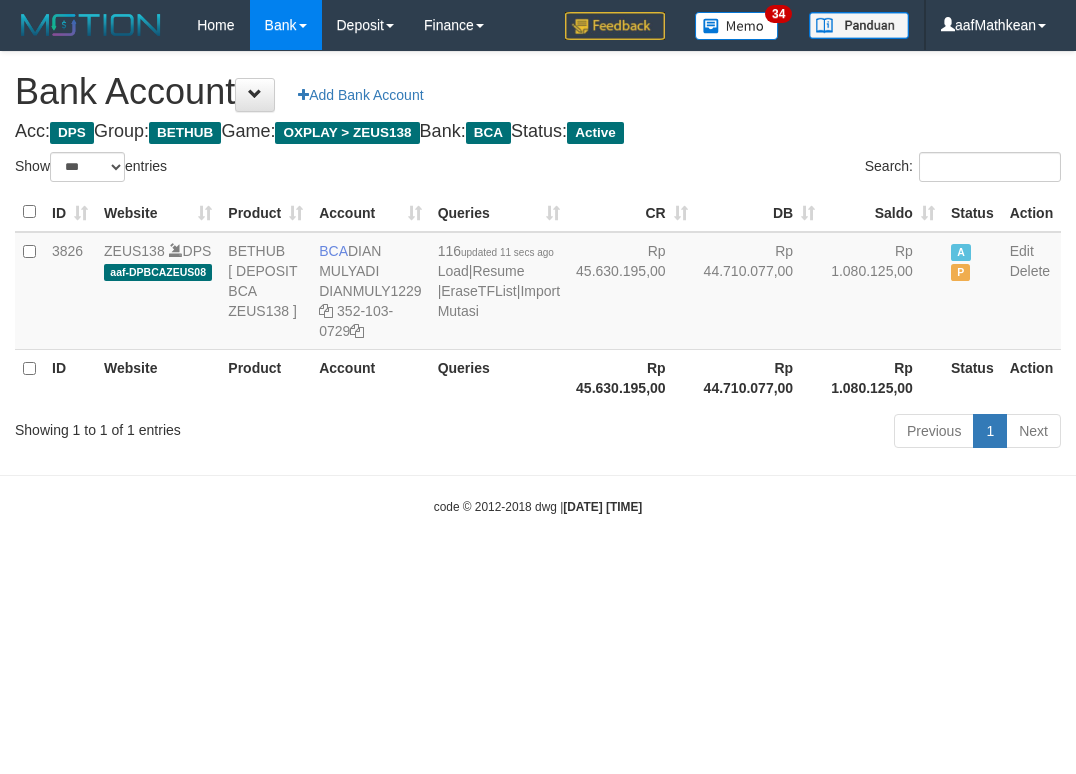 select on "***" 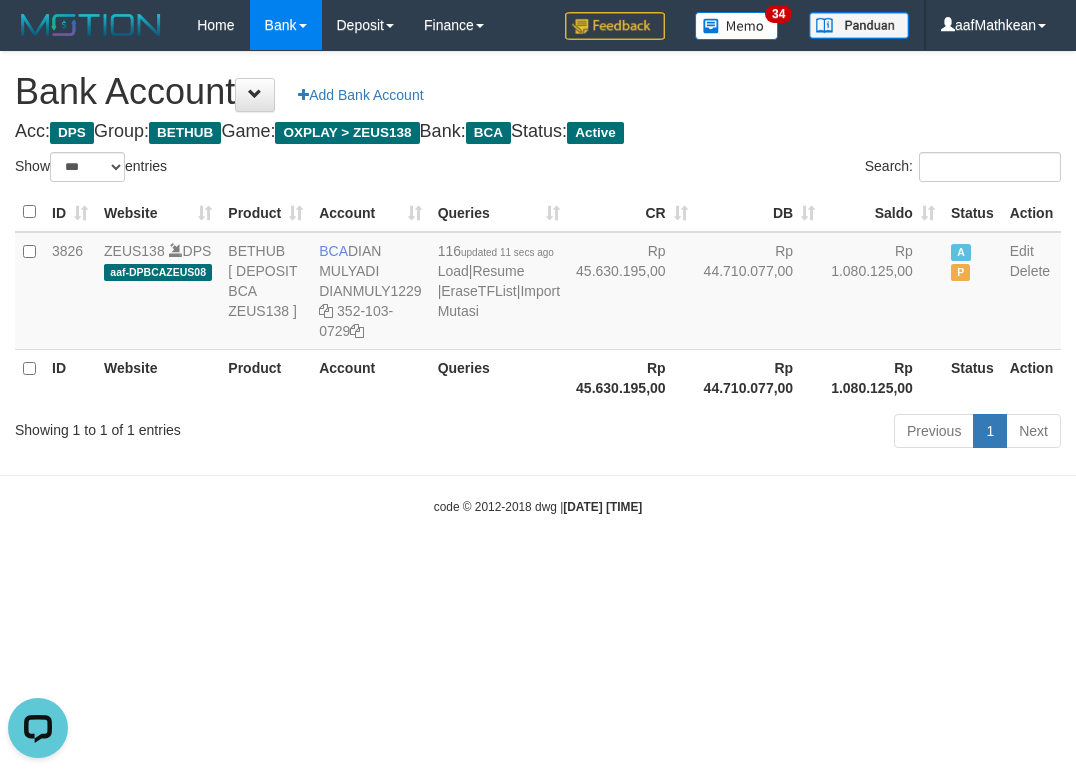 scroll, scrollTop: 0, scrollLeft: 0, axis: both 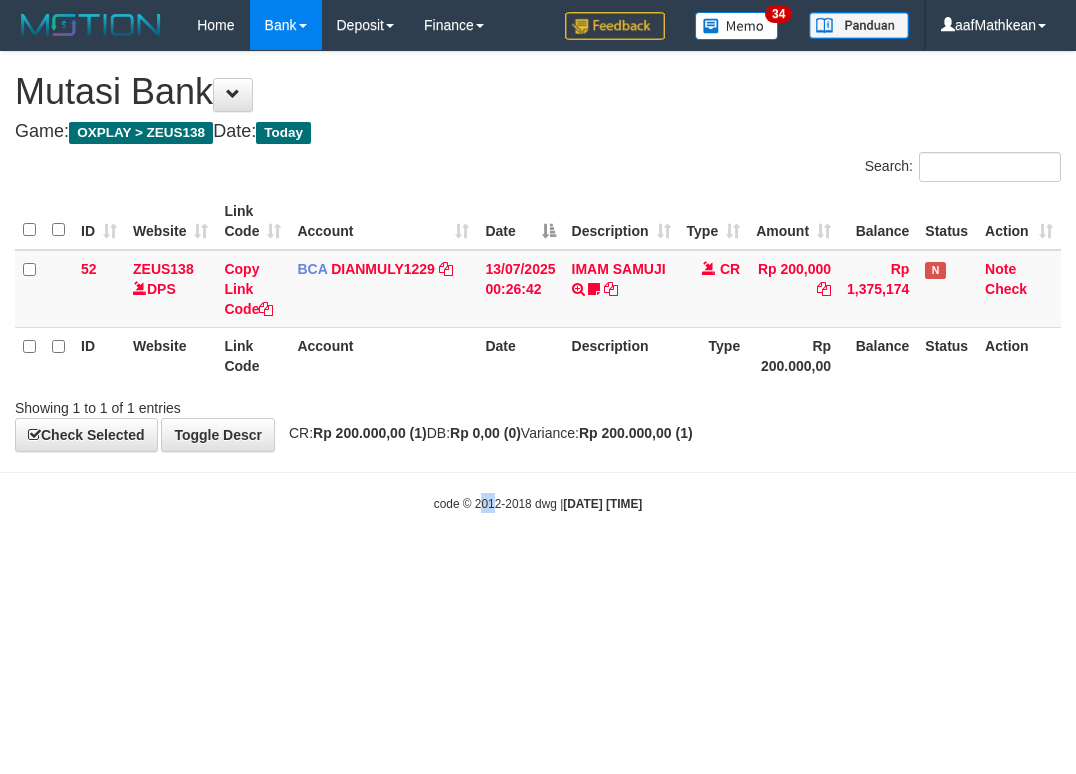 click on "Toggle navigation
Home
Bank
Account List
Load
By Website
Group
[OXPLAY]													ZEUS138
By Load Group (DPS)" at bounding box center (538, 281) 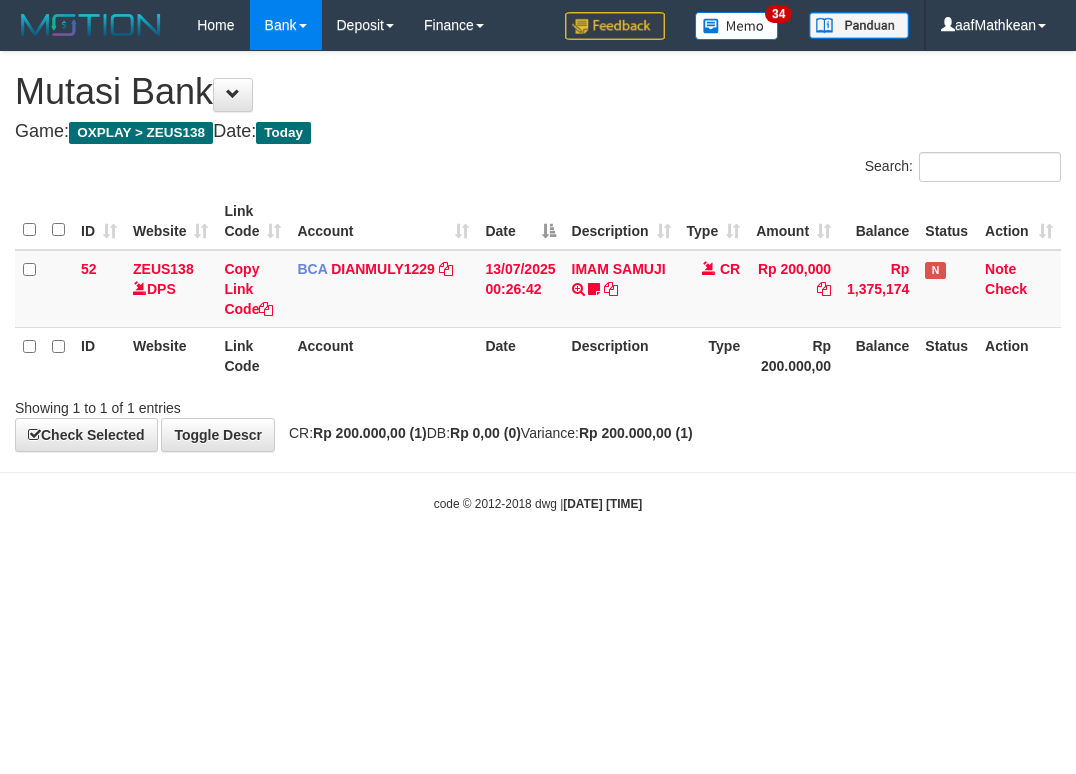 scroll, scrollTop: 0, scrollLeft: 0, axis: both 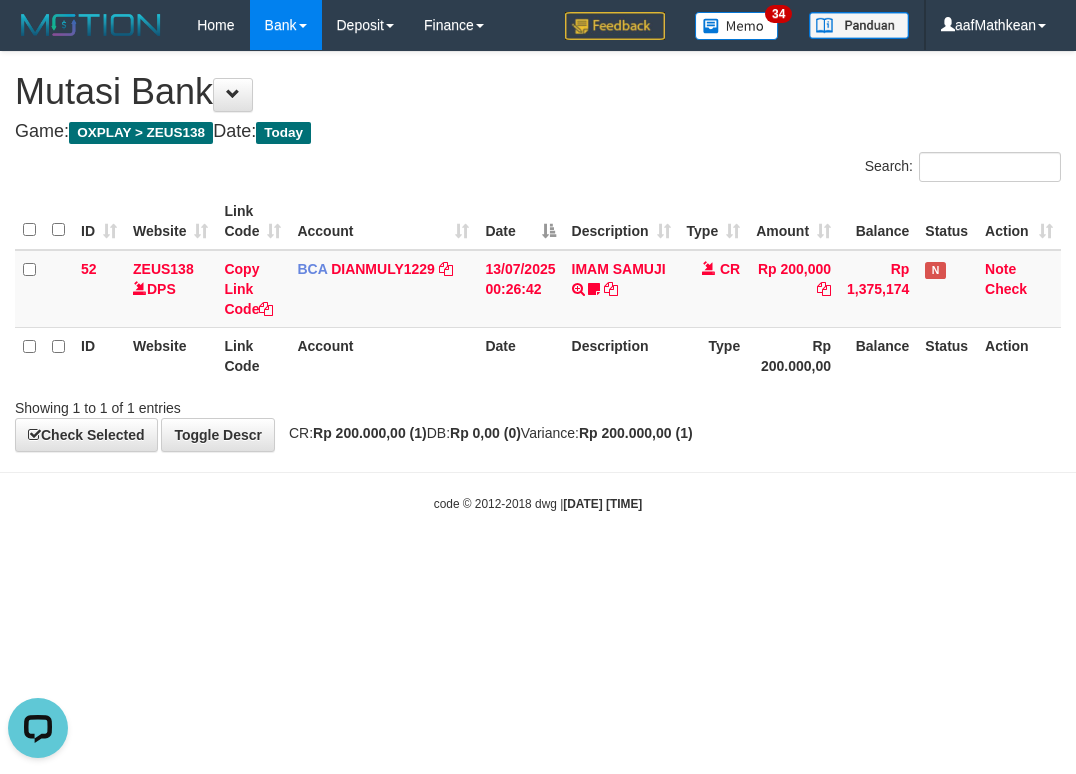 drag, startPoint x: 495, startPoint y: 550, endPoint x: 519, endPoint y: 585, distance: 42.43819 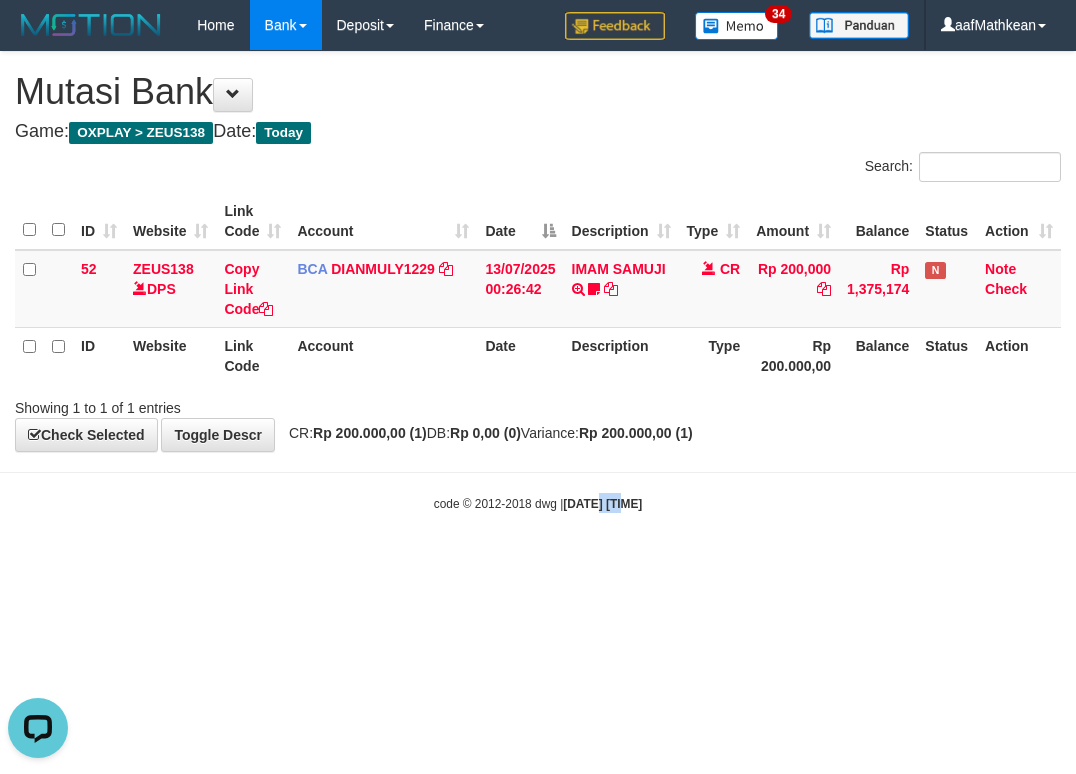 click on "Toggle navigation
Home
Bank
Account List
Load
By Website
Group
[OXPLAY]													ZEUS138
By Load Group (DPS)
Sync" at bounding box center (538, 281) 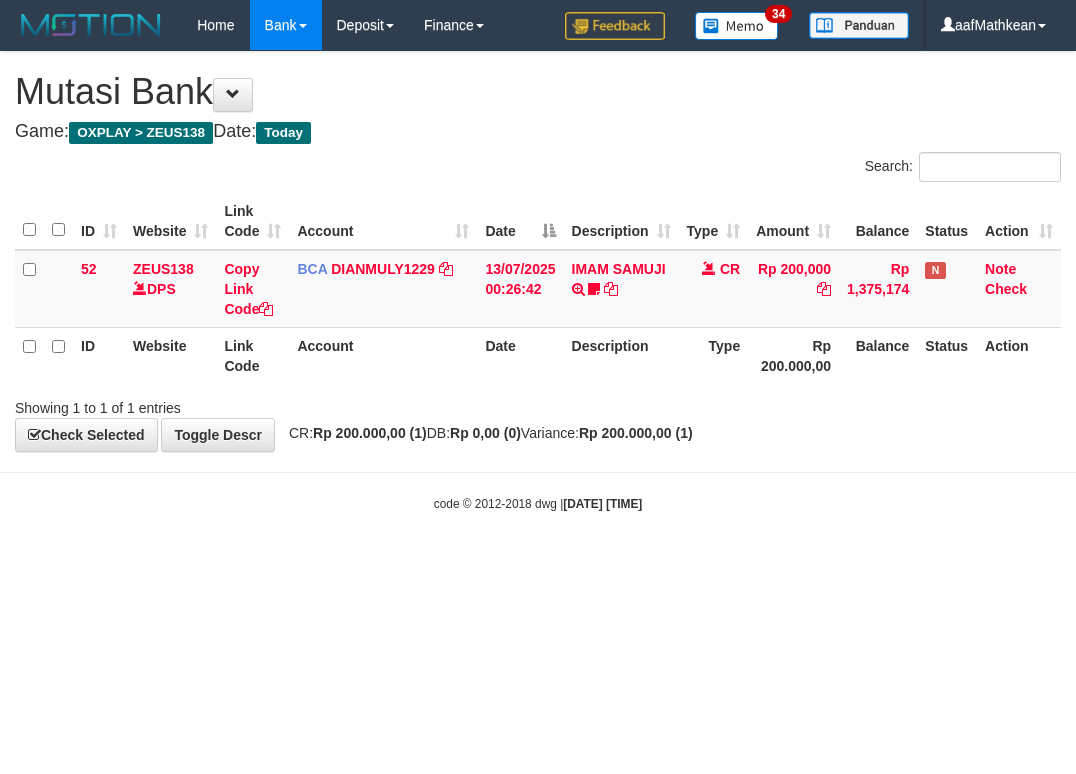 scroll, scrollTop: 0, scrollLeft: 0, axis: both 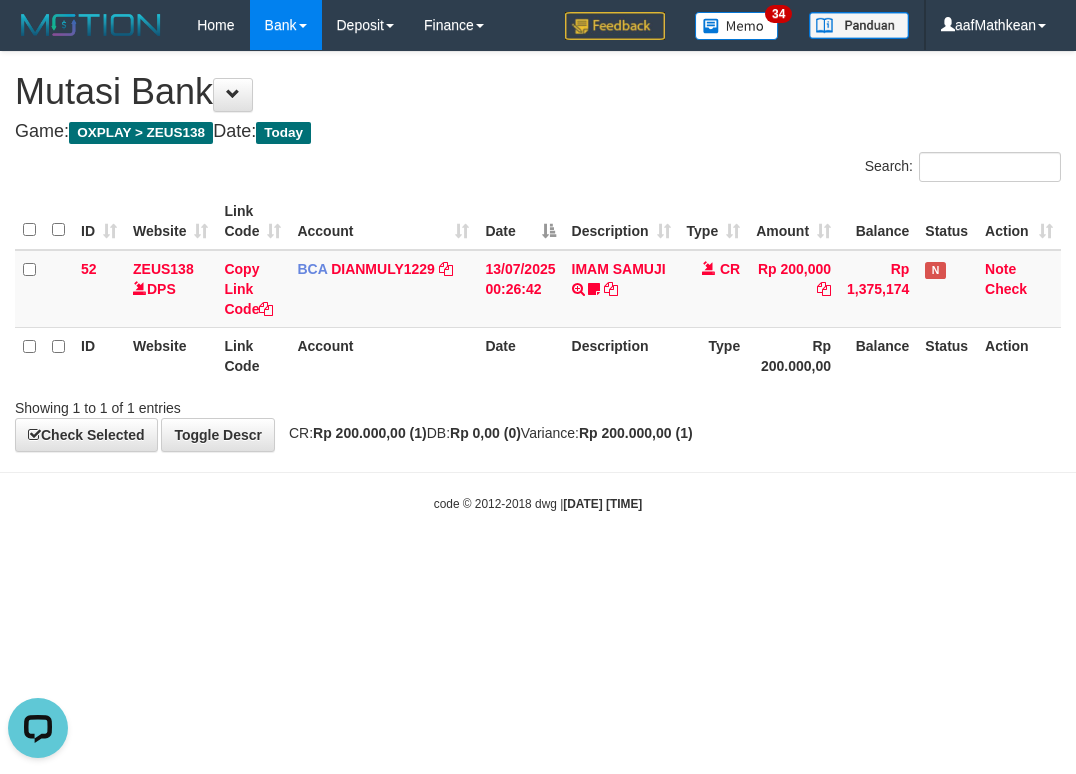 drag, startPoint x: 681, startPoint y: 603, endPoint x: 602, endPoint y: 772, distance: 186.55295 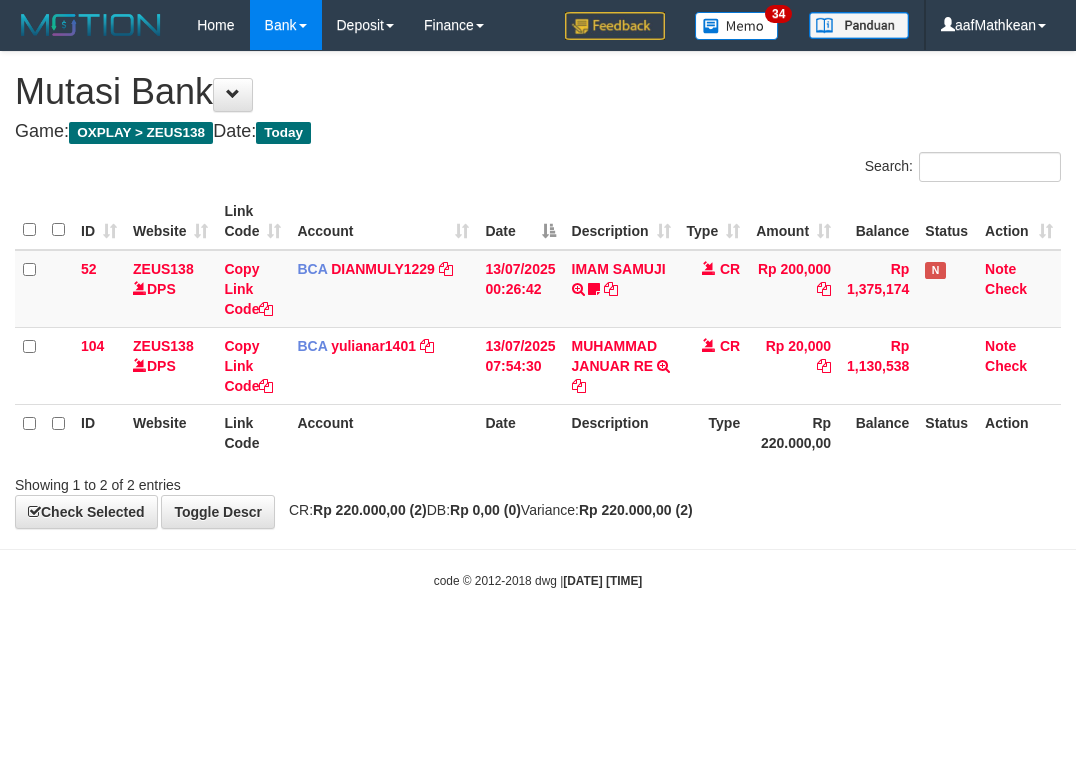scroll, scrollTop: 0, scrollLeft: 0, axis: both 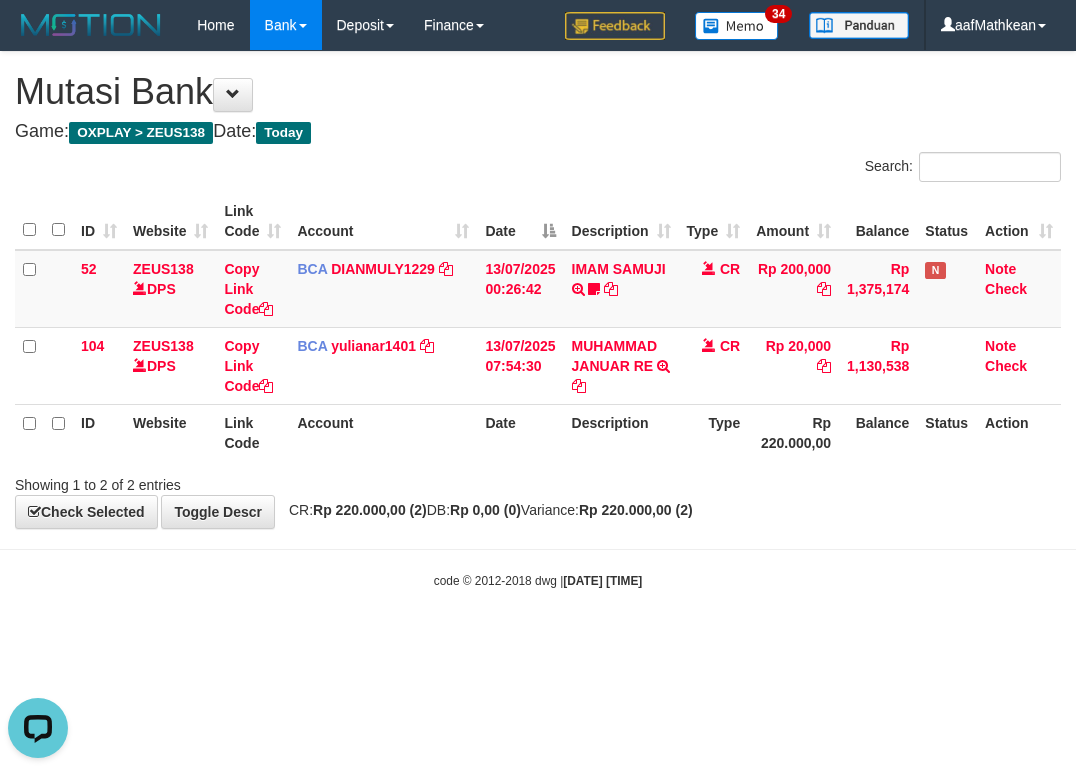 click on "code © 2012-2018 dwg |  2025/07/13 07:54:32" at bounding box center (538, 580) 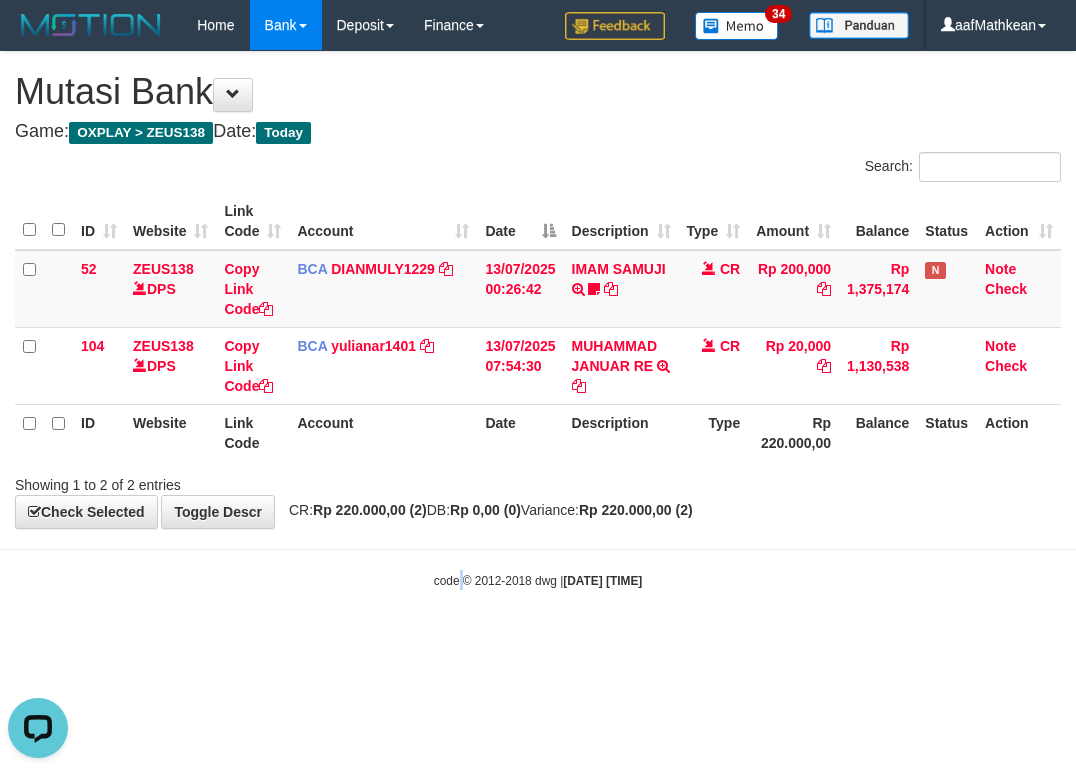 click on "Toggle navigation
Home
Bank
Account List
Load
By Website
Group
[OXPLAY]													ZEUS138
By Load Group (DPS)" at bounding box center (538, 320) 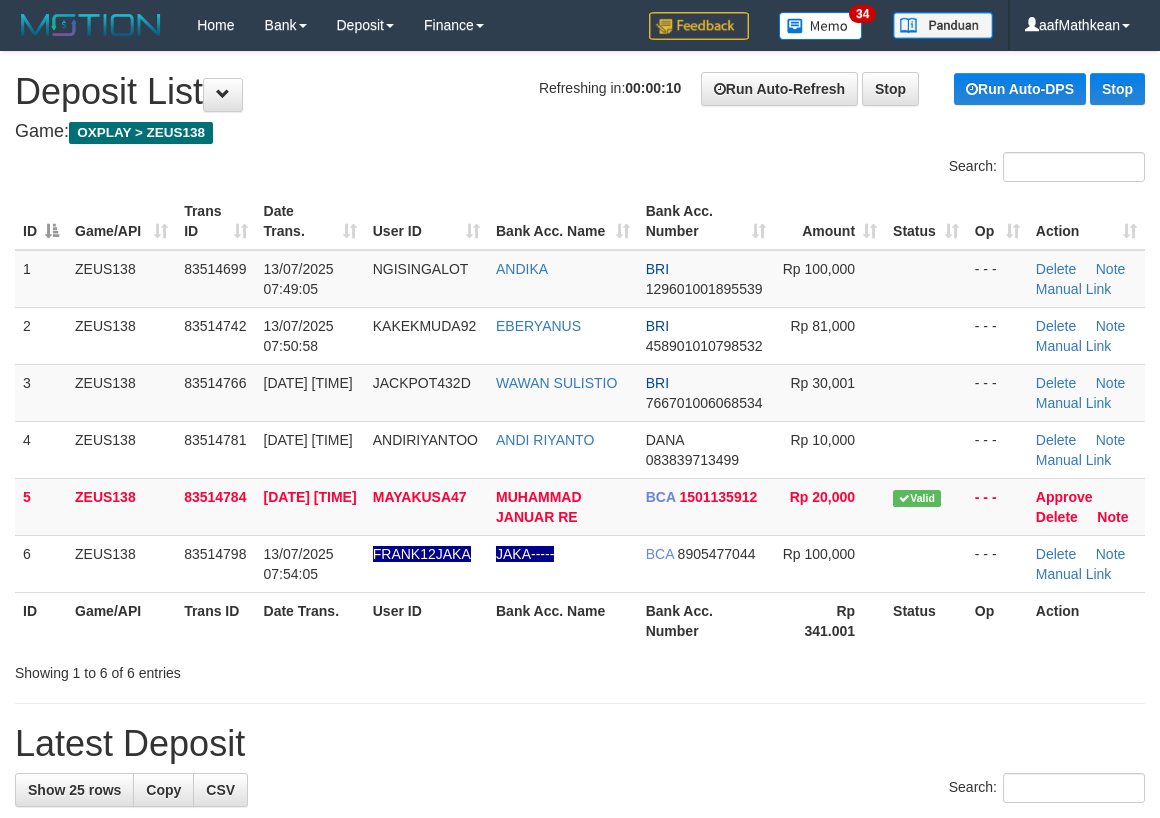 scroll, scrollTop: 0, scrollLeft: 0, axis: both 